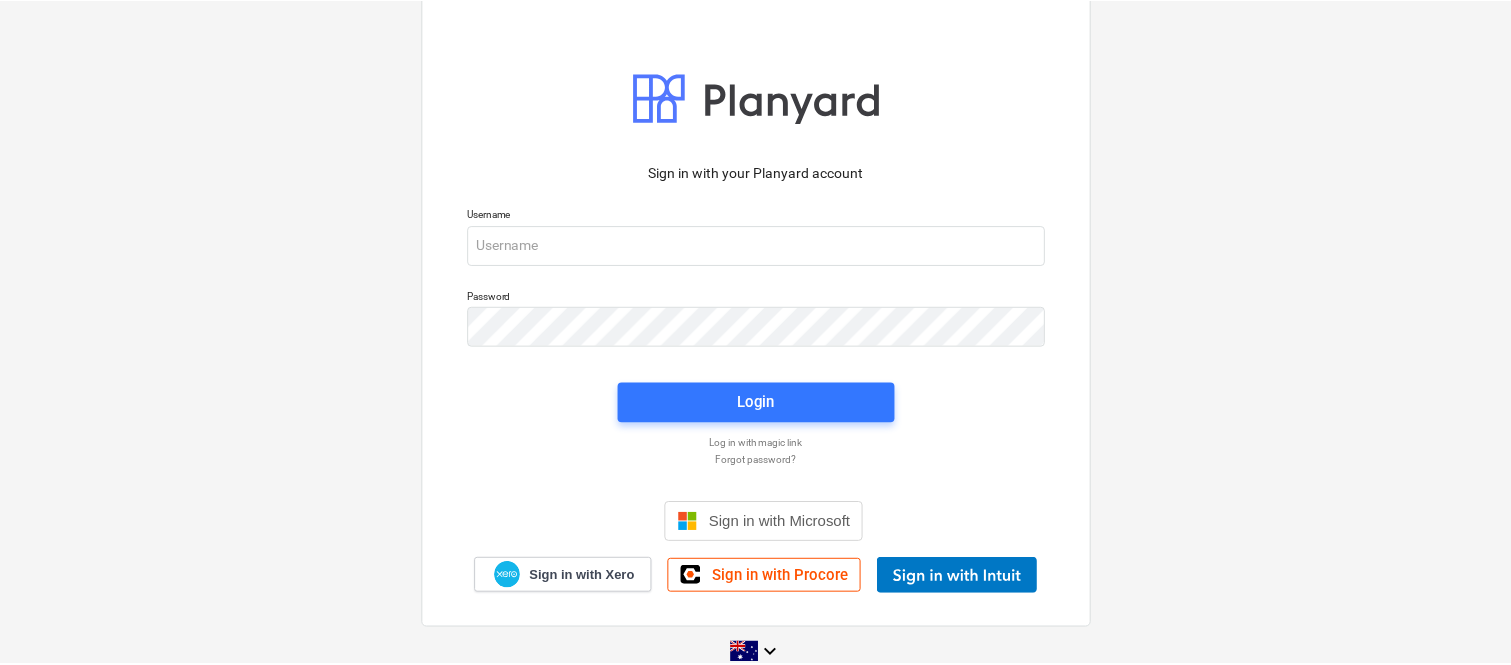 scroll, scrollTop: 0, scrollLeft: 0, axis: both 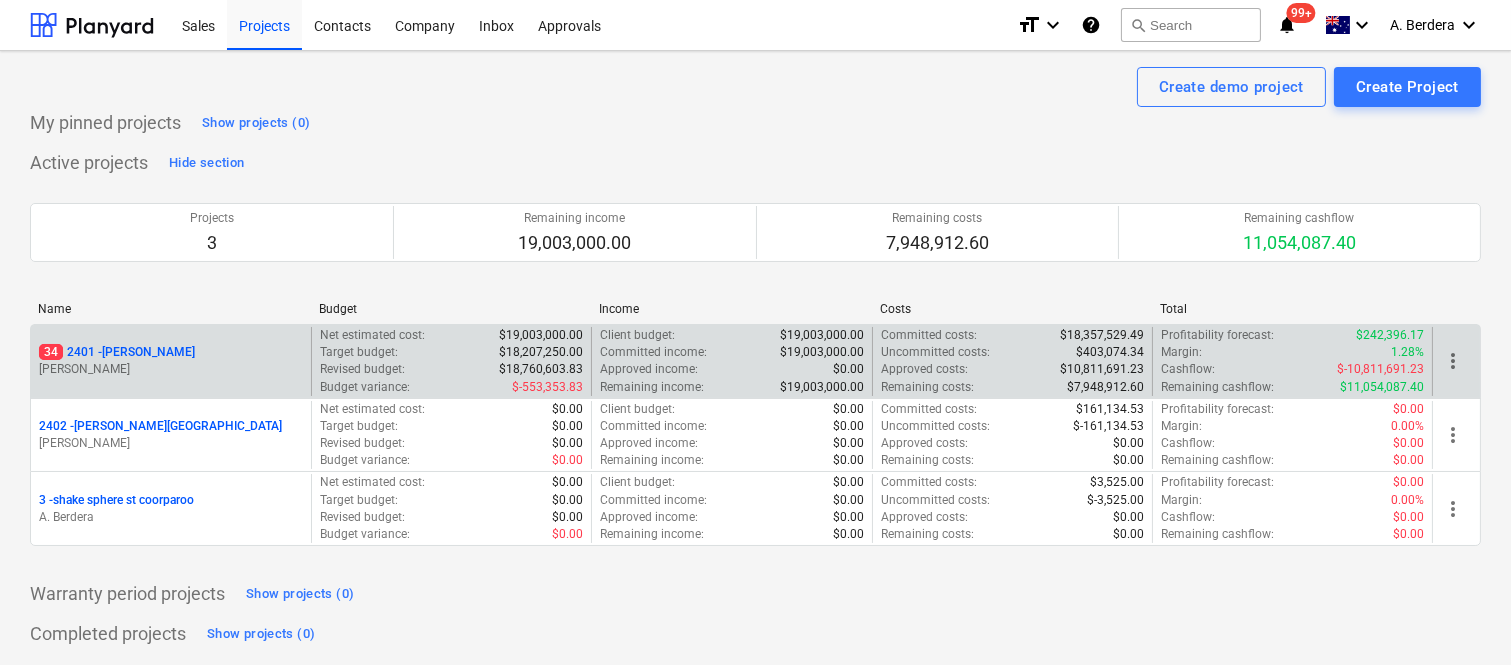 click on "[PERSON_NAME]" at bounding box center [171, 369] 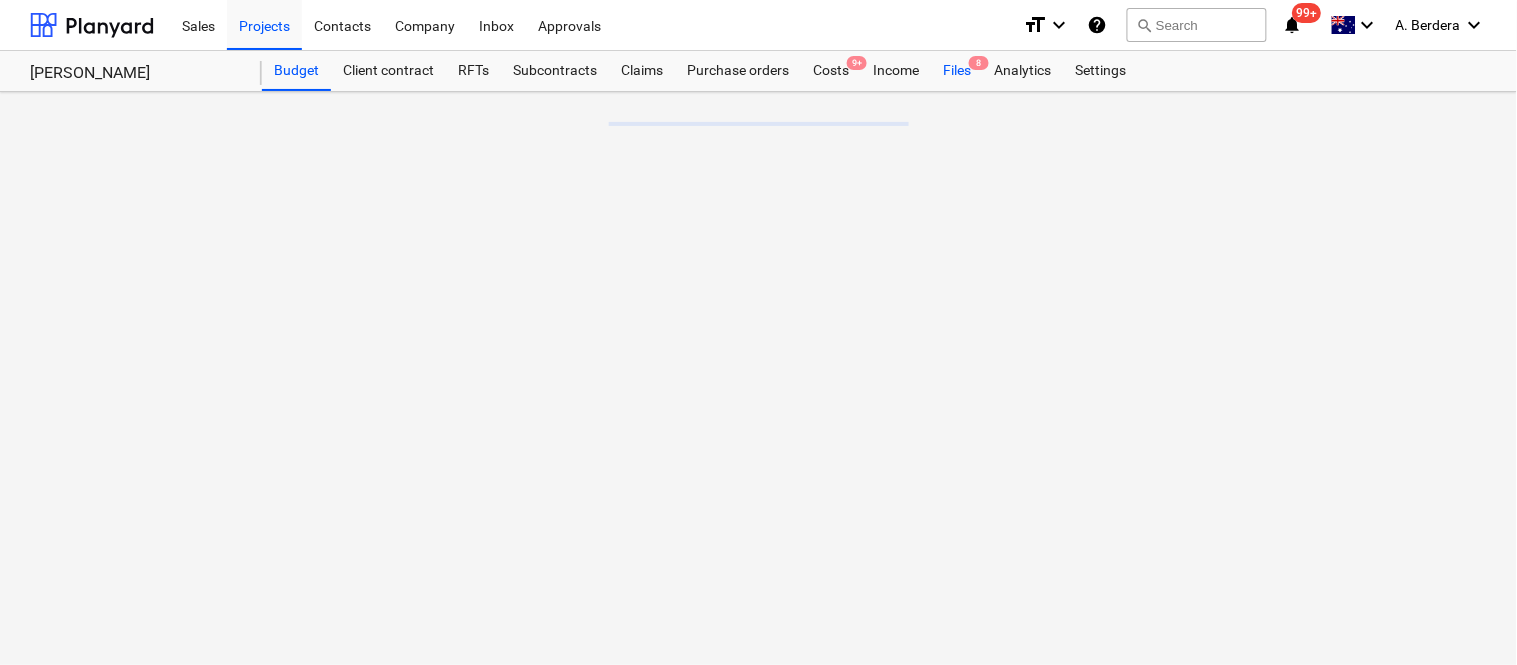 click on "Files 8" at bounding box center [957, 71] 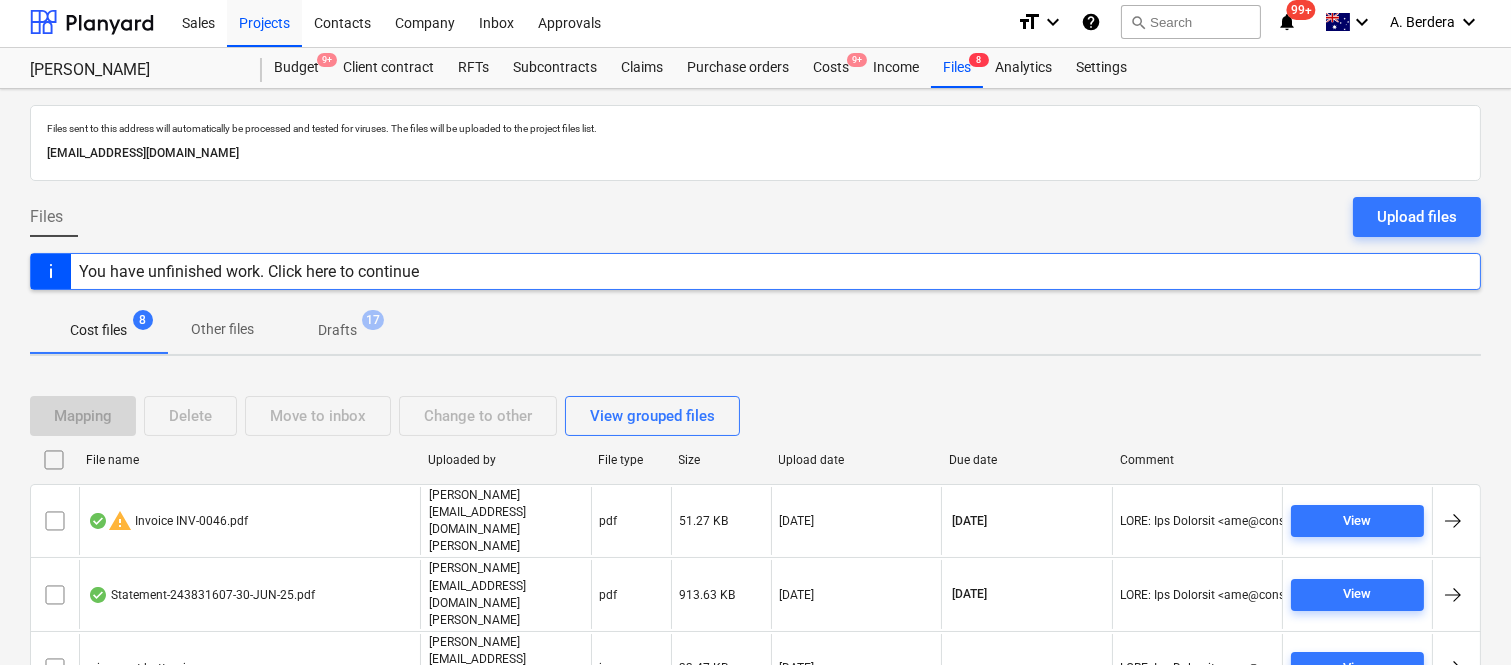 scroll, scrollTop: 191, scrollLeft: 0, axis: vertical 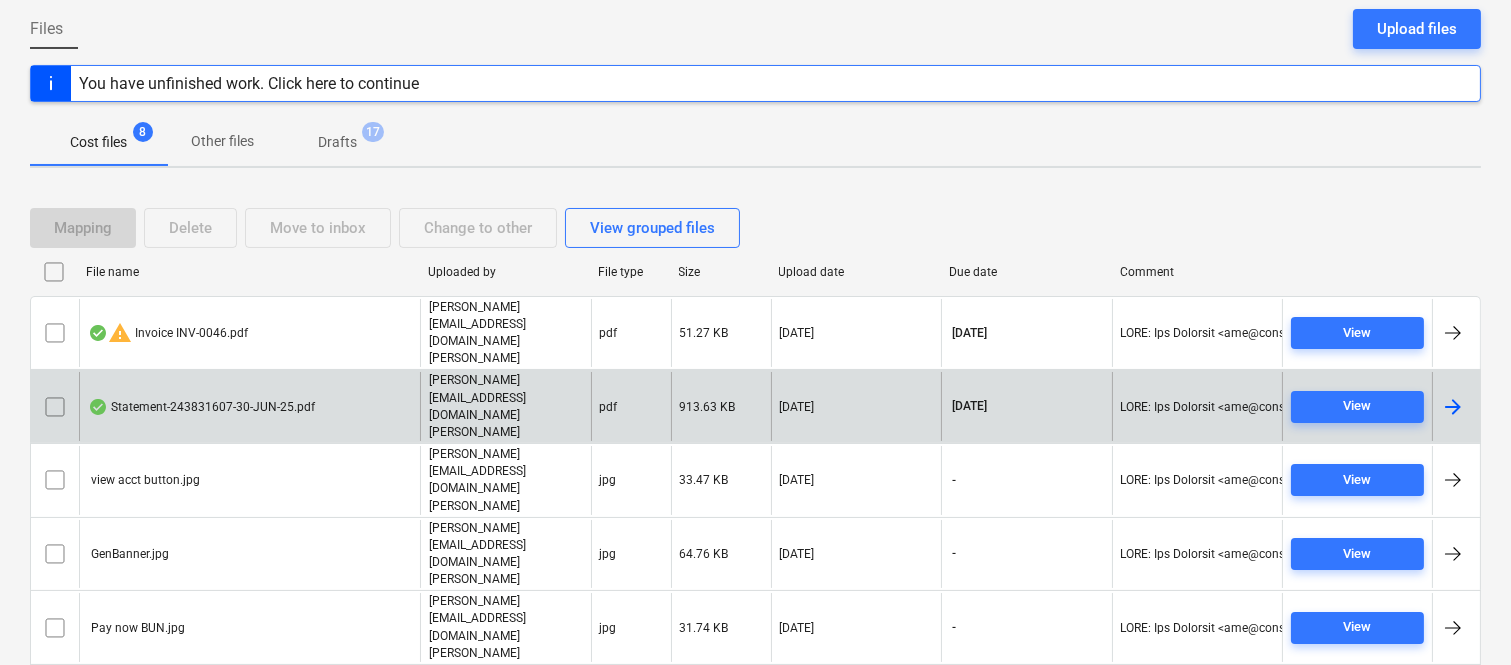click on "Statement-243831607-30-JUN-25.pdf" at bounding box center [201, 407] 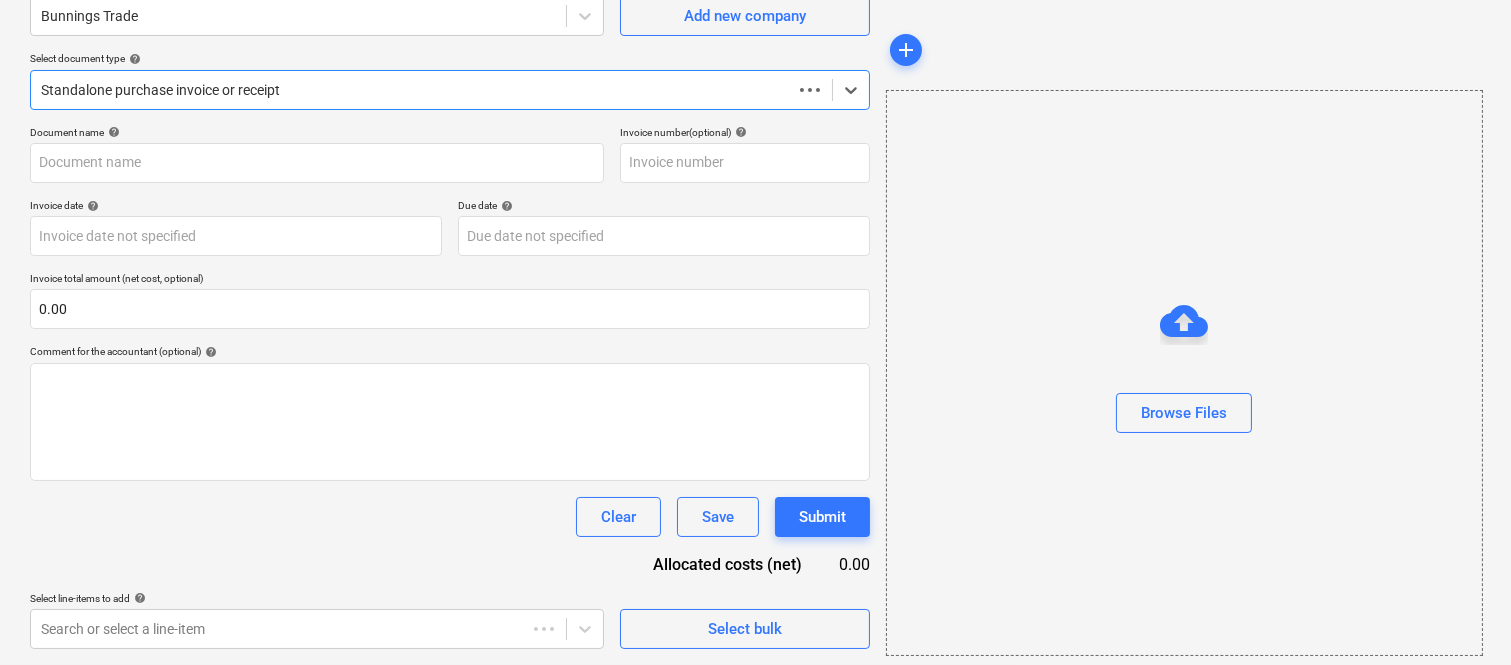 scroll, scrollTop: 185, scrollLeft: 0, axis: vertical 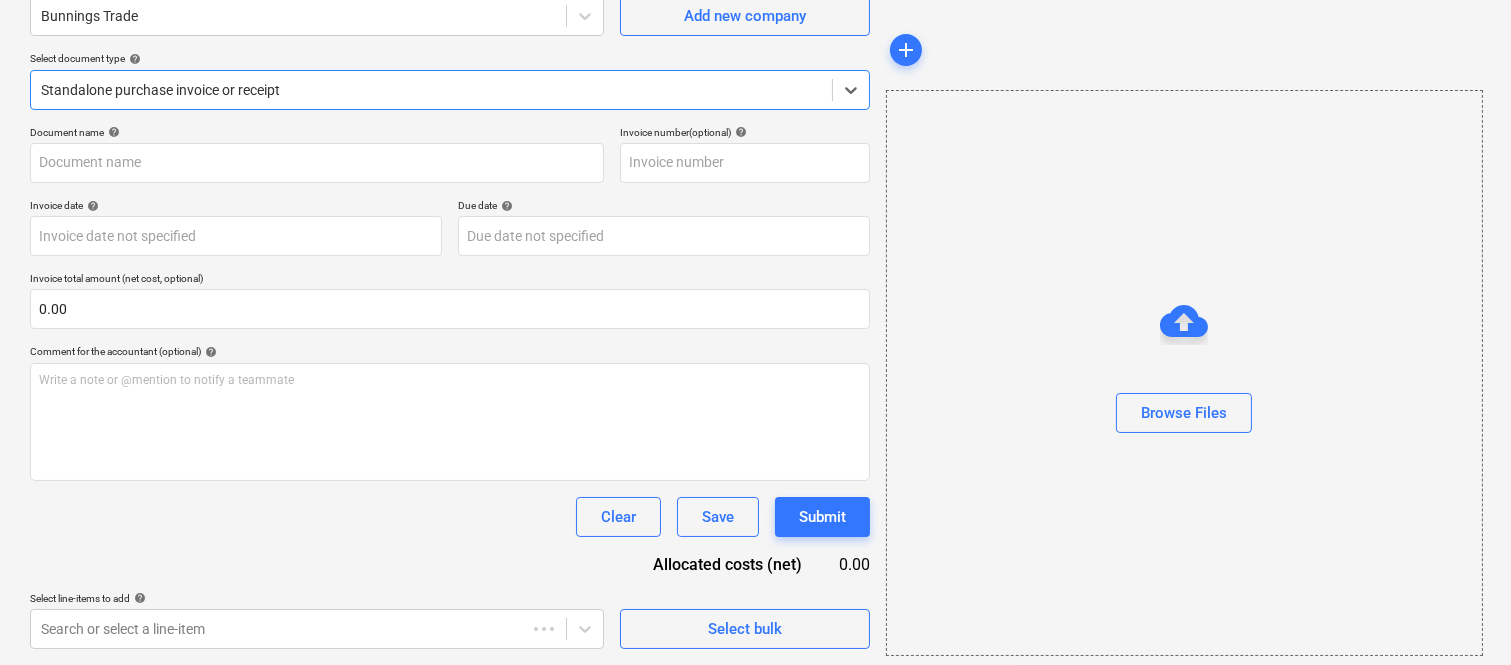 type on "008499" 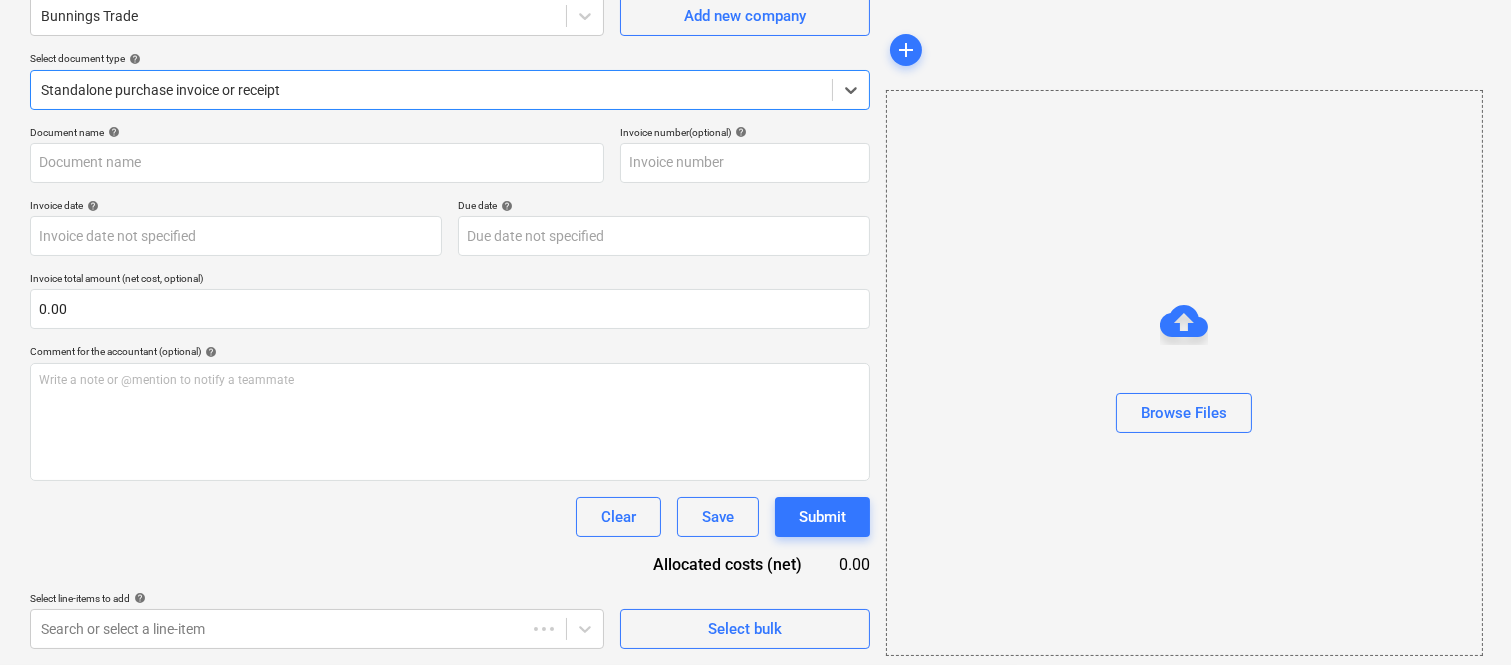 type on "008499" 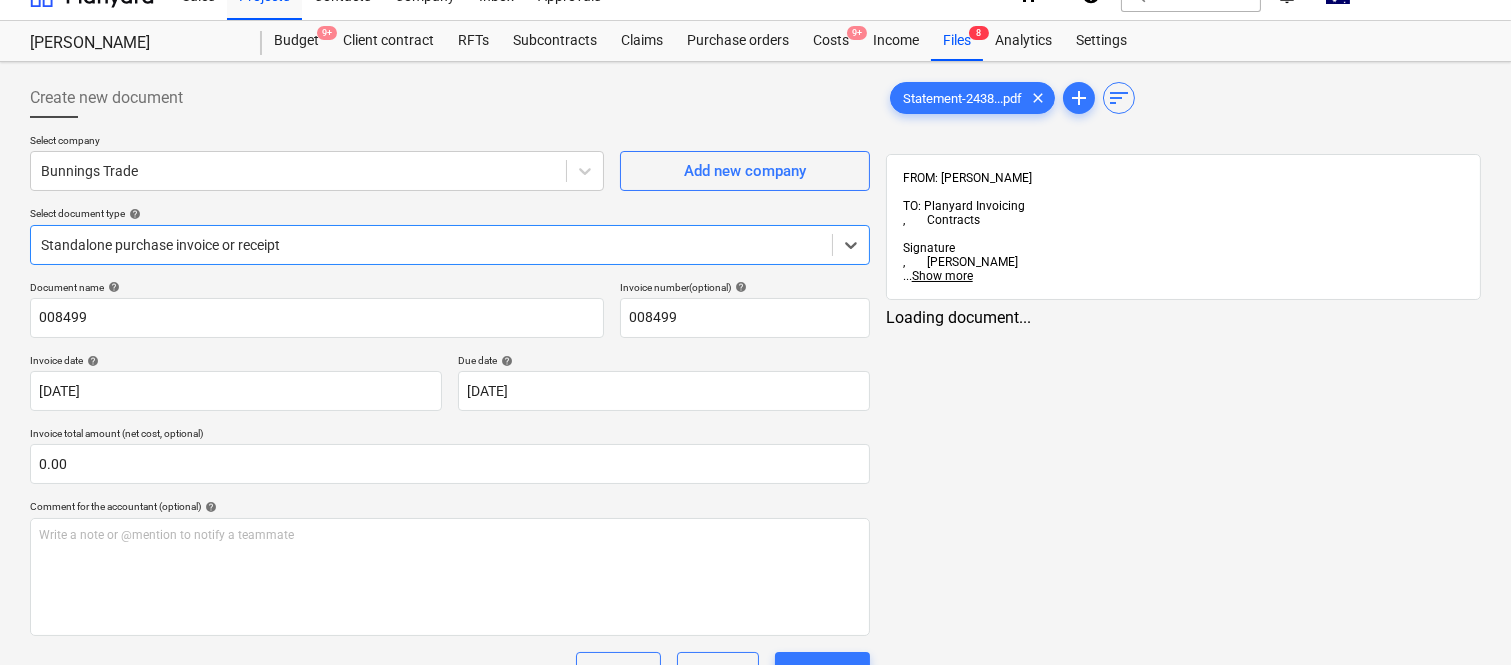 scroll, scrollTop: 0, scrollLeft: 0, axis: both 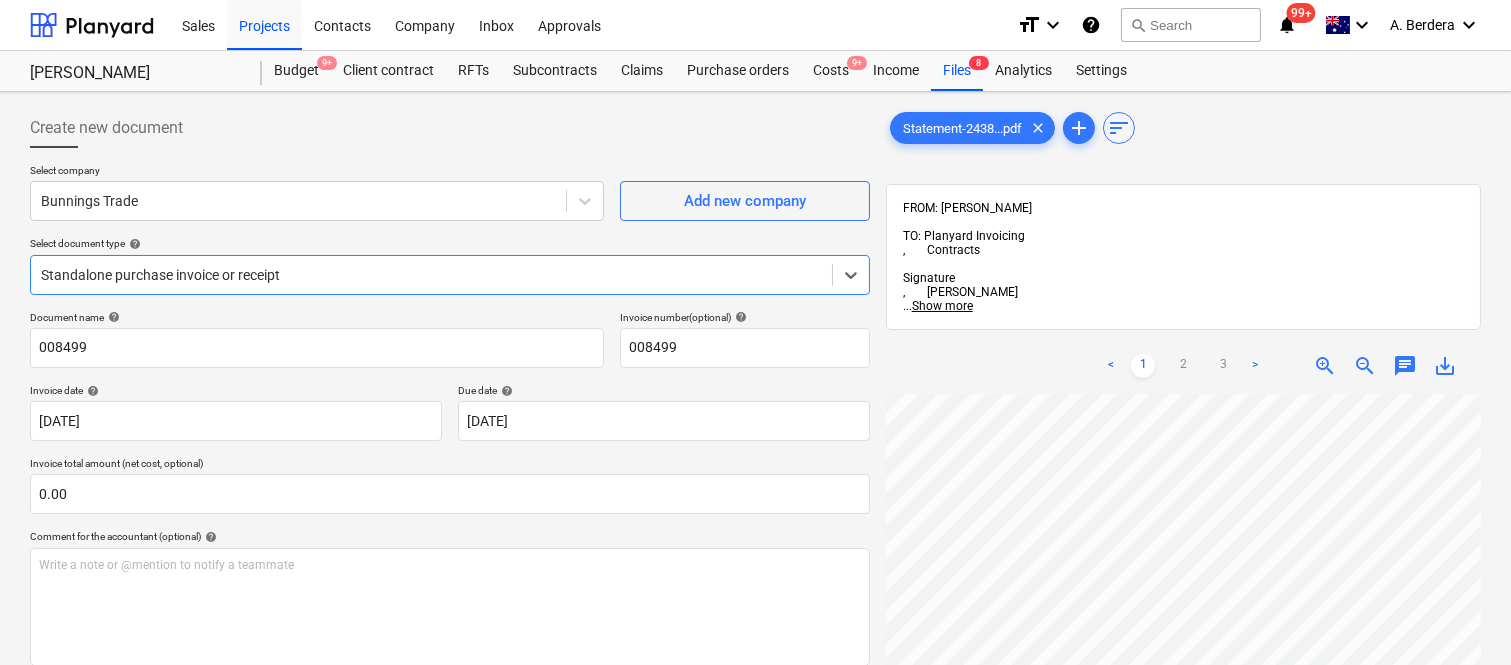 click at bounding box center [431, 275] 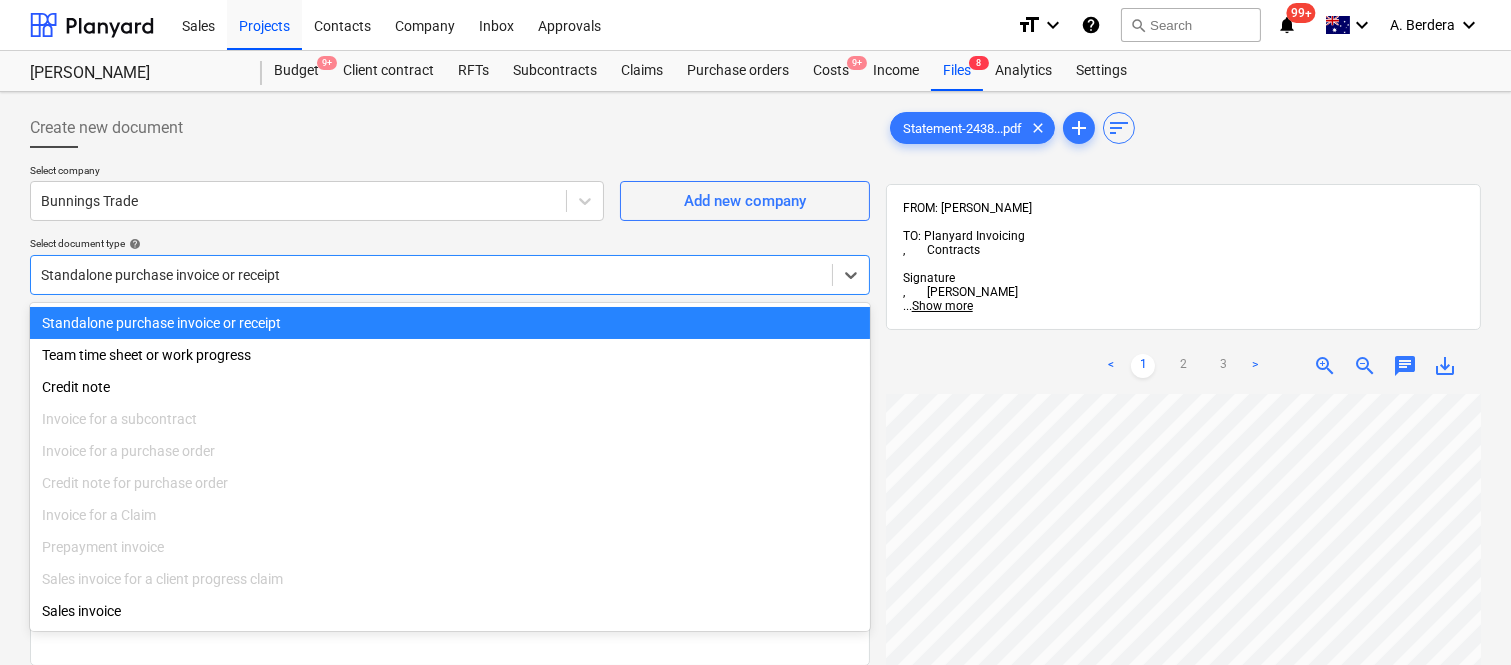 click on "Standalone purchase invoice or receipt" at bounding box center [450, 323] 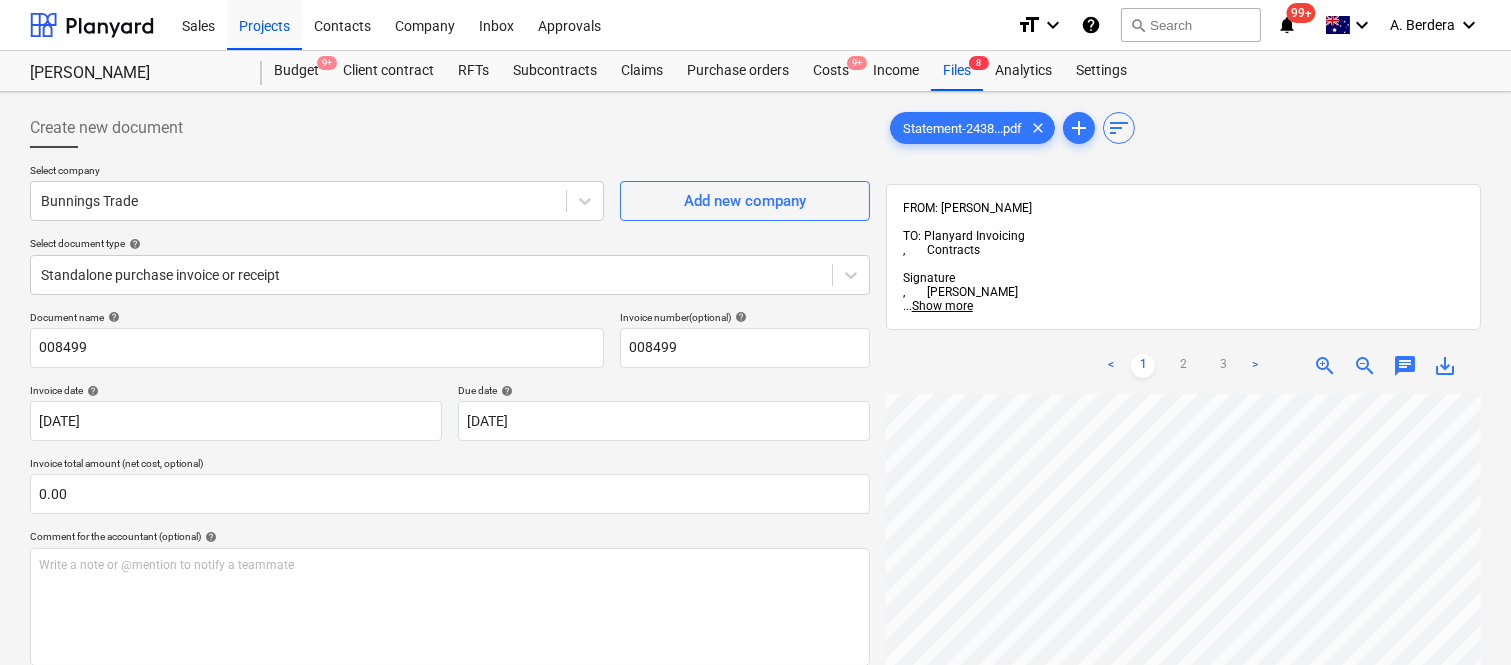 scroll, scrollTop: 85, scrollLeft: 101, axis: both 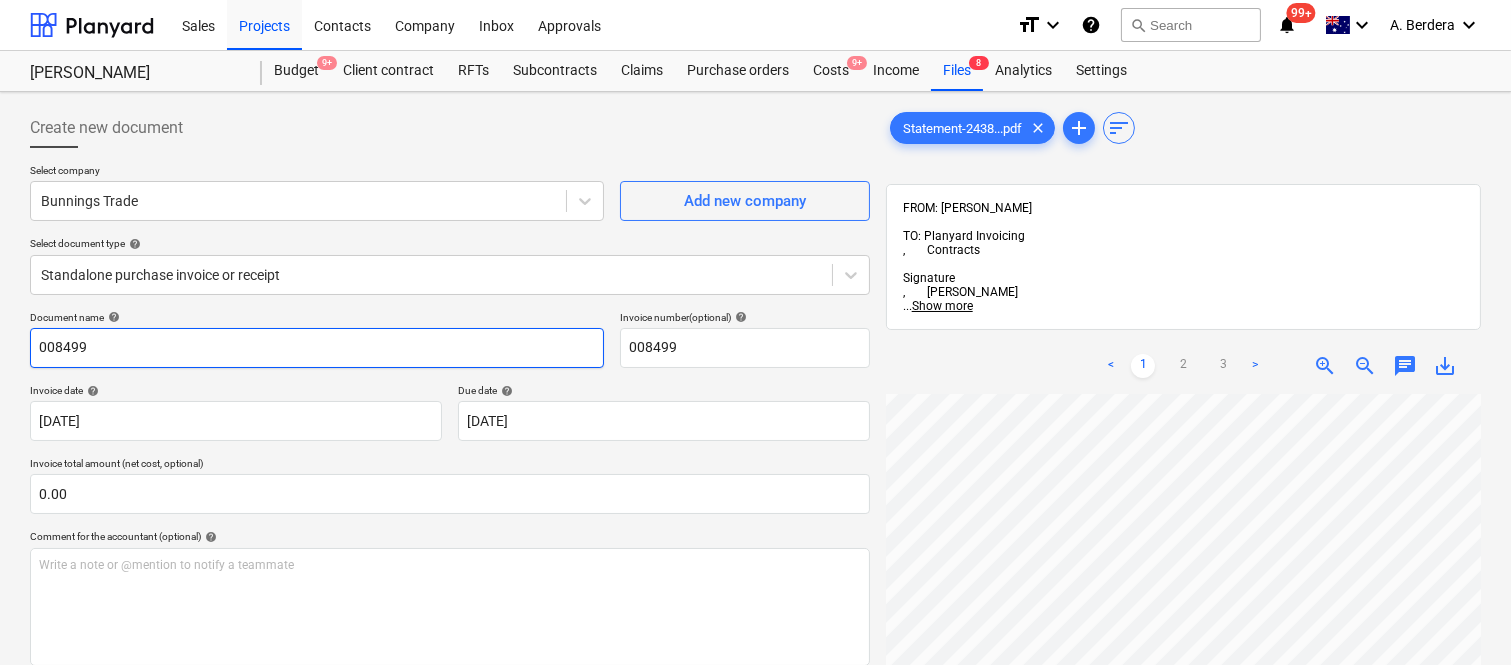 click on "008499" at bounding box center [317, 348] 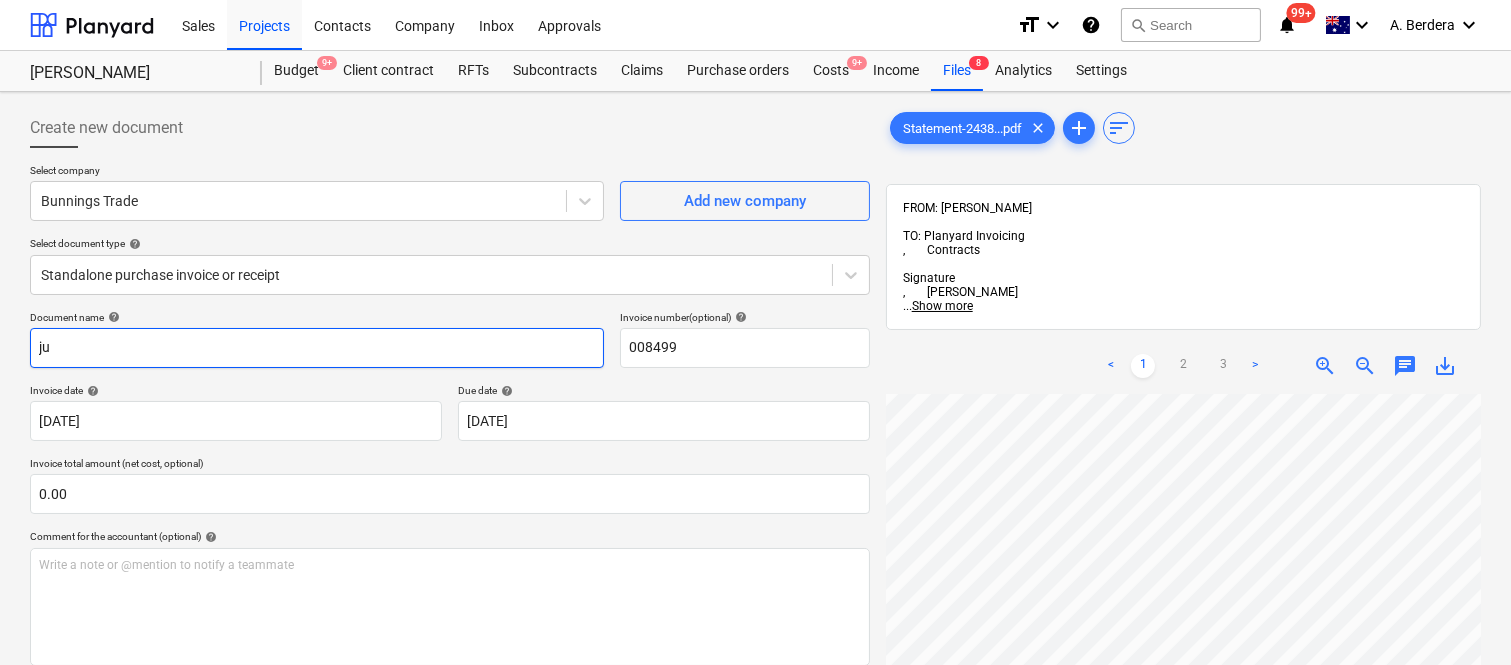 type on "j" 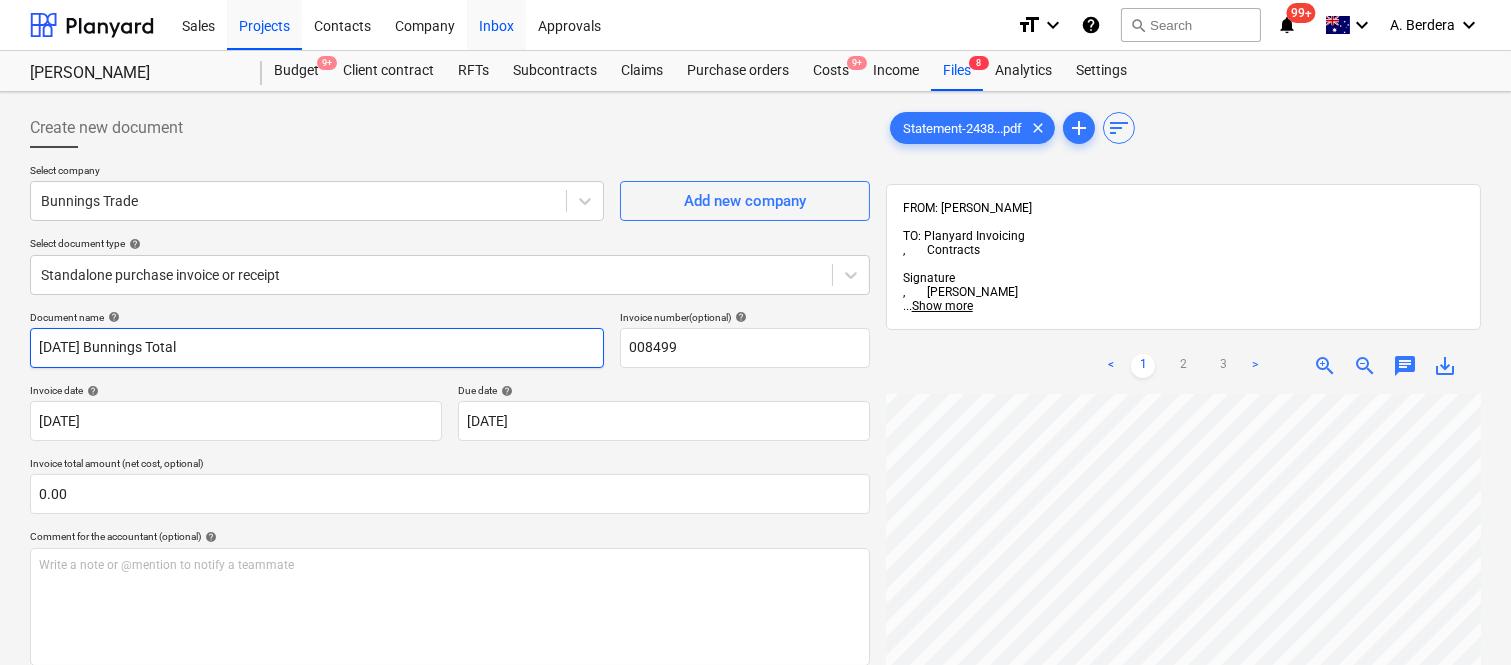 type on "[DATE] Bunnings Total" 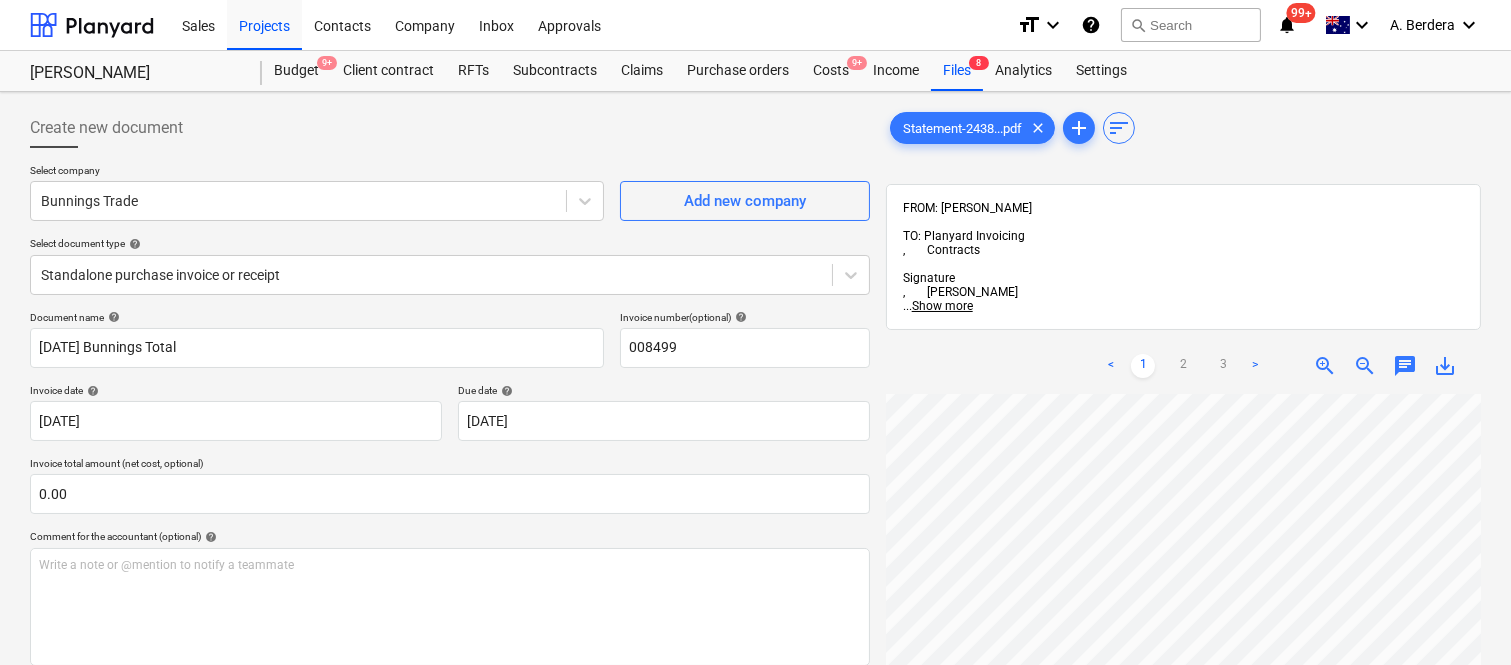 click on "Statement-2438...pdf clear add sort FROM: [PERSON_NAME]  TO: Planyard Invoicing  , 	Contracts Signature  , 	[PERSON_NAME]  ...  Show more ...  Show more < 1 2 3 > zoom_in zoom_out chat 0 save_alt" at bounding box center (1183, 555) 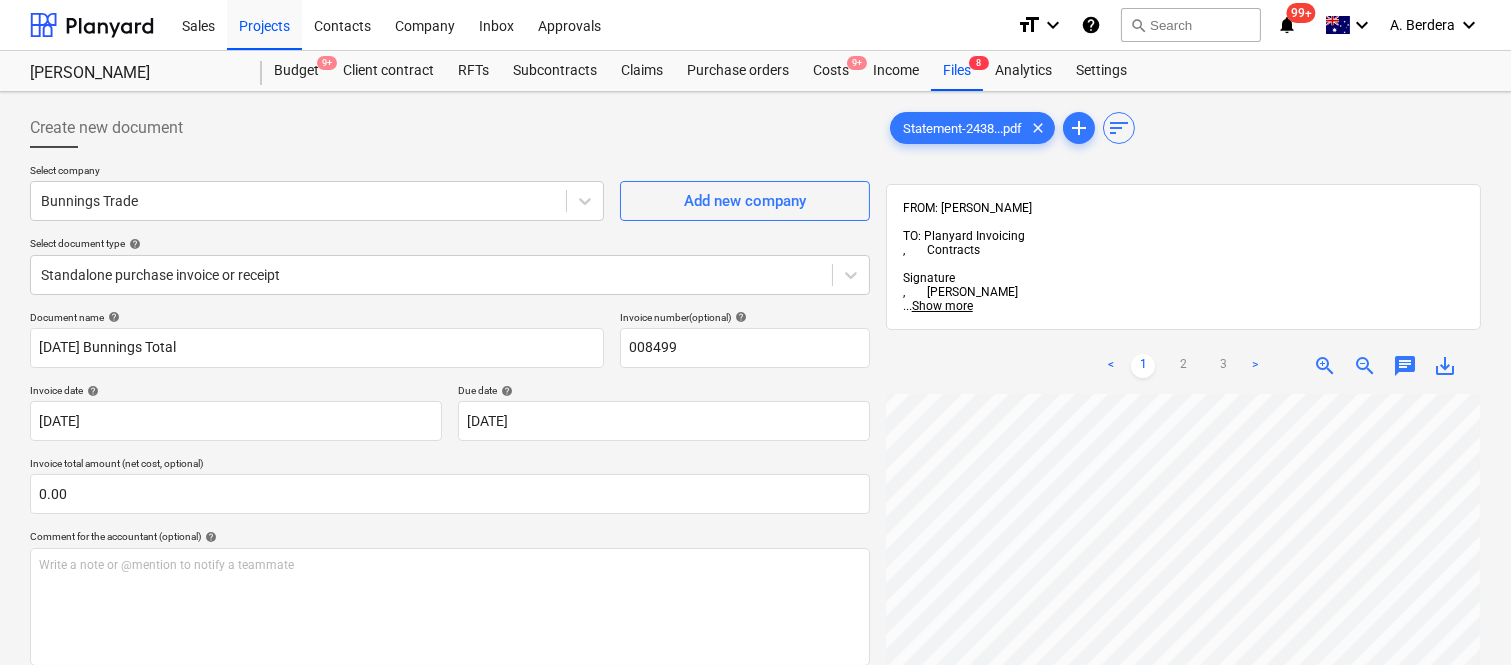 scroll, scrollTop: 327, scrollLeft: 605, axis: both 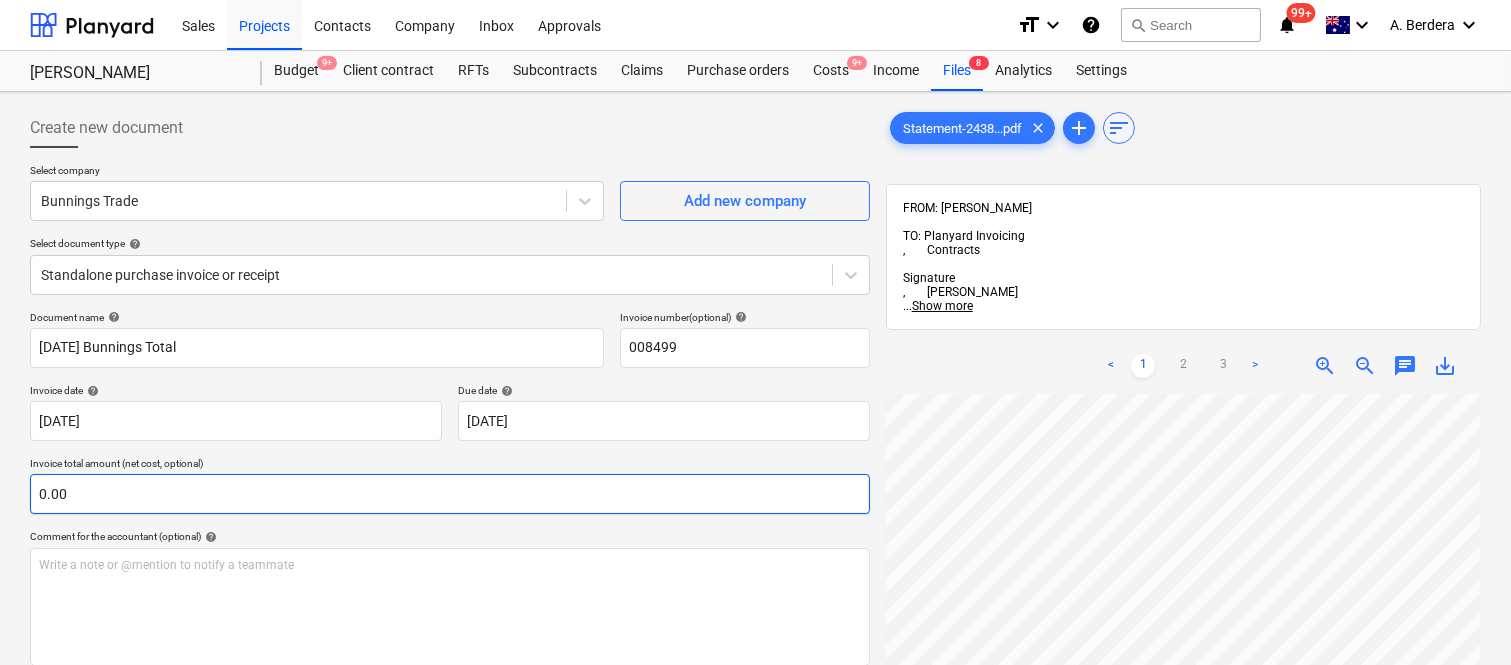 click on "0.00" at bounding box center (450, 494) 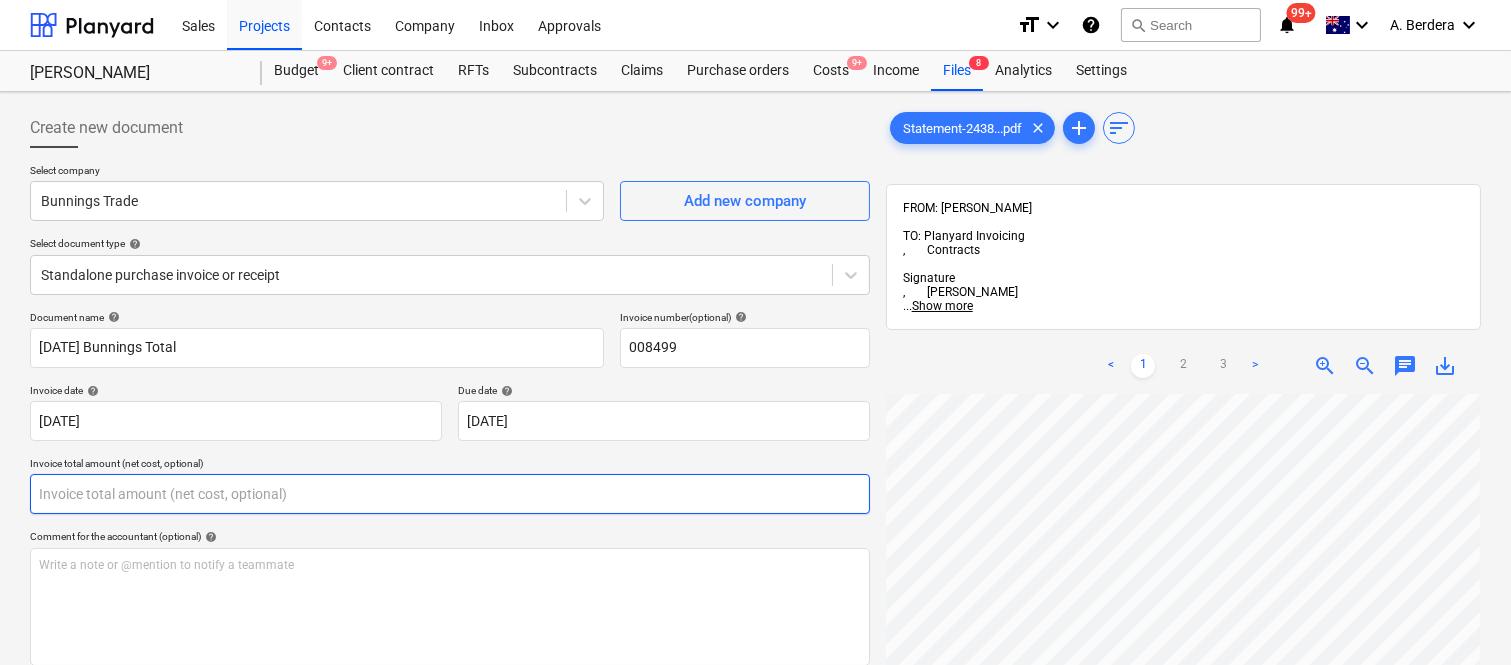 paste on "453.11" 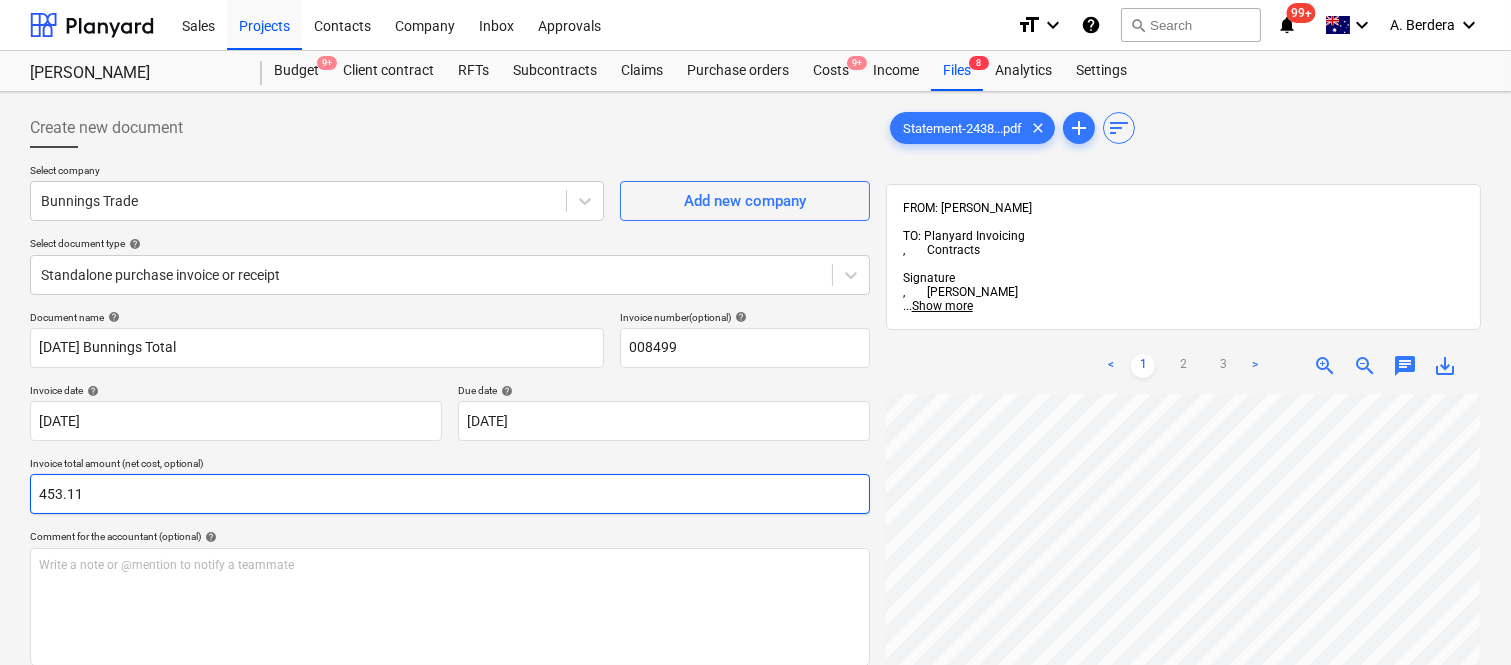 scroll, scrollTop: 285, scrollLeft: 0, axis: vertical 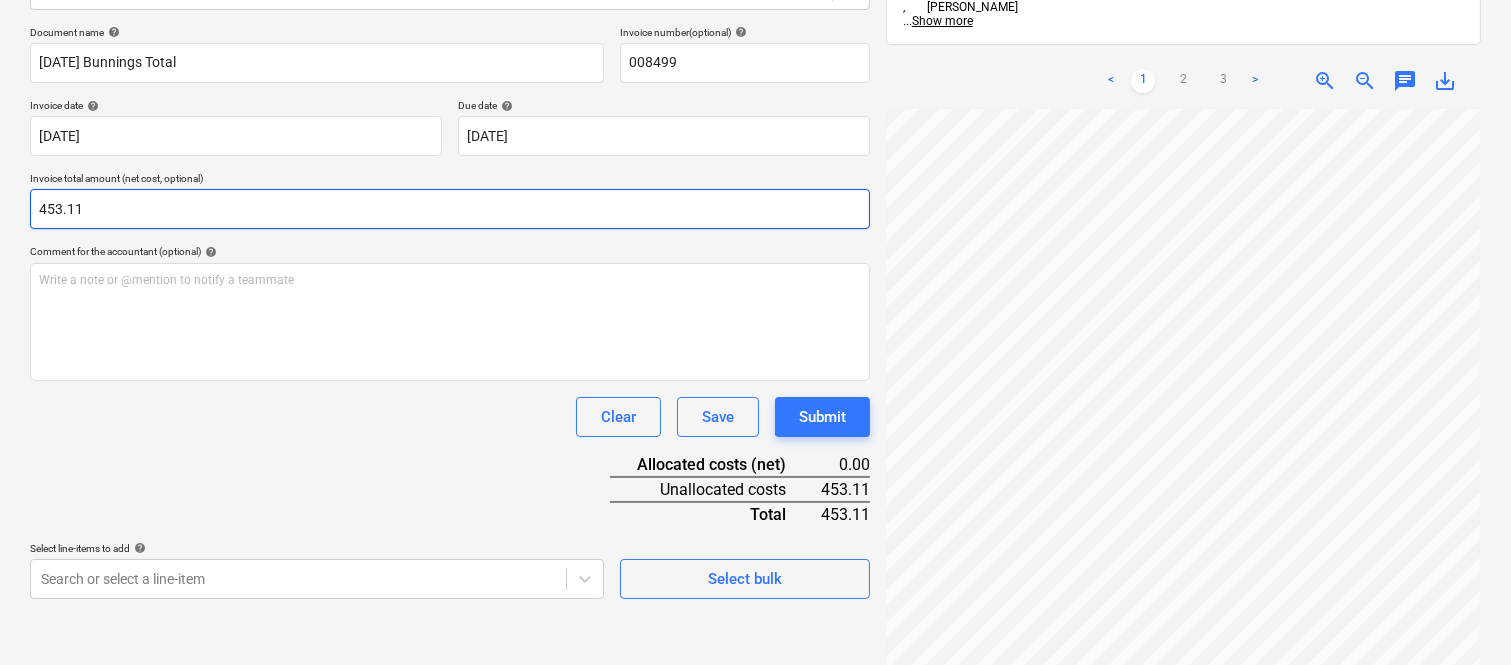 type on "453.11" 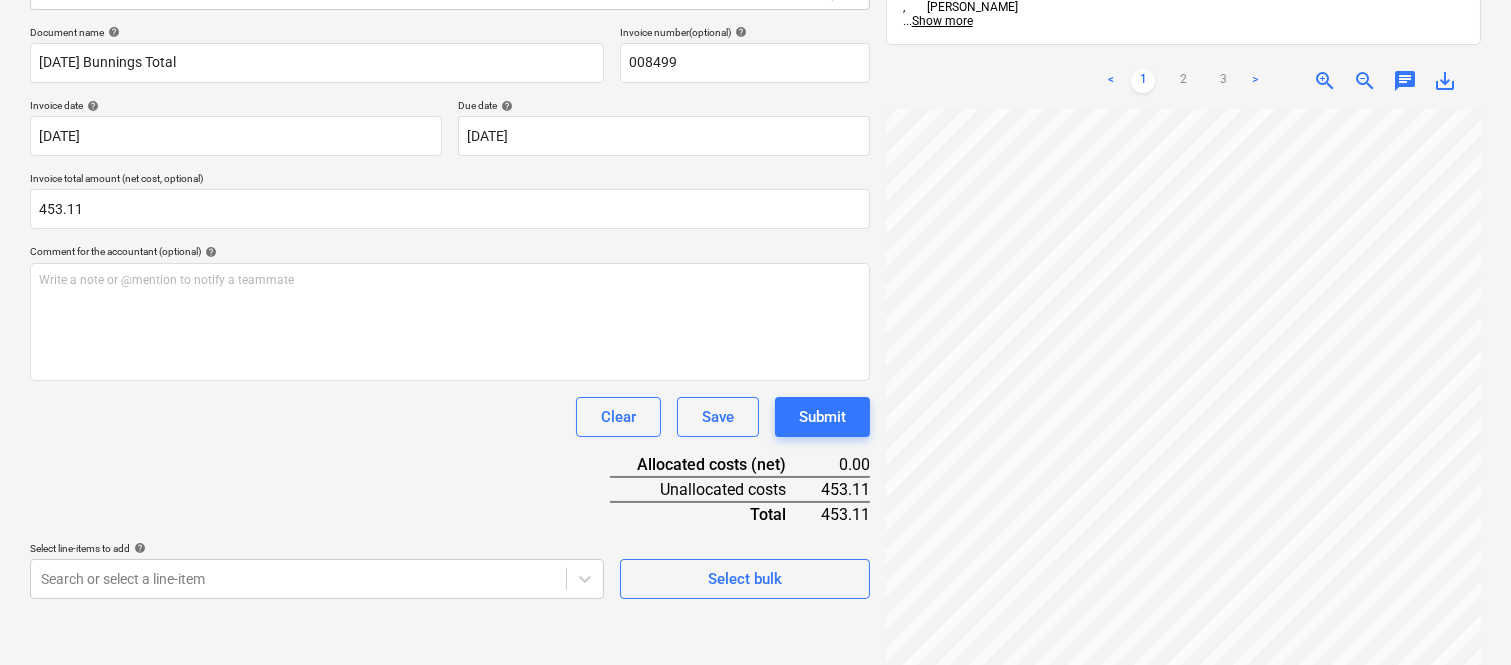 scroll, scrollTop: 14, scrollLeft: 163, axis: both 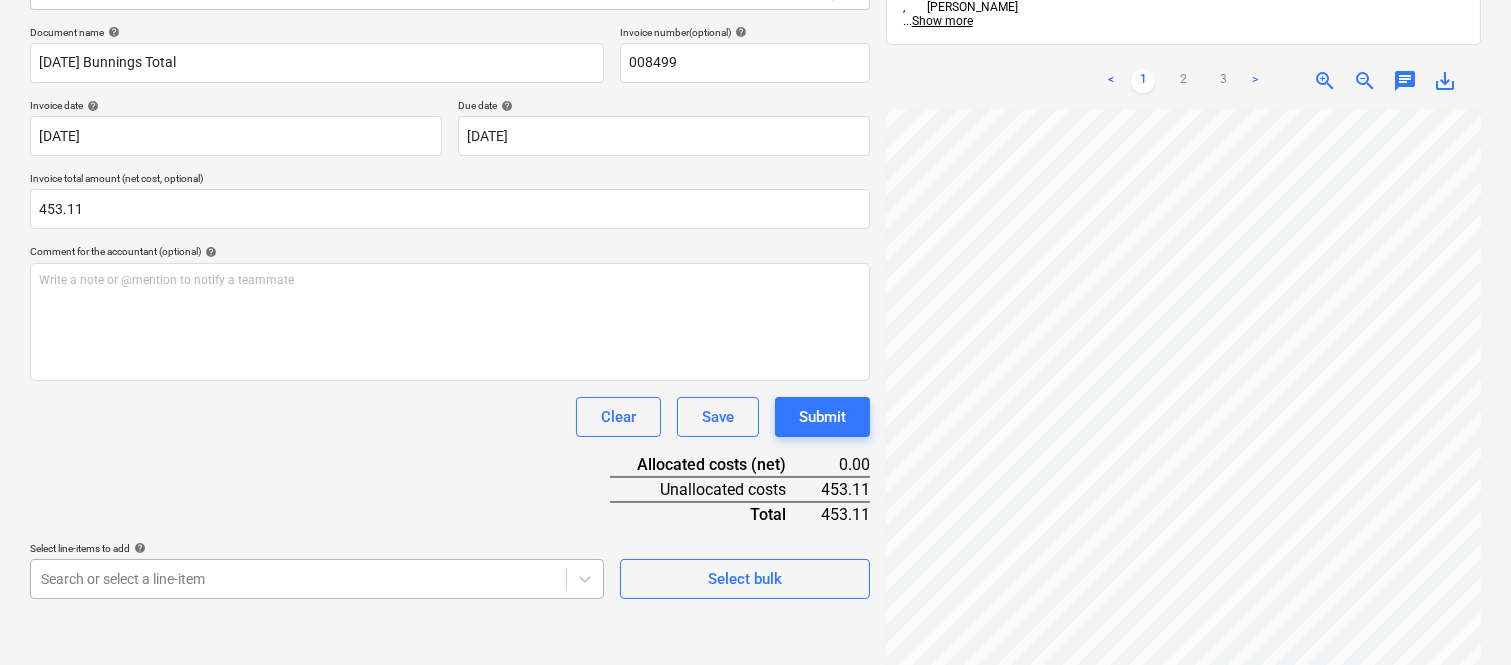 click on "Sales Projects Contacts Company Inbox Approvals format_size keyboard_arrow_down help search Search notifications 99+ keyboard_arrow_down A. Berdera keyboard_arrow_down [PERSON_NAME] [PERSON_NAME] Budget 9+ Client contract RFTs Subcontracts Claims Purchase orders Costs 9+ Income Files 8 Analytics Settings Create new document Select company Bunnings Trade   Add new company Select document type help Standalone purchase invoice or receipt Document name help [DATE] Bunnings Total Invoice number  (optional) help 008499 Invoice date help [DATE] [DATE] Press the down arrow key to interact with the calendar and
select a date. Press the question mark key to get the keyboard shortcuts for changing dates. Due date help [DATE] [DATE] Press the down arrow key to interact with the calendar and
select a date. Press the question mark key to get the keyboard shortcuts for changing dates. Invoice total amount (net cost, optional) 453.11 Comment for the accountant (optional) help ﻿ Clear Save Submit <" at bounding box center (755, 47) 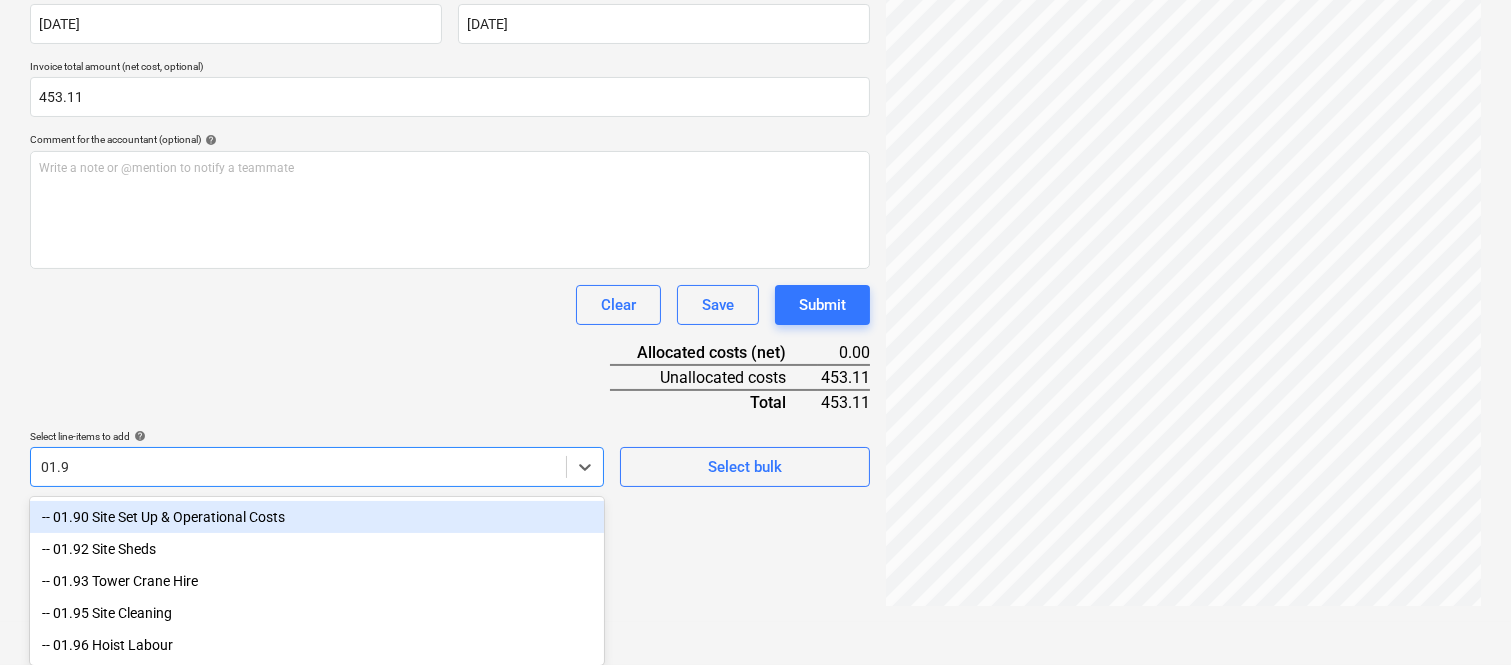 scroll, scrollTop: 398, scrollLeft: 0, axis: vertical 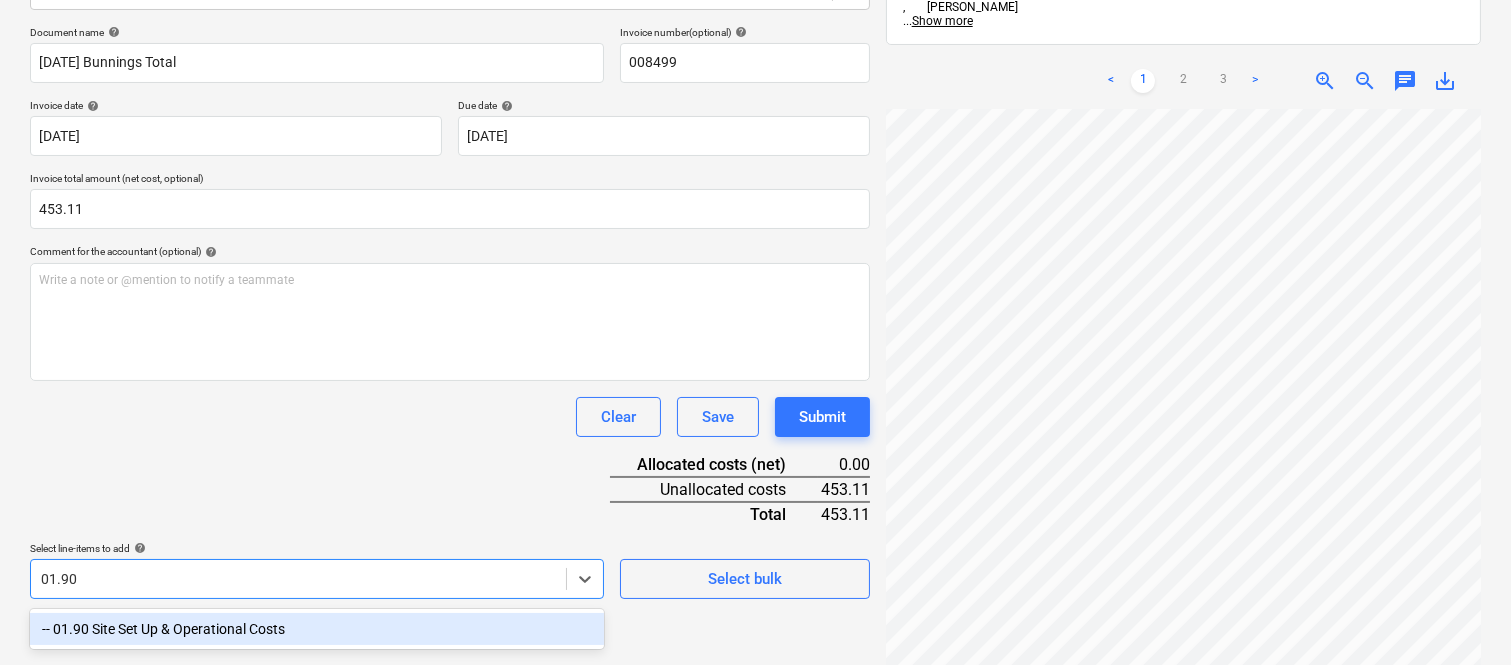 click on "--  01.90 Site Set Up & Operational Costs" at bounding box center (317, 629) 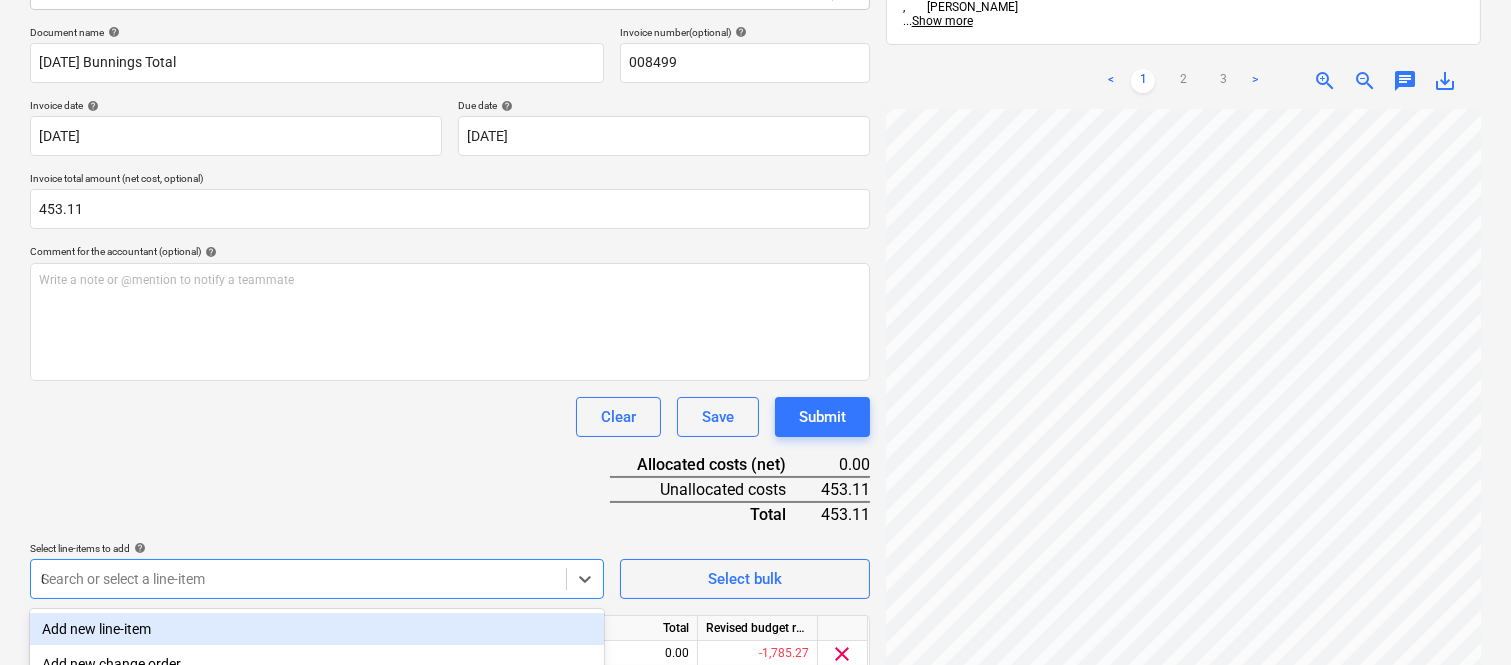 type 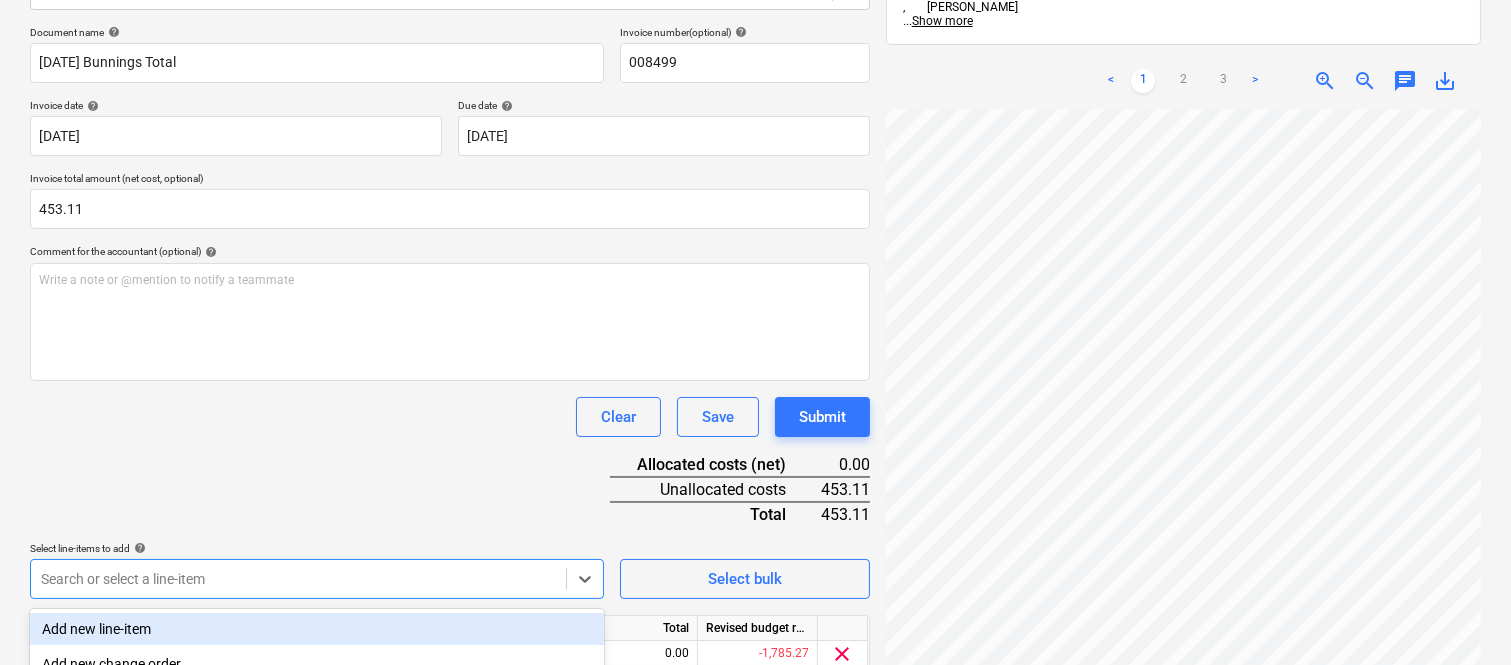 click on "Document name help [DATE] Bunnings Total Invoice number  (optional) help 008499 Invoice date help [DATE] [DATE] Press the down arrow key to interact with the calendar and
select a date. Press the question mark key to get the keyboard shortcuts for changing dates. Due date help [DATE] [DATE] Press the down arrow key to interact with the calendar and
select a date. Press the question mark key to get the keyboard shortcuts for changing dates. Invoice total amount (net cost, optional) 453.11 Comment for the accountant (optional) help Write a note or @mention to notify a teammate ﻿ Clear Save Submit Allocated costs (net) 0.00 Unallocated costs 453.11 Total 453.11 Select line-items to add help option --  01.90 Site Set Up & Operational Costs, selected. option Add new line-item focused, 1 of 182. 182 results available. Use Up and Down to choose options, press Enter to select the currently focused option, press Escape to exit the menu, press Tab to select the option and exit the menu. Unit" at bounding box center [450, 378] 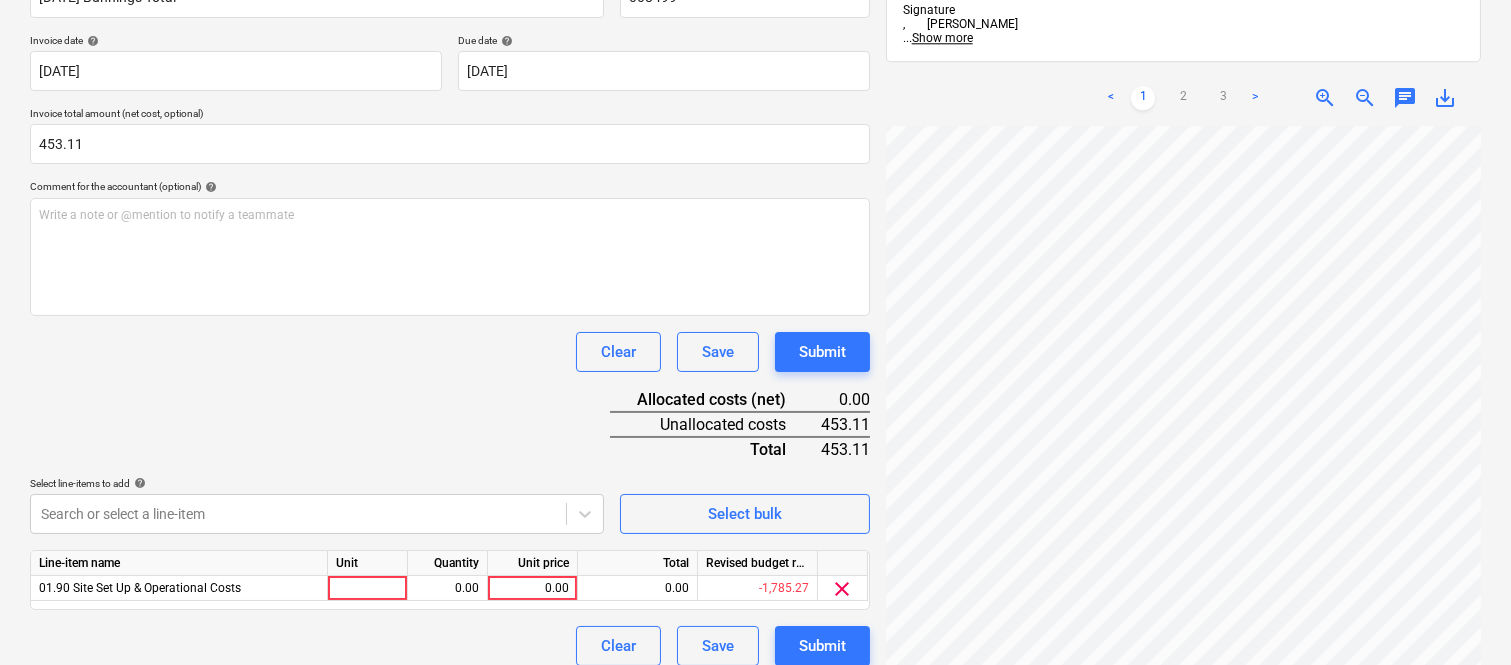 scroll, scrollTop: 367, scrollLeft: 0, axis: vertical 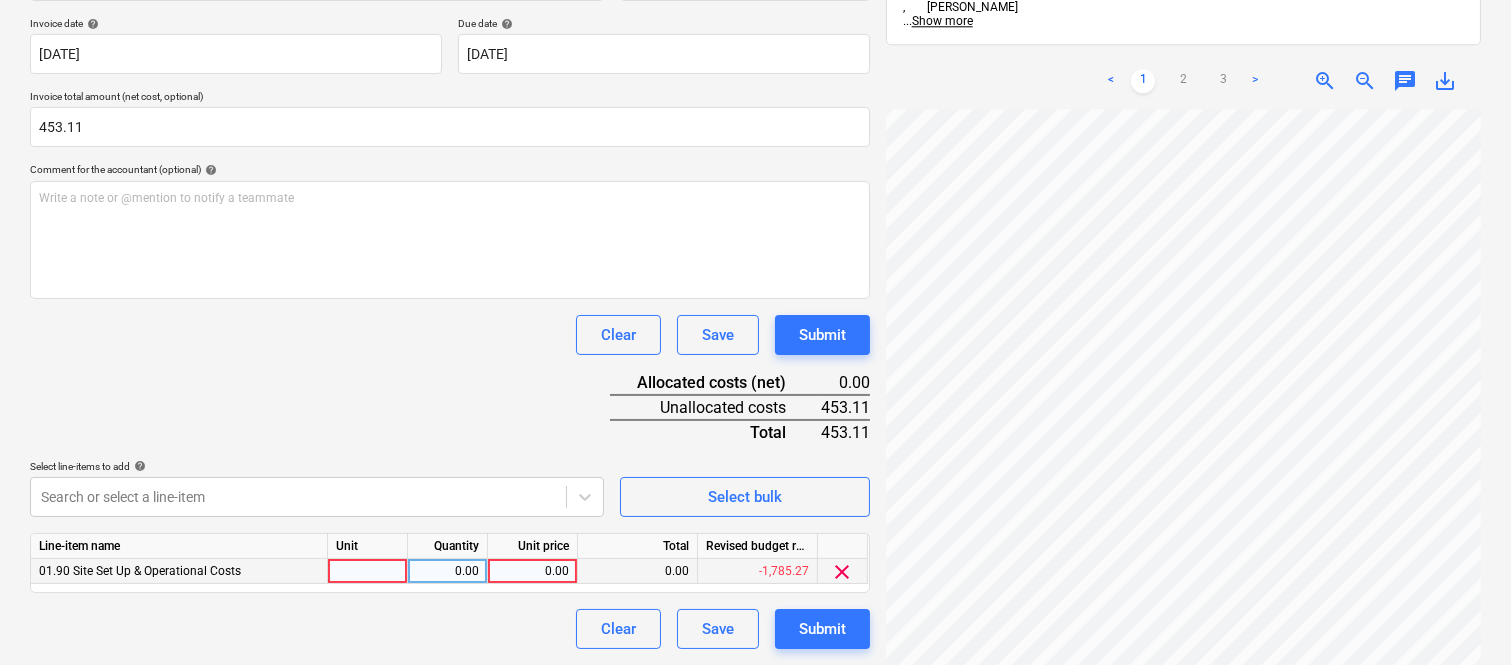 click at bounding box center [368, 571] 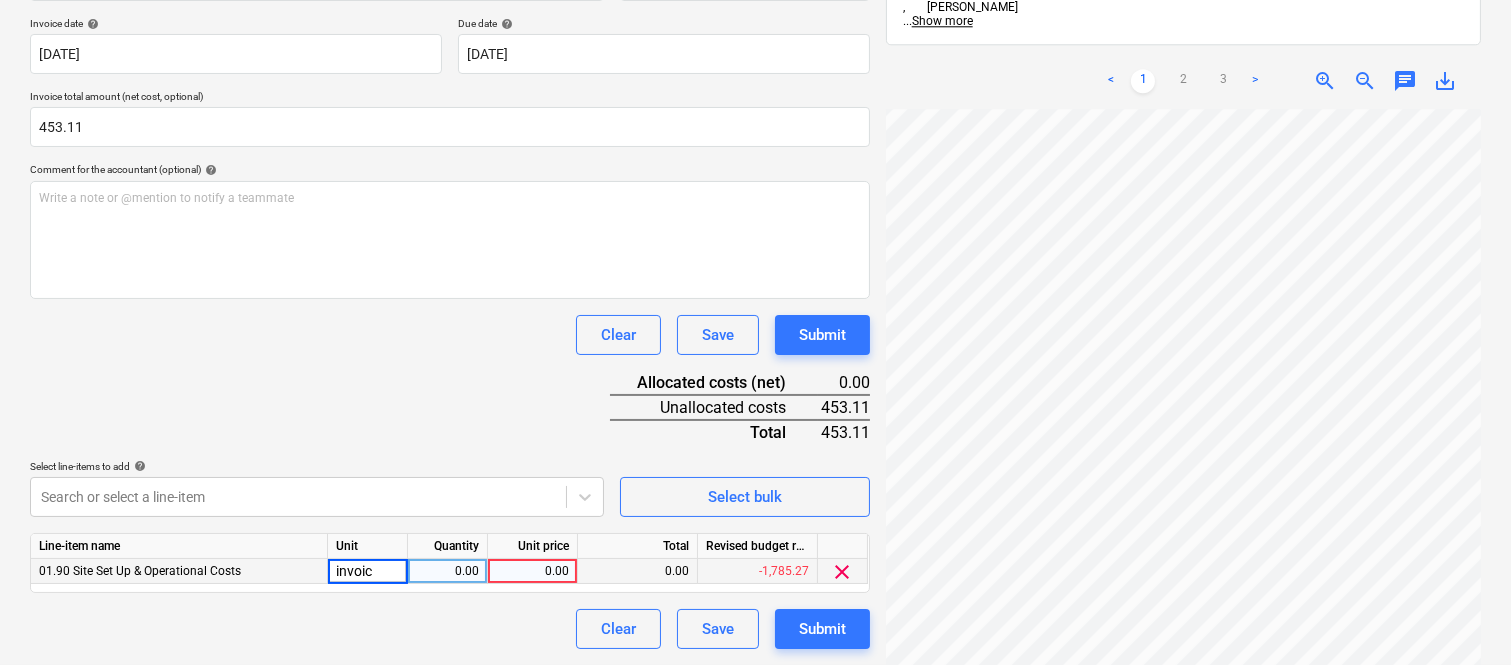 type on "invoice" 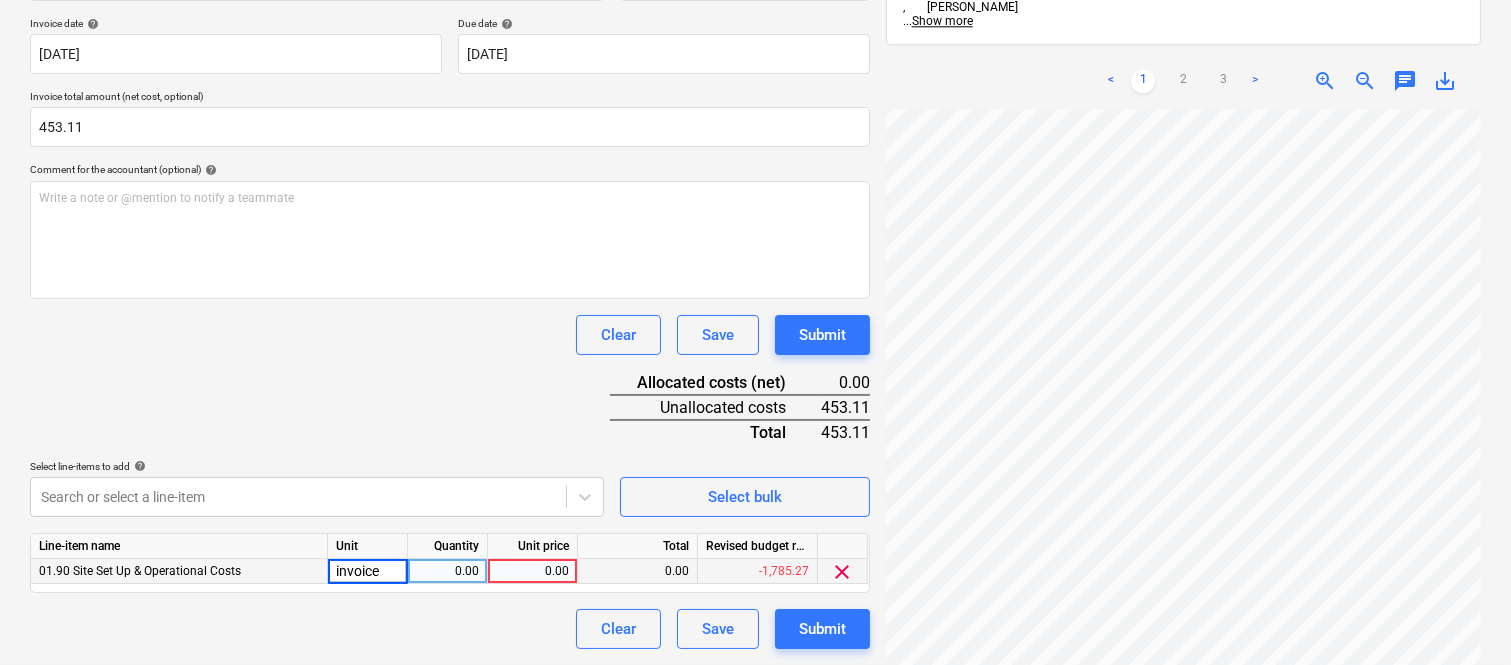 click on "0.00" at bounding box center [447, 571] 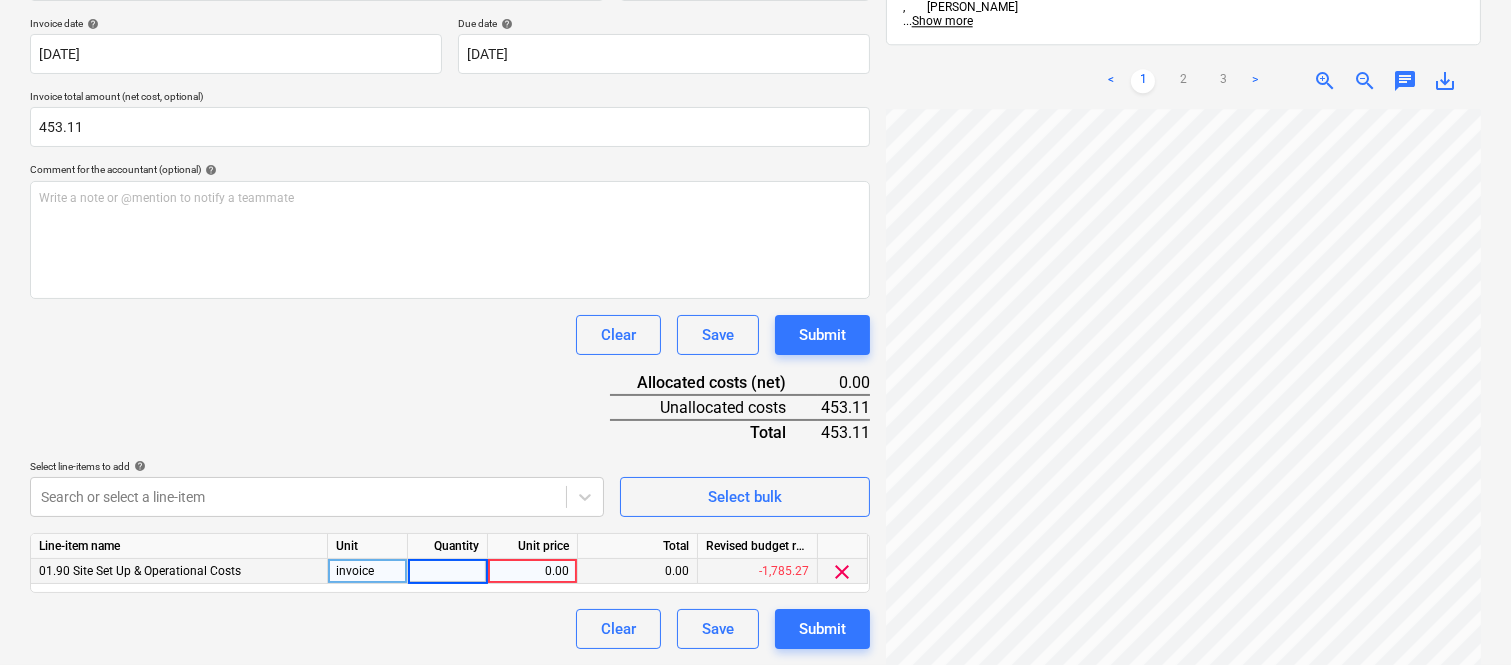 type on "1" 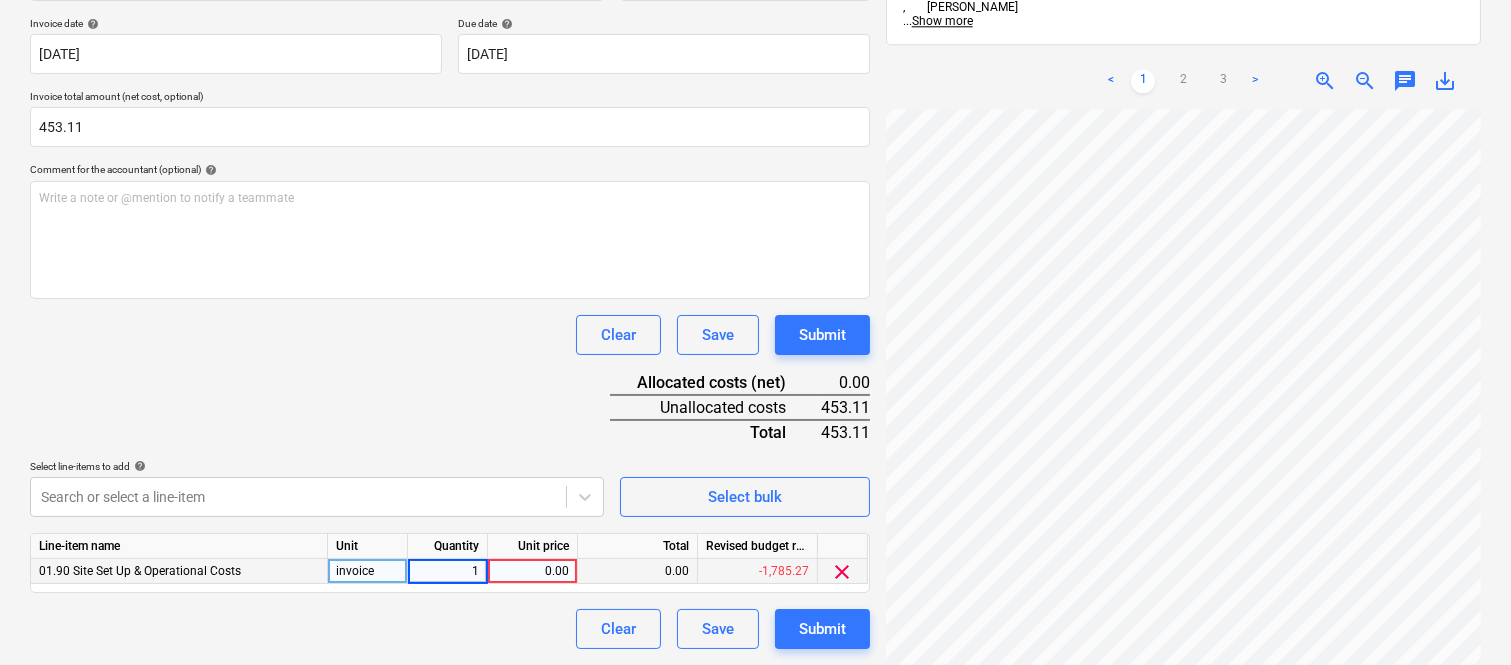 click on "0.00" at bounding box center (532, 571) 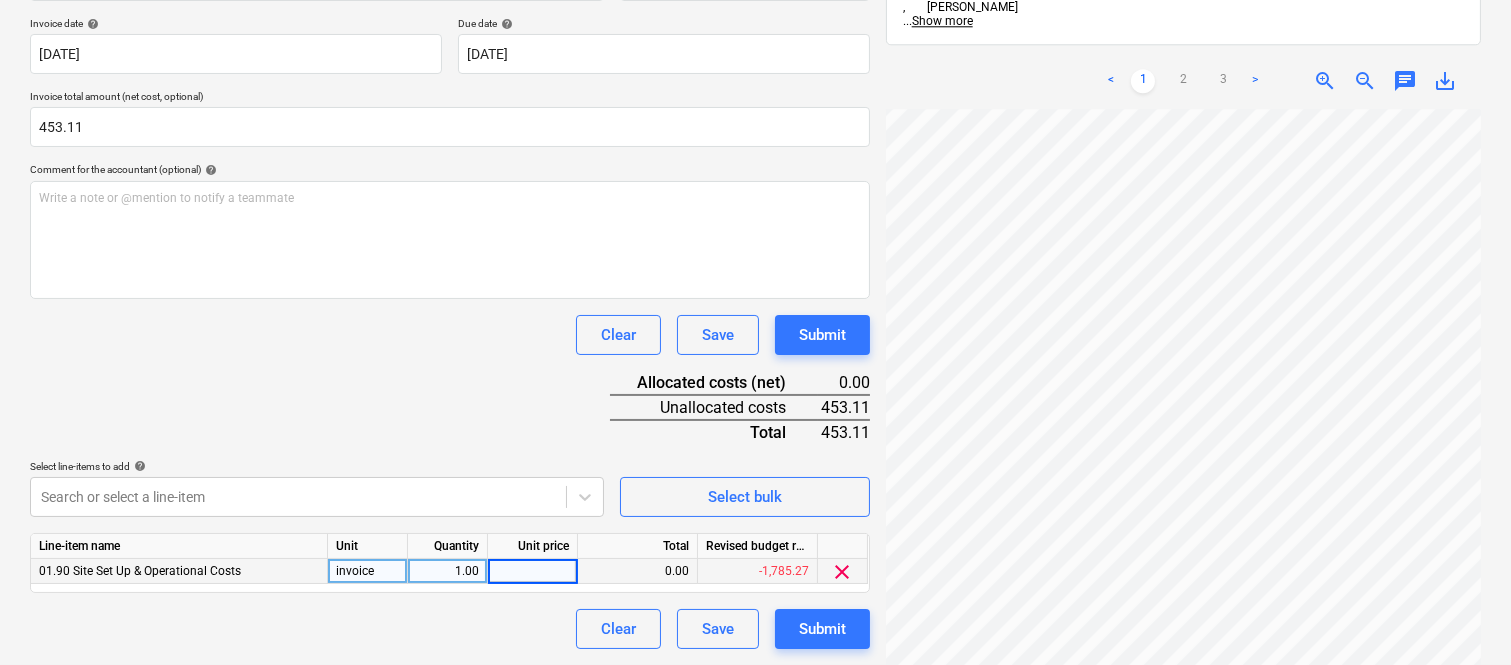 type on "453.11" 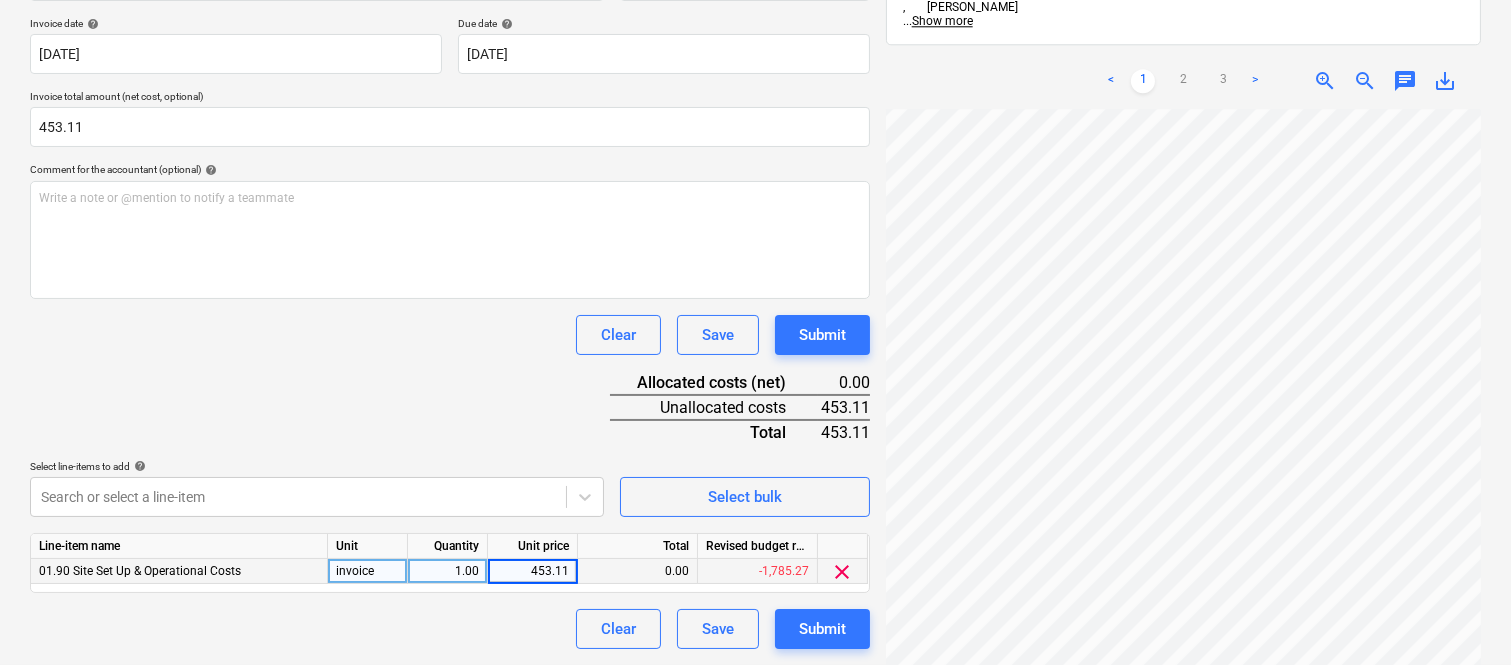 click on "Clear Save Submit" at bounding box center (450, 629) 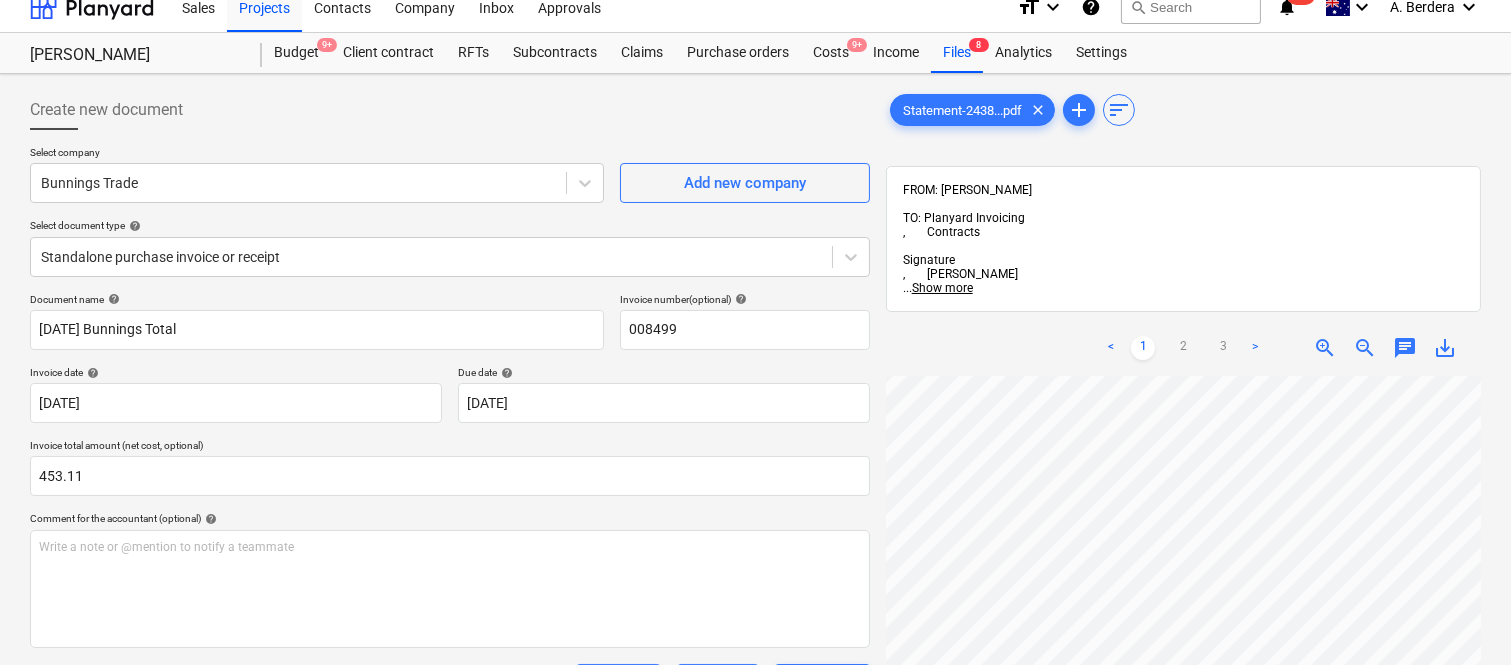 scroll, scrollTop: 0, scrollLeft: 0, axis: both 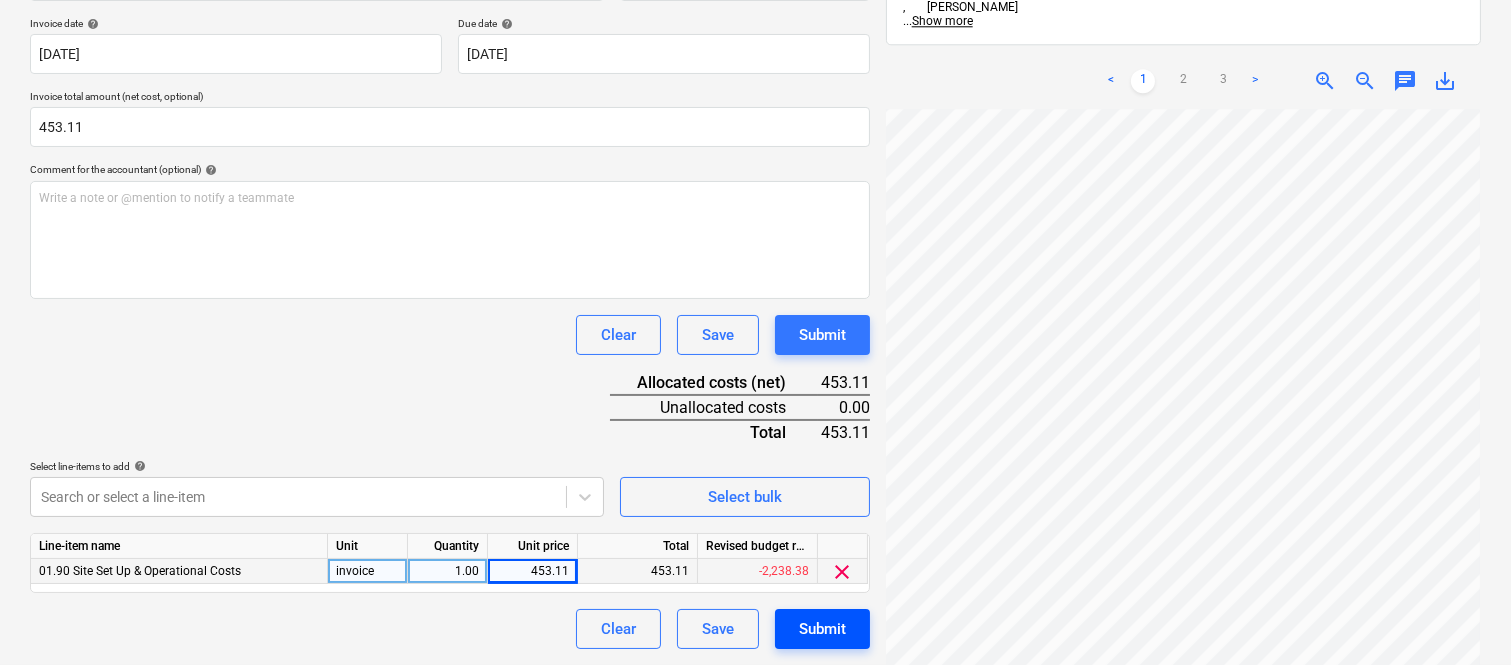 click on "Submit" at bounding box center [822, 629] 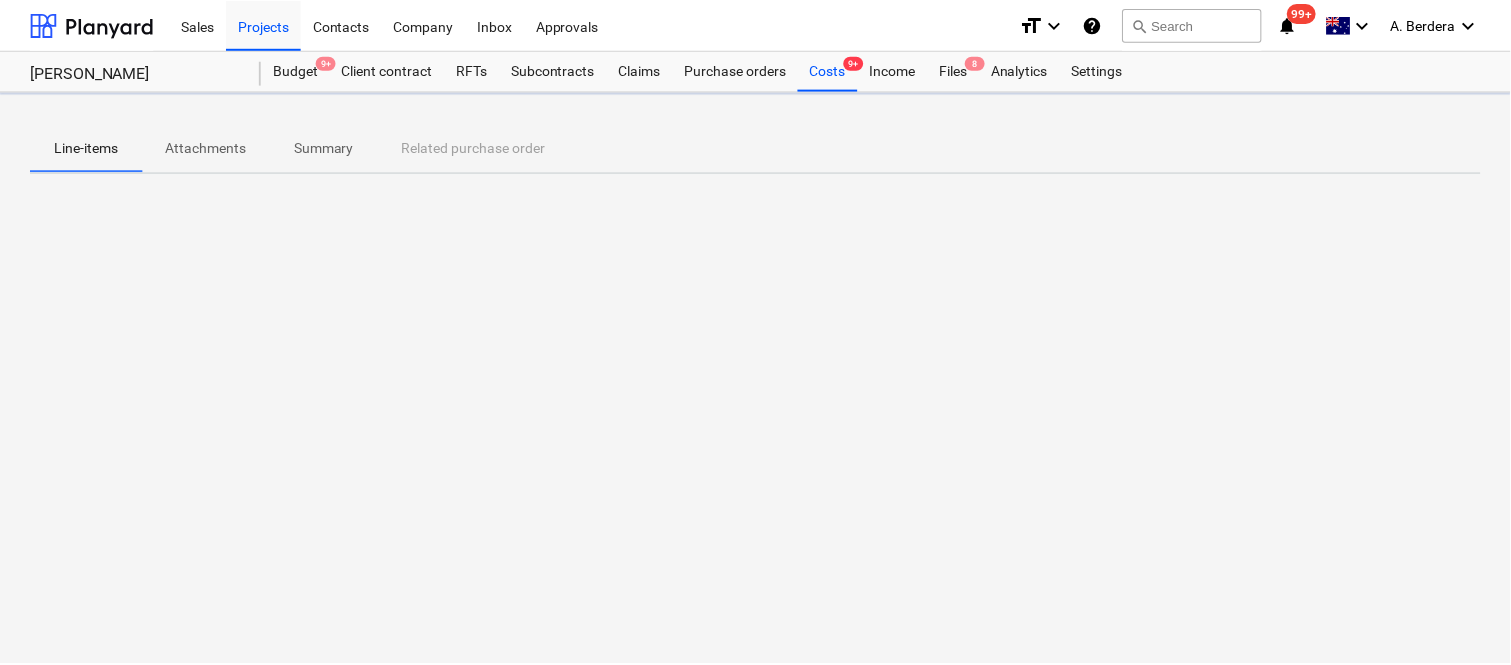 scroll, scrollTop: 0, scrollLeft: 0, axis: both 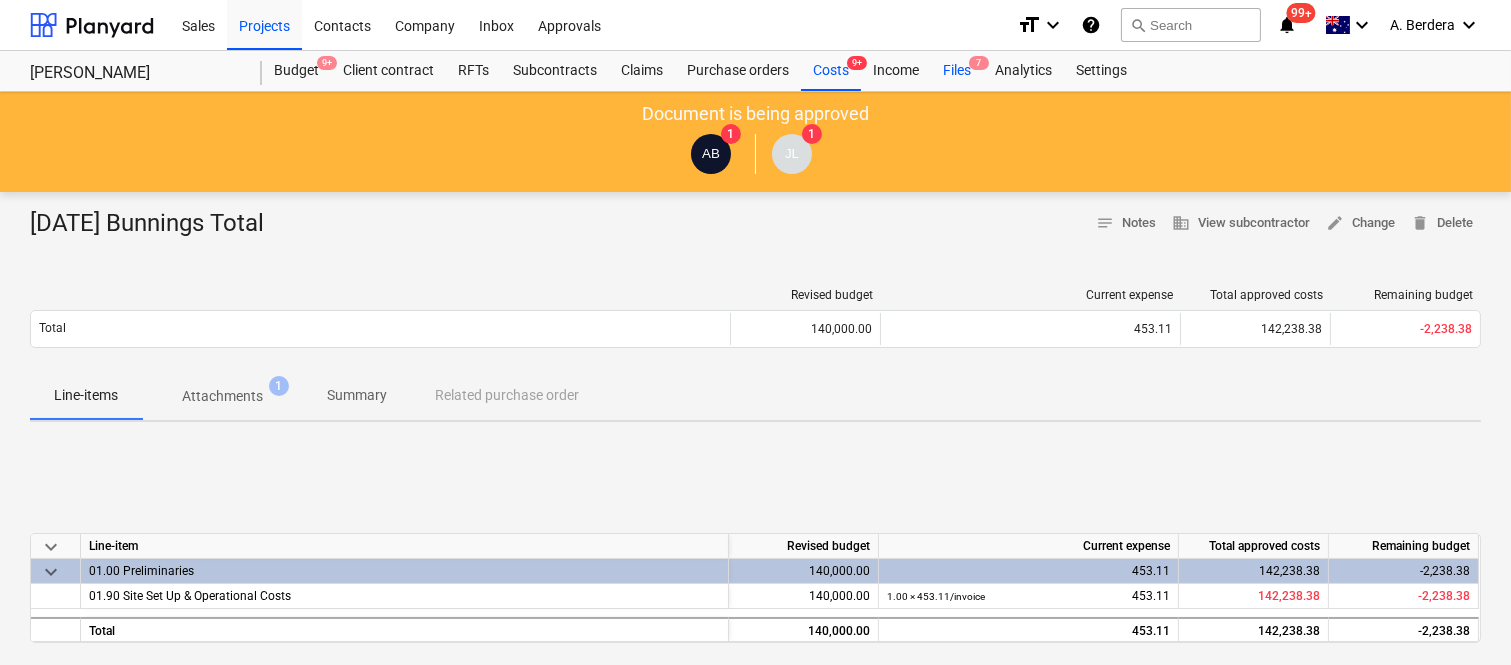 click on "Files 7" at bounding box center [957, 71] 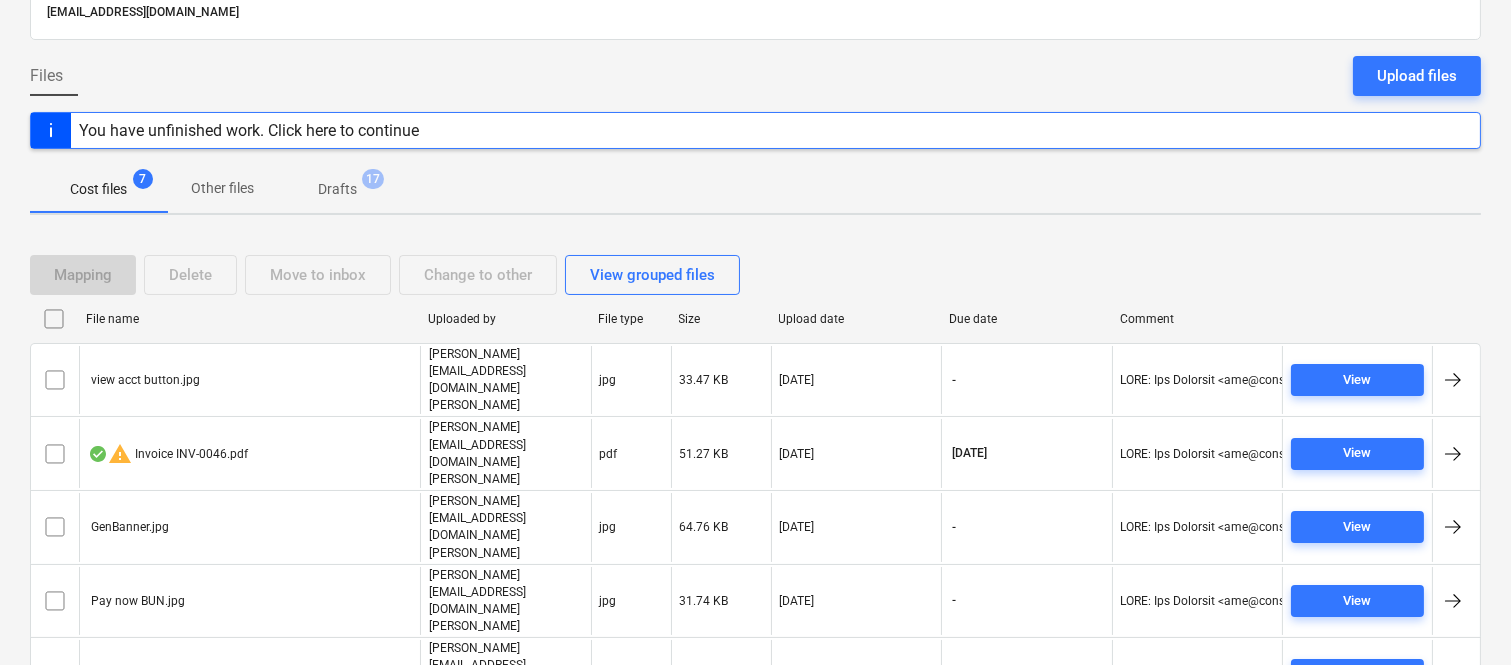 scroll, scrollTop: 154, scrollLeft: 0, axis: vertical 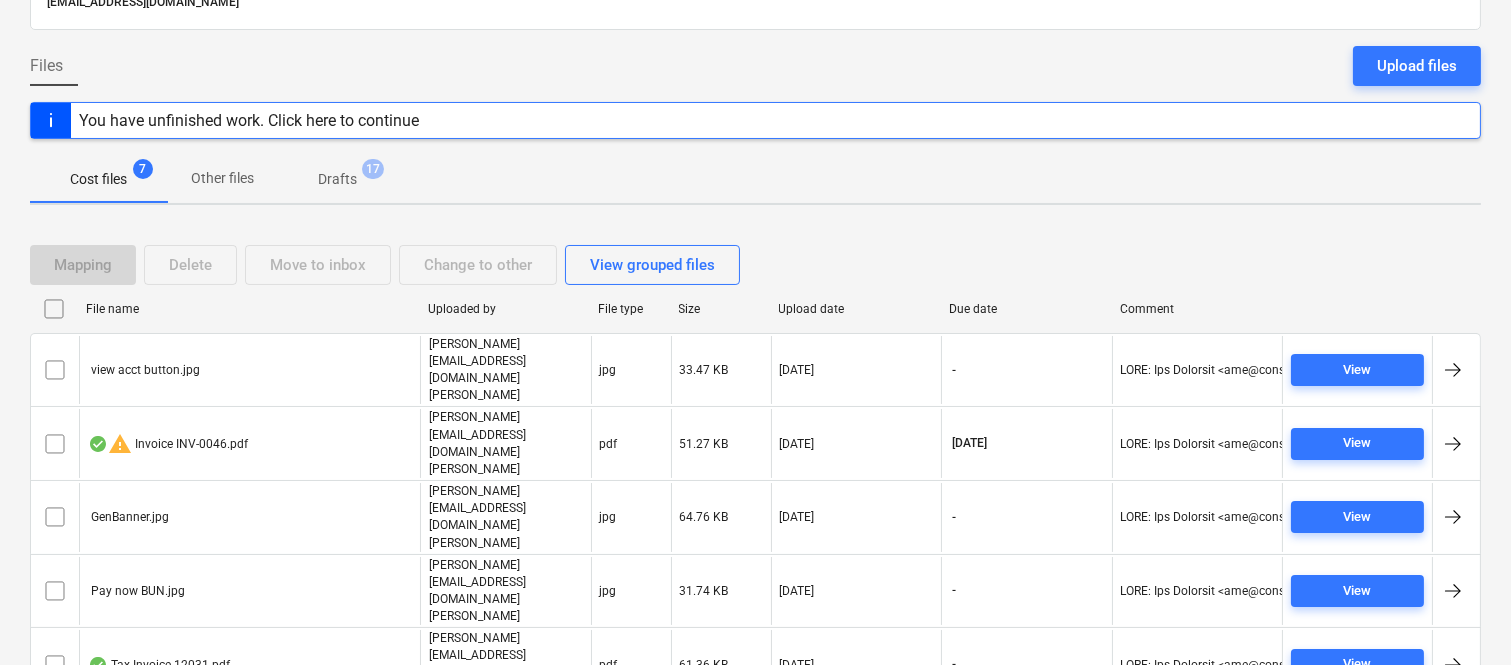 click on "Invoice 17685.pdf" at bounding box center [249, 777] 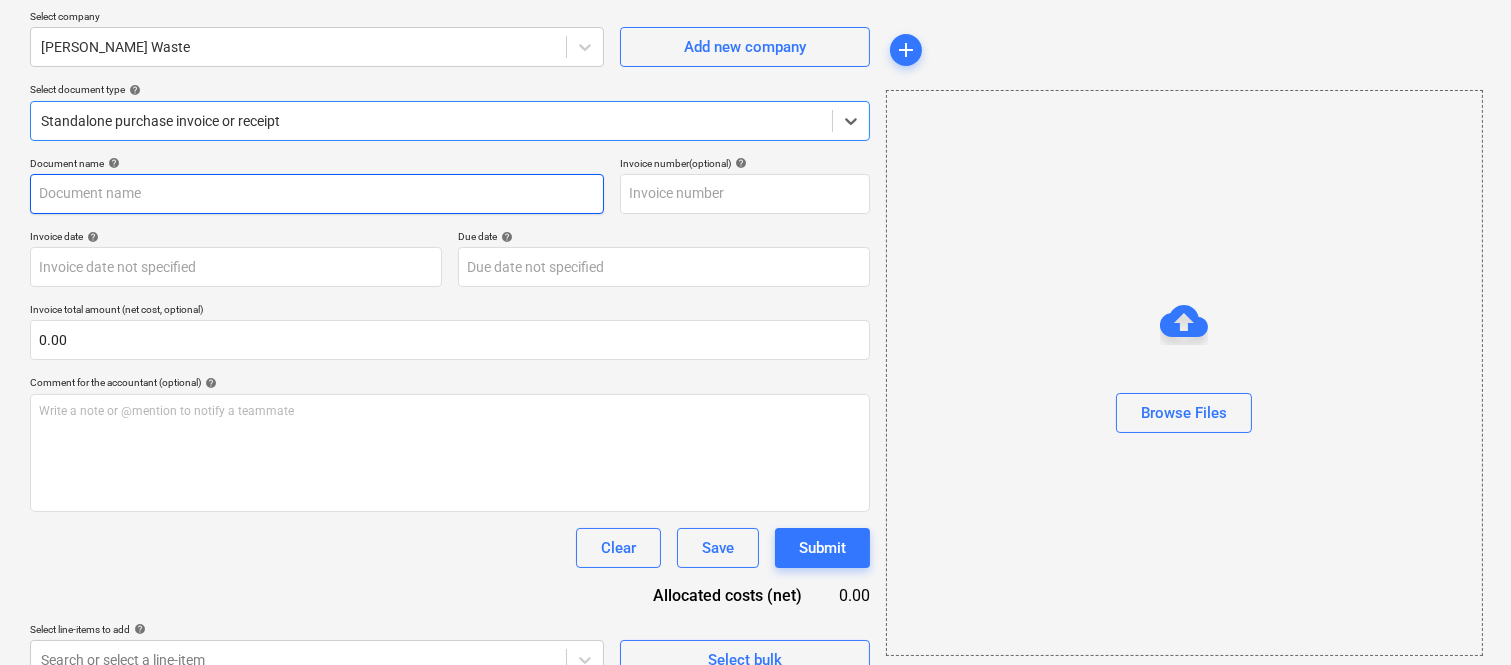 type on "17685" 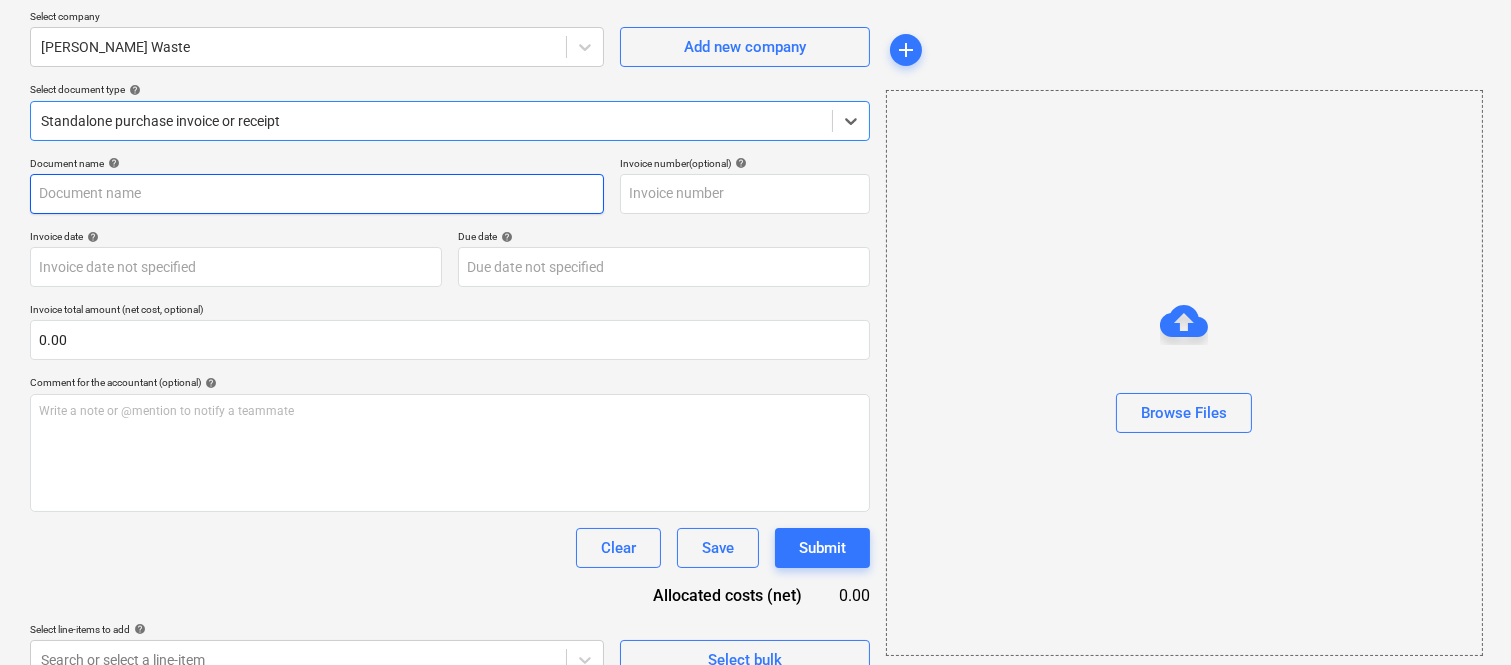 type on "17685" 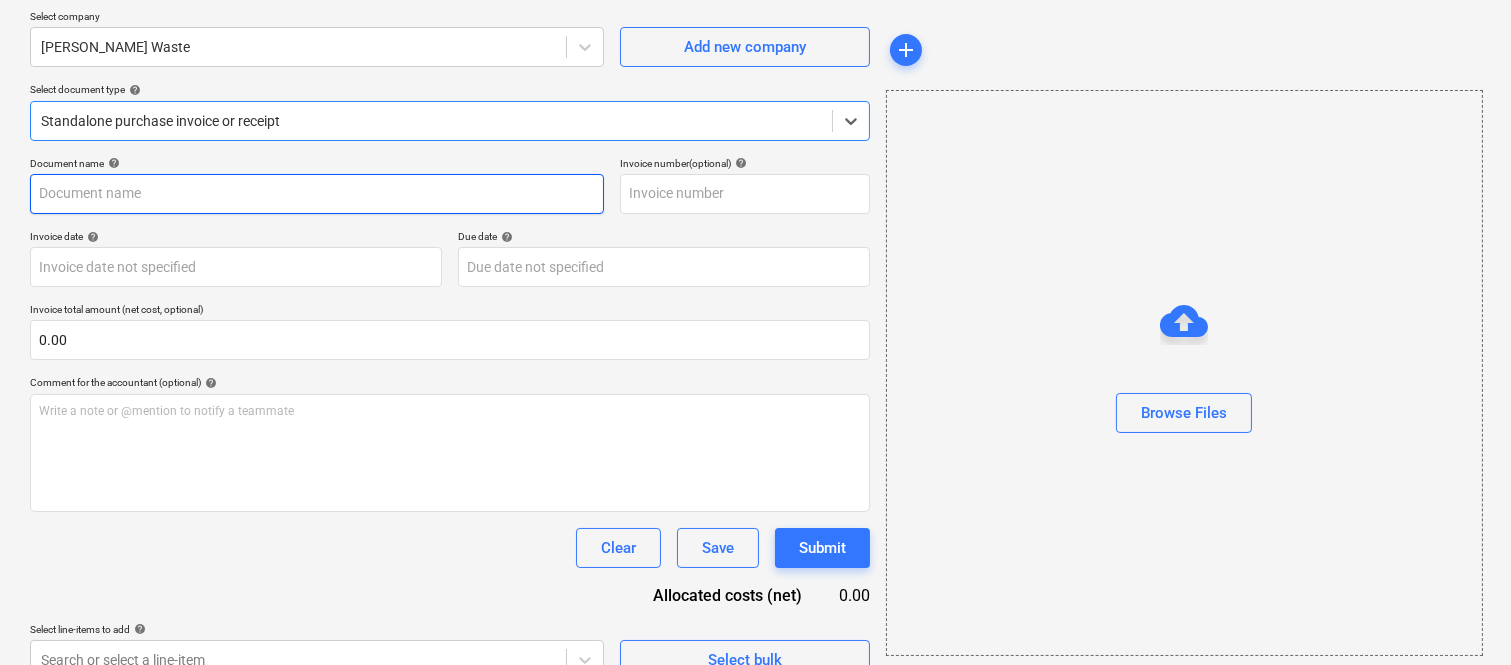 type on "[DATE]" 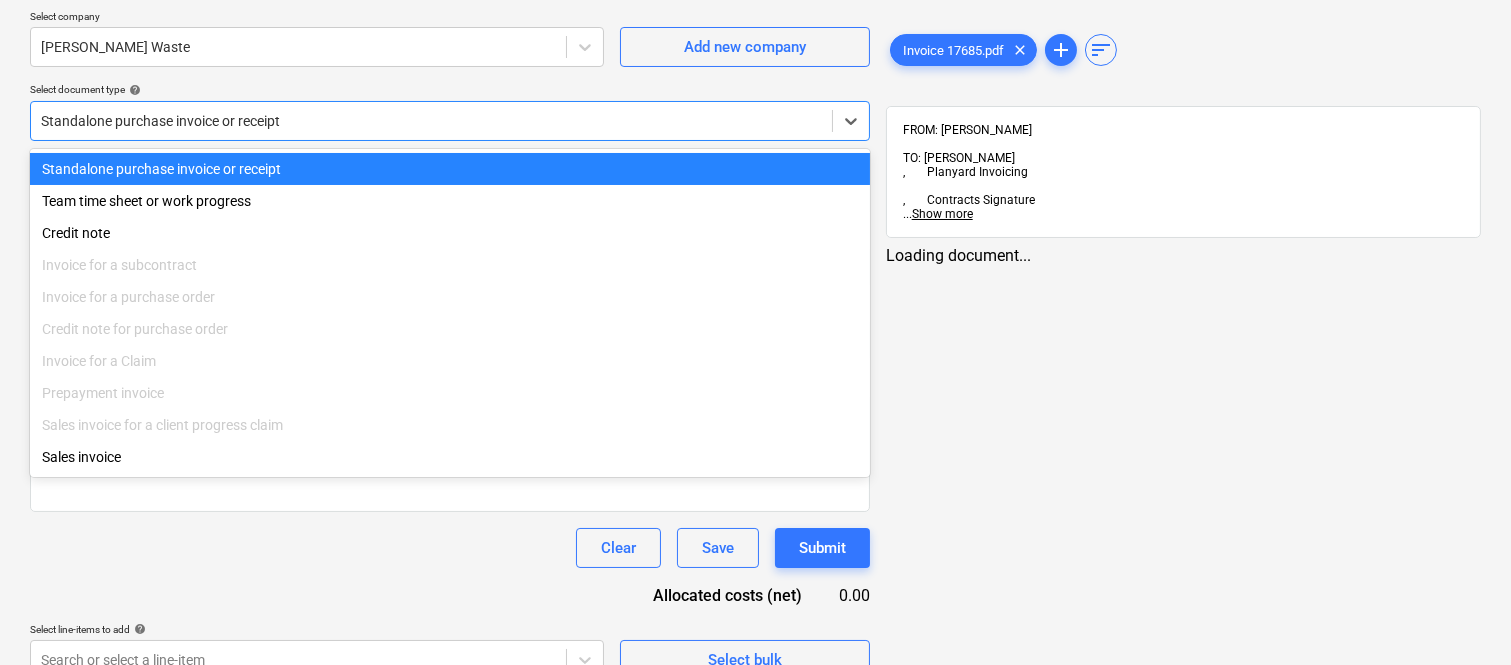 click at bounding box center (431, 121) 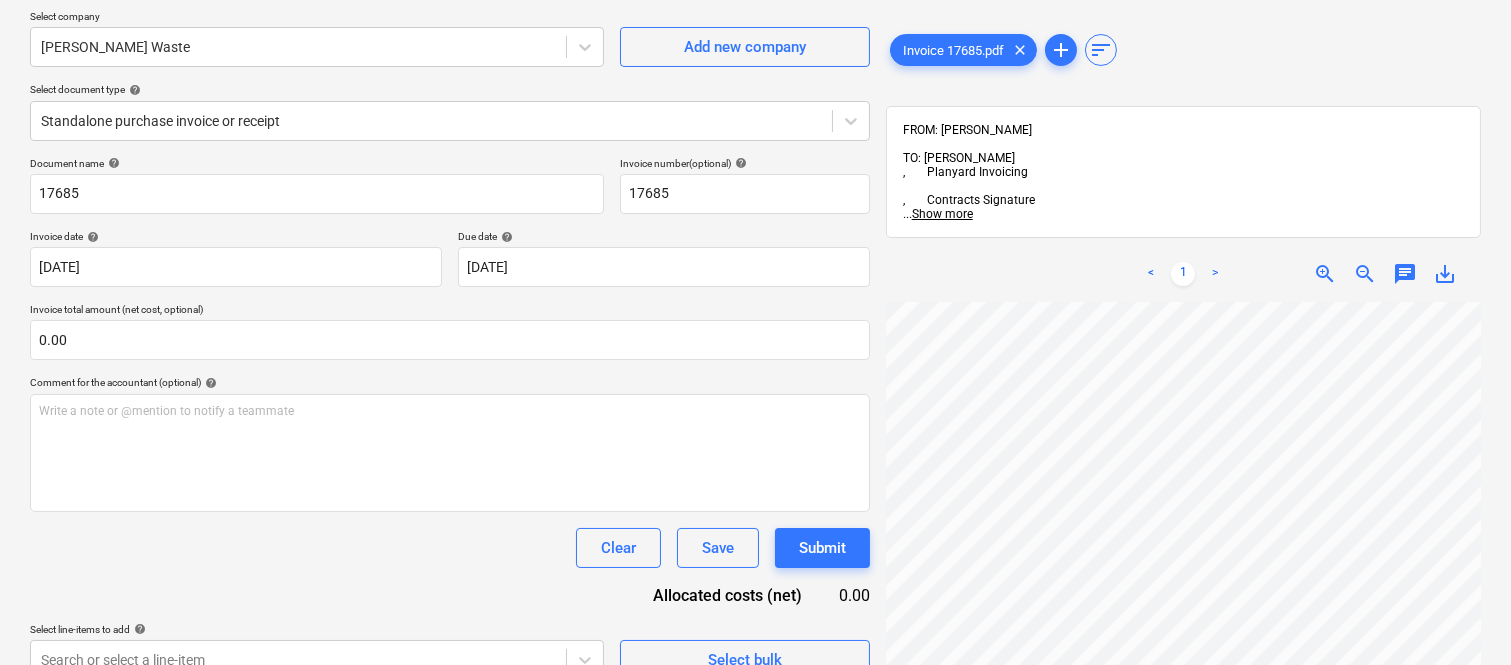scroll, scrollTop: 126, scrollLeft: 305, axis: both 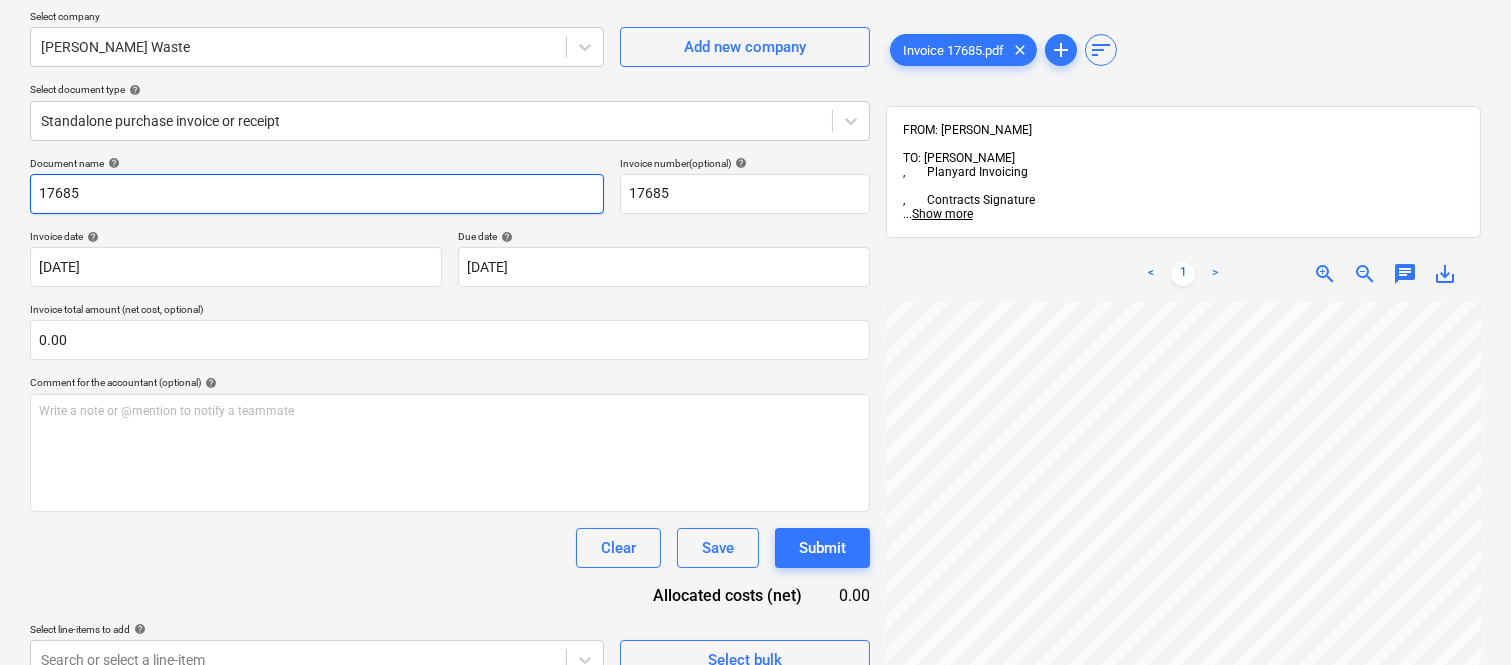 click on "17685" at bounding box center [317, 194] 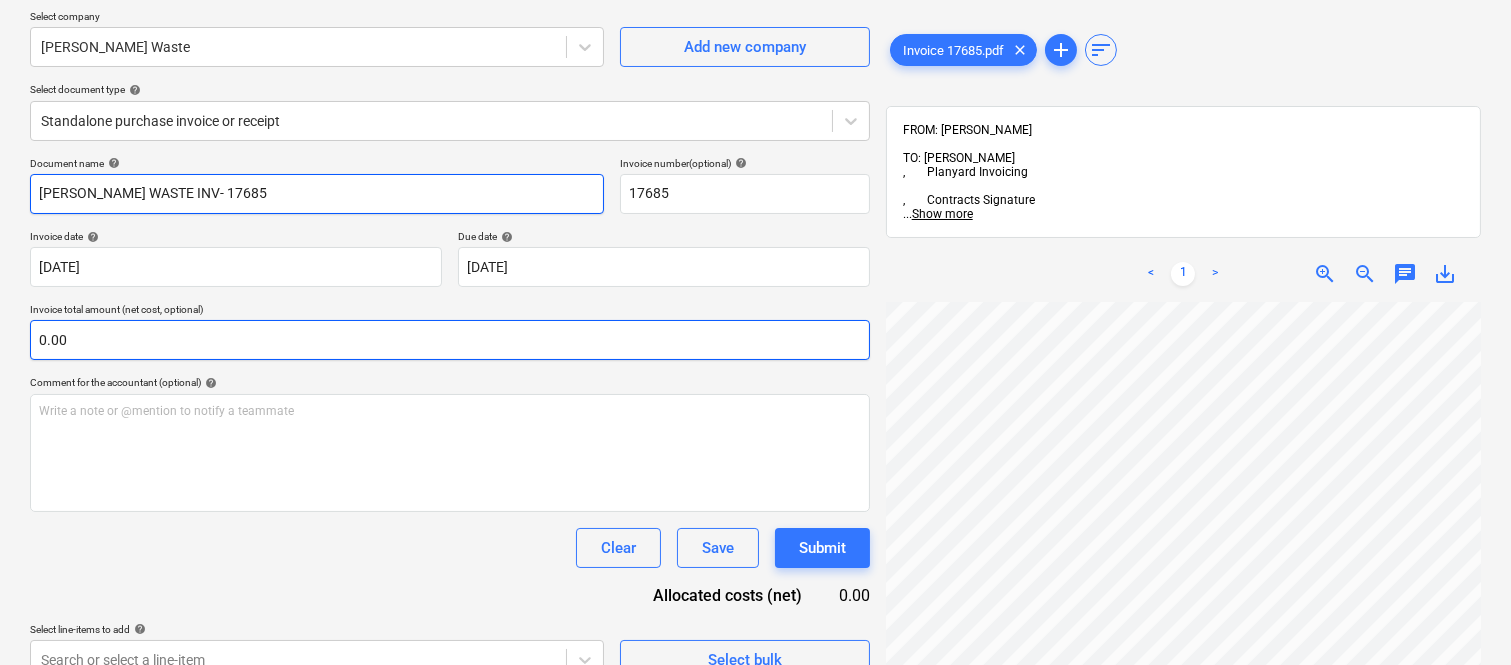 type on "[PERSON_NAME] WASTE INV- 17685" 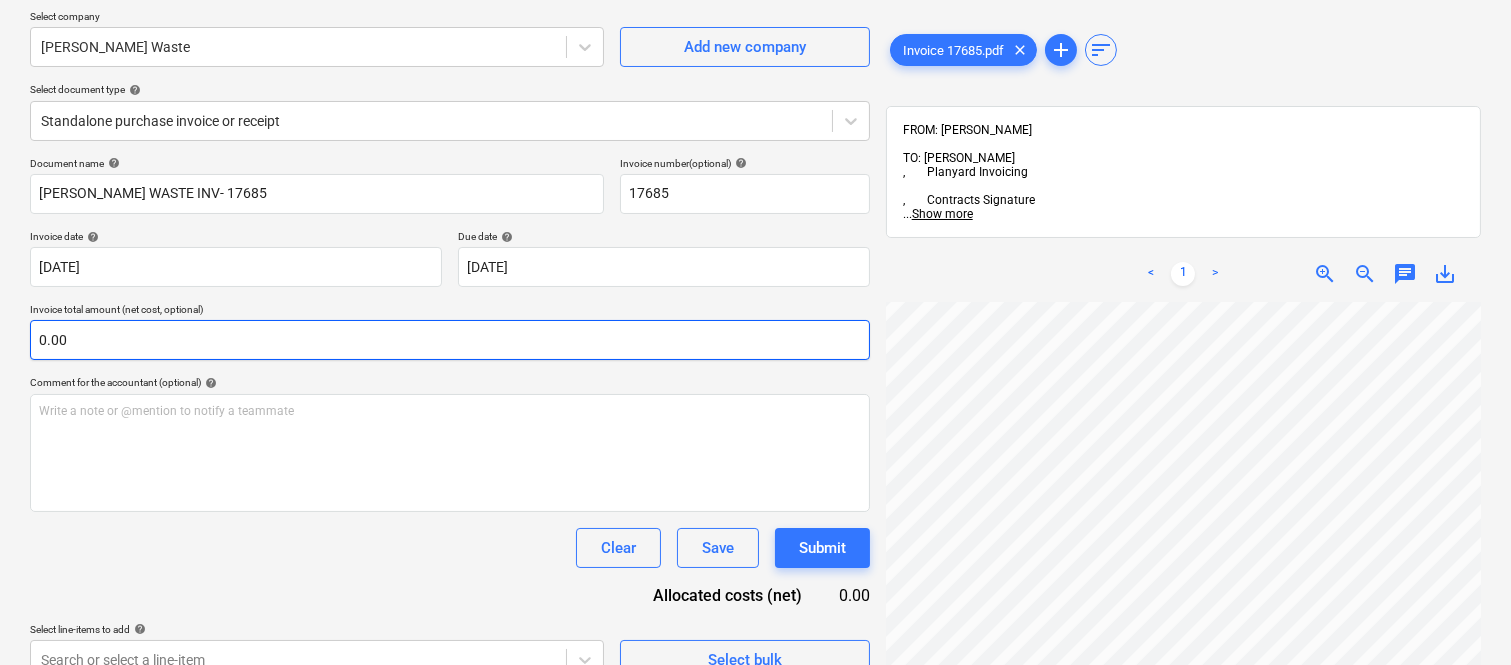 scroll, scrollTop: 192, scrollLeft: 313, axis: both 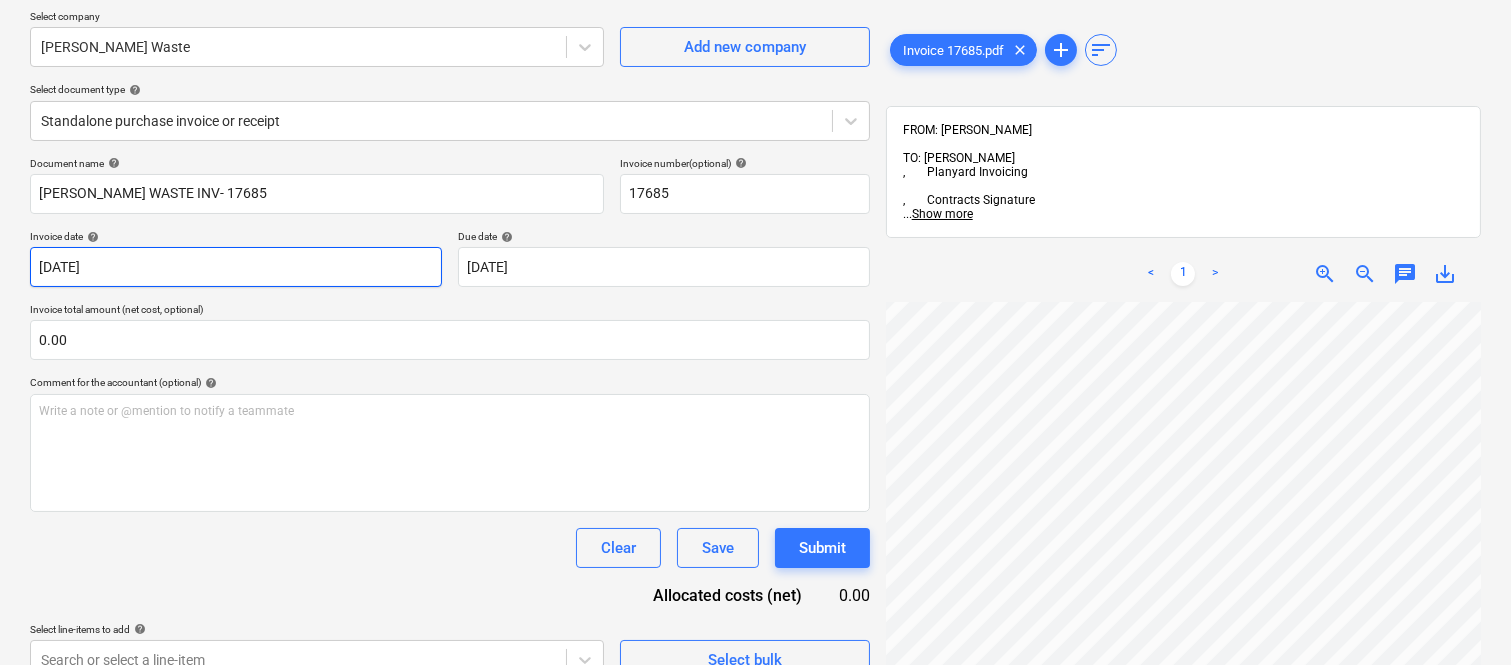 click on "Sales Projects Contacts Company Inbox Approvals format_size keyboard_arrow_down help search Search notifications 99+ keyboard_arrow_down A. Berdera keyboard_arrow_down [PERSON_NAME] [PERSON_NAME] Budget 9+ Client contract RFTs Subcontracts Claims Purchase orders Costs 9+ Income Files 7 Analytics Settings Create new document Select company [PERSON_NAME] Waste   Add new company Select document type help Standalone purchase invoice or receipt Document name help [PERSON_NAME] WASTE INV- 17685 Invoice number  (optional) help 17685 Invoice date help [DATE] [DATE] Press the down arrow key to interact with the calendar and
select a date. Press the question mark key to get the keyboard shortcuts for changing dates. Due date help [DATE] [DATE] Press the down arrow key to interact with the calendar and
select a date. Press the question mark key to get the keyboard shortcuts for changing dates. Invoice total amount (net cost, optional) 0.00 Comment for the accountant (optional) help ﻿ Clear Save Submit 0.00" at bounding box center (755, 178) 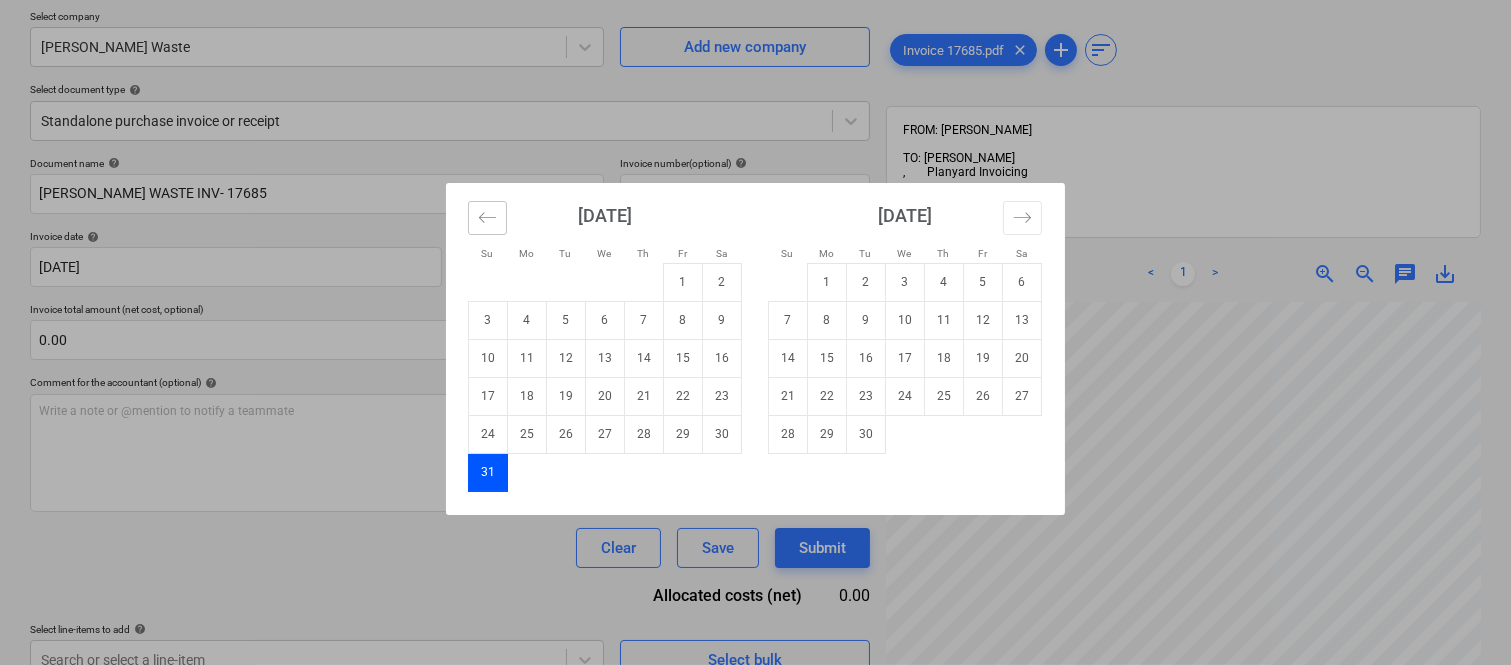 click at bounding box center (487, 218) 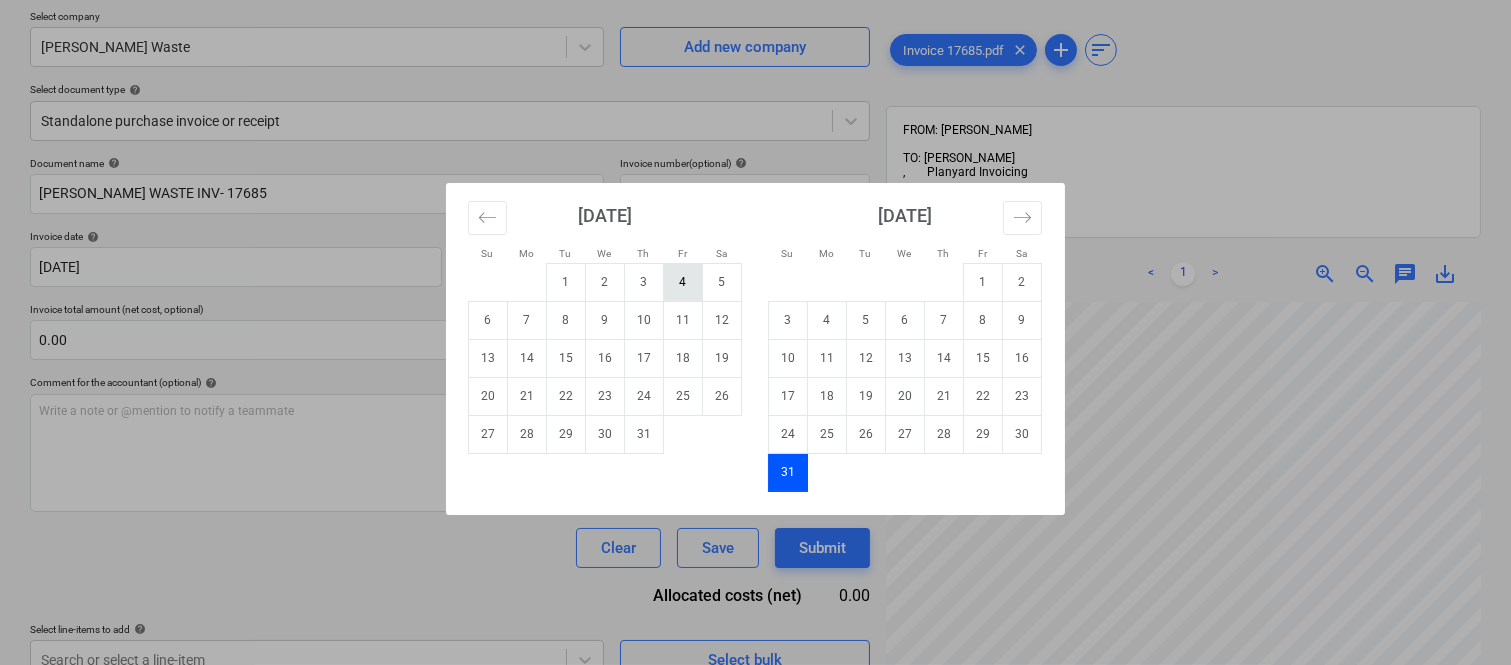 click on "4" at bounding box center [683, 282] 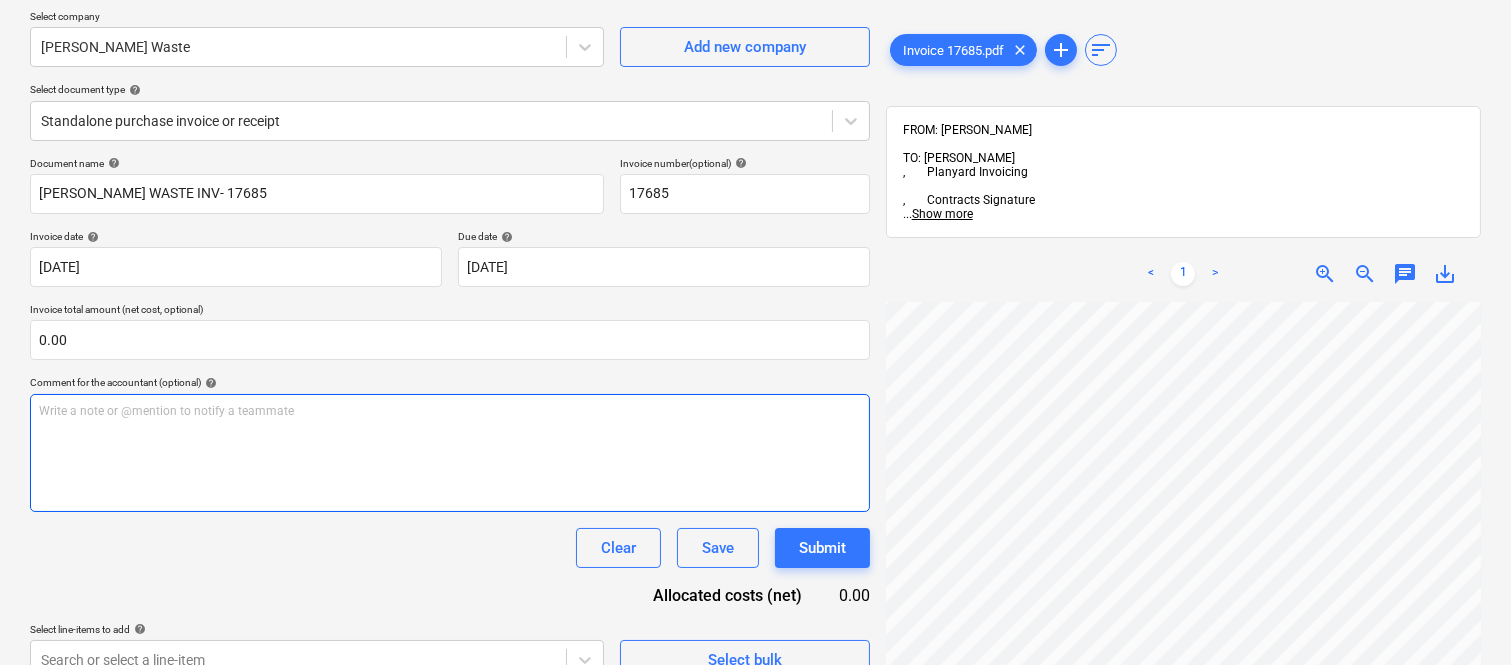 scroll, scrollTop: 561, scrollLeft: 604, axis: both 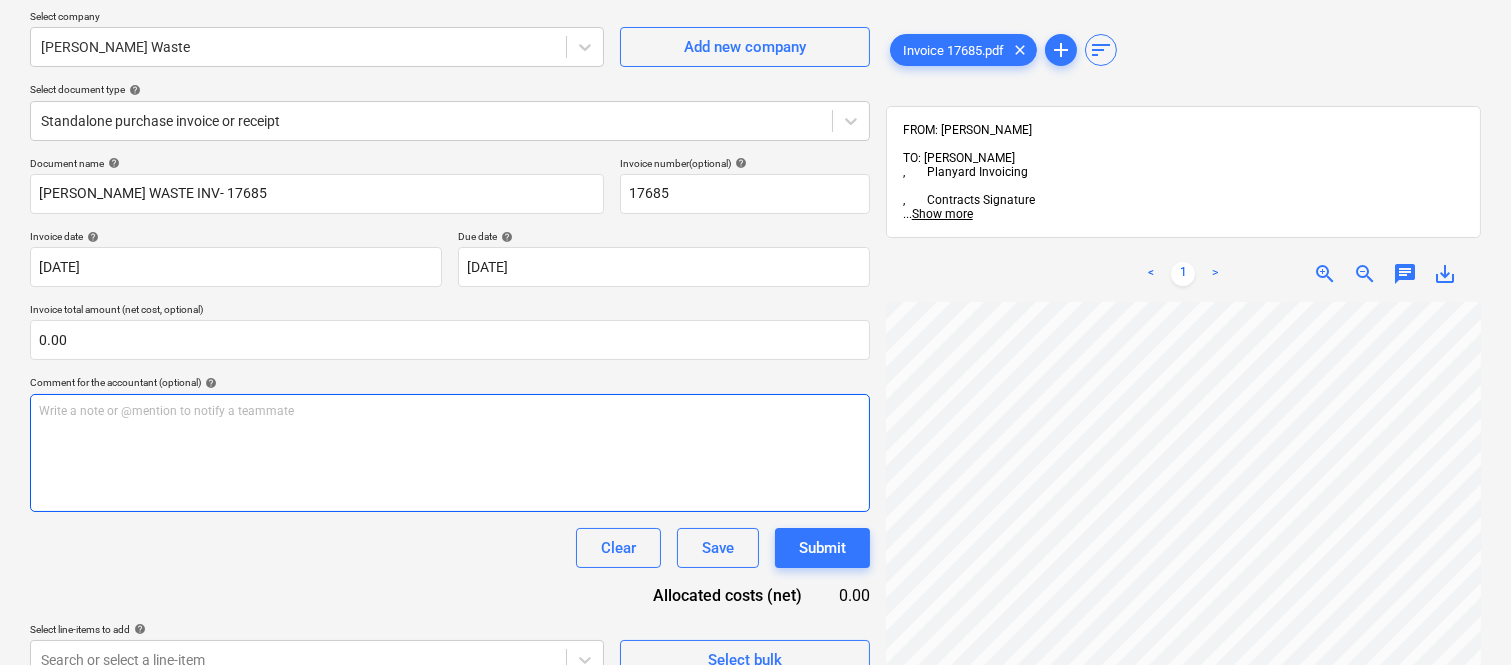 click on "Create new document Select company [PERSON_NAME] Waste   Add new company Select document type help Standalone purchase invoice or receipt Document name help [PERSON_NAME] WASTE INV- 17685 Invoice number  (optional) help 17685 Invoice date help [DATE] 04.07.2025 Press the down arrow key to interact with the calendar and
select a date. Press the question mark key to get the keyboard shortcuts for changing dates. Due date help [DATE] [DATE] Press the down arrow key to interact with the calendar and
select a date. Press the question mark key to get the keyboard shortcuts for changing dates. Invoice total amount (net cost, optional) 0.00 Comment for the accountant (optional) help Write a note or @mention to notify a teammate ﻿ Clear Save Submit Allocated costs (net) 0.00 Select line-items to add help Search or select a line-item Select bulk Invoice 17685.pdf clear add sort FROM: [PERSON_NAME]  TO: [PERSON_NAME]  , 	Planyard Invoicing , 	Contracts Signature  ...  Show more ...  Show more < 1 > zoom_in 0" at bounding box center [755, 317] 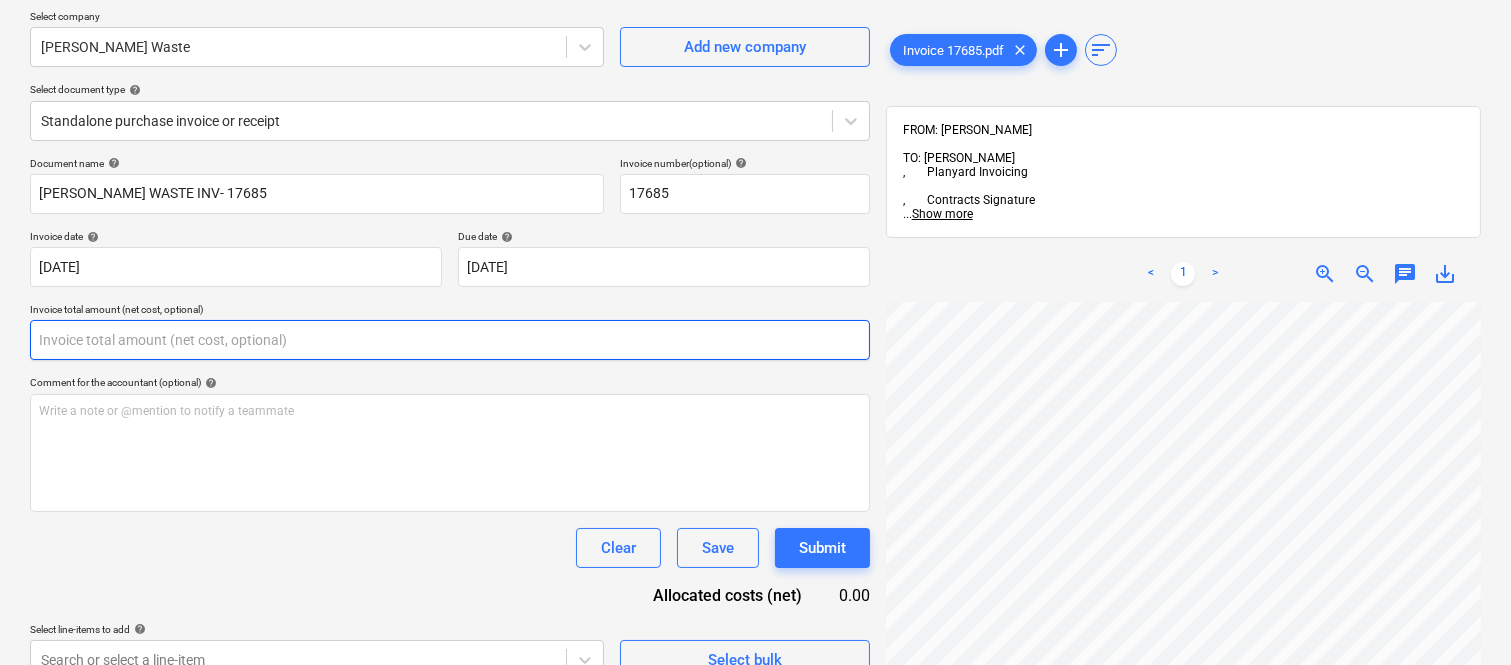 click at bounding box center (450, 340) 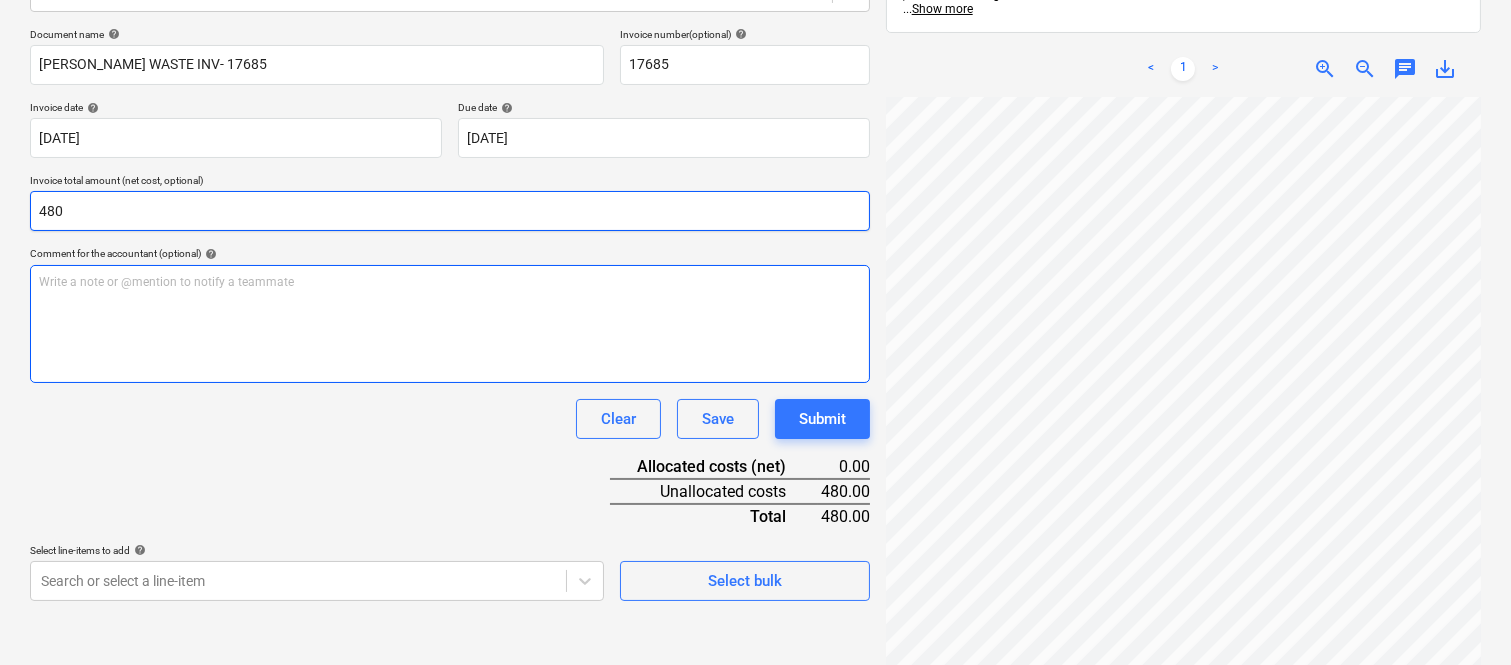 scroll, scrollTop: 285, scrollLeft: 0, axis: vertical 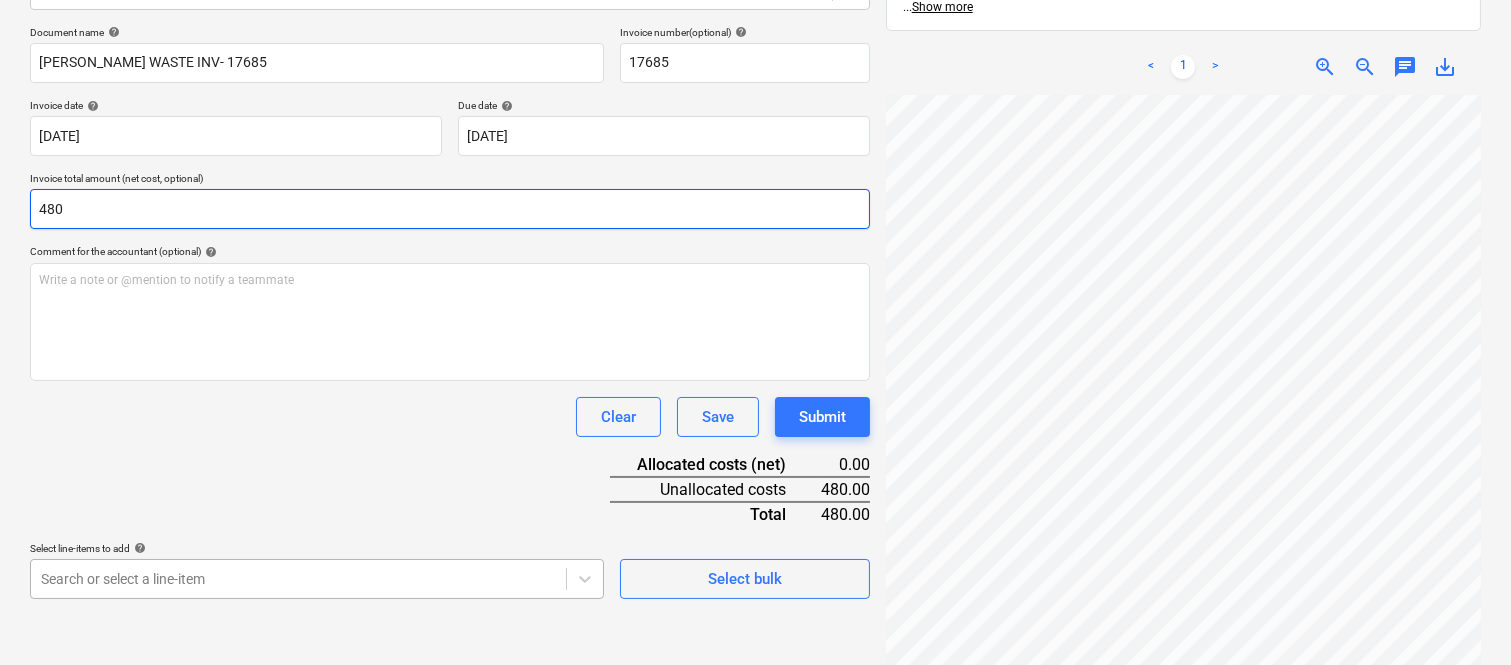 type on "480" 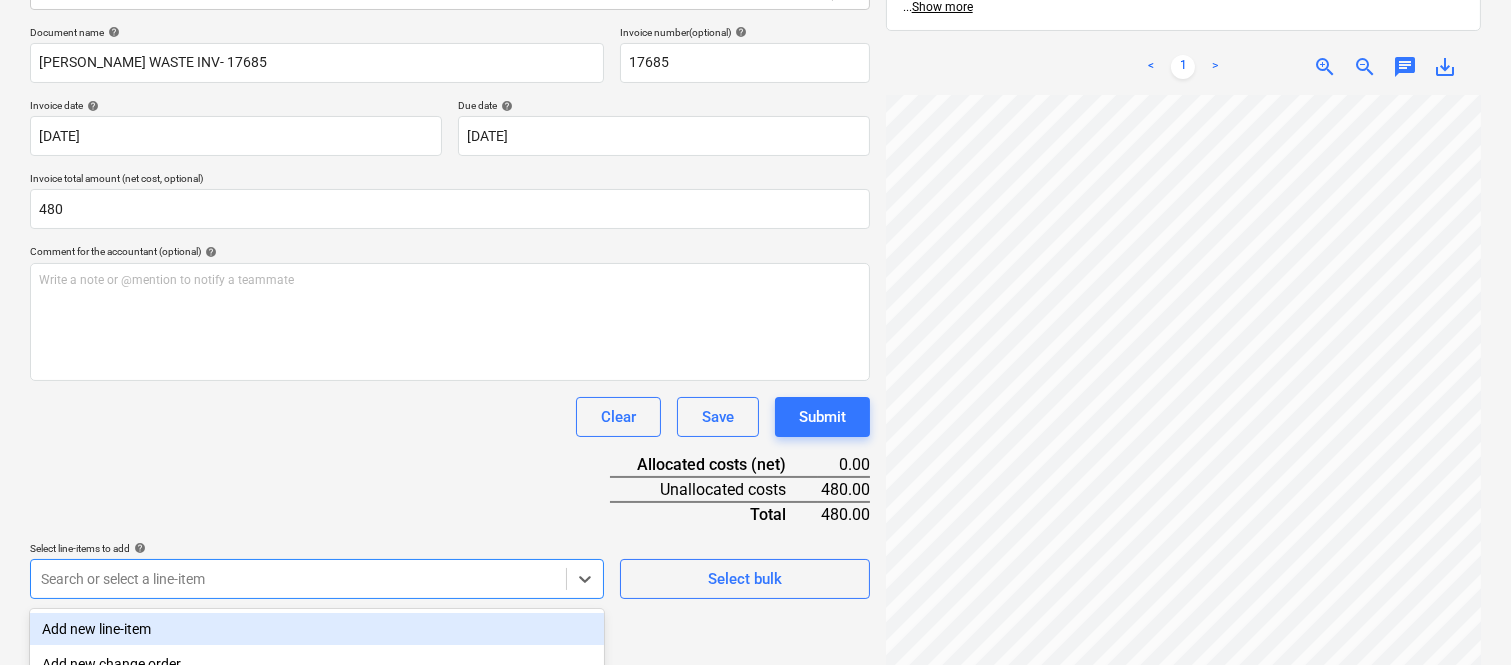 click on "Sales Projects Contacts Company Inbox Approvals format_size keyboard_arrow_down help search Search notifications 99+ keyboard_arrow_down A. Berdera keyboard_arrow_down [PERSON_NAME] [PERSON_NAME] Budget 9+ Client contract RFTs Subcontracts Claims Purchase orders Costs 9+ Income Files 7 Analytics Settings Create new document Select company [PERSON_NAME] Waste   Add new company Select document type help Standalone purchase invoice or receipt Document name help [PERSON_NAME] WASTE INV- 17685 Invoice number  (optional) help 17685 Invoice date help [DATE] 04.07.2025 Press the down arrow key to interact with the calendar and
select a date. Press the question mark key to get the keyboard shortcuts for changing dates. Due date help [DATE] [DATE] Press the down arrow key to interact with the calendar and
select a date. Press the question mark key to get the keyboard shortcuts for changing dates. Invoice total amount (net cost, optional) 480 Comment for the accountant (optional) help ﻿ Clear Save Submit 0.00" at bounding box center [755, 47] 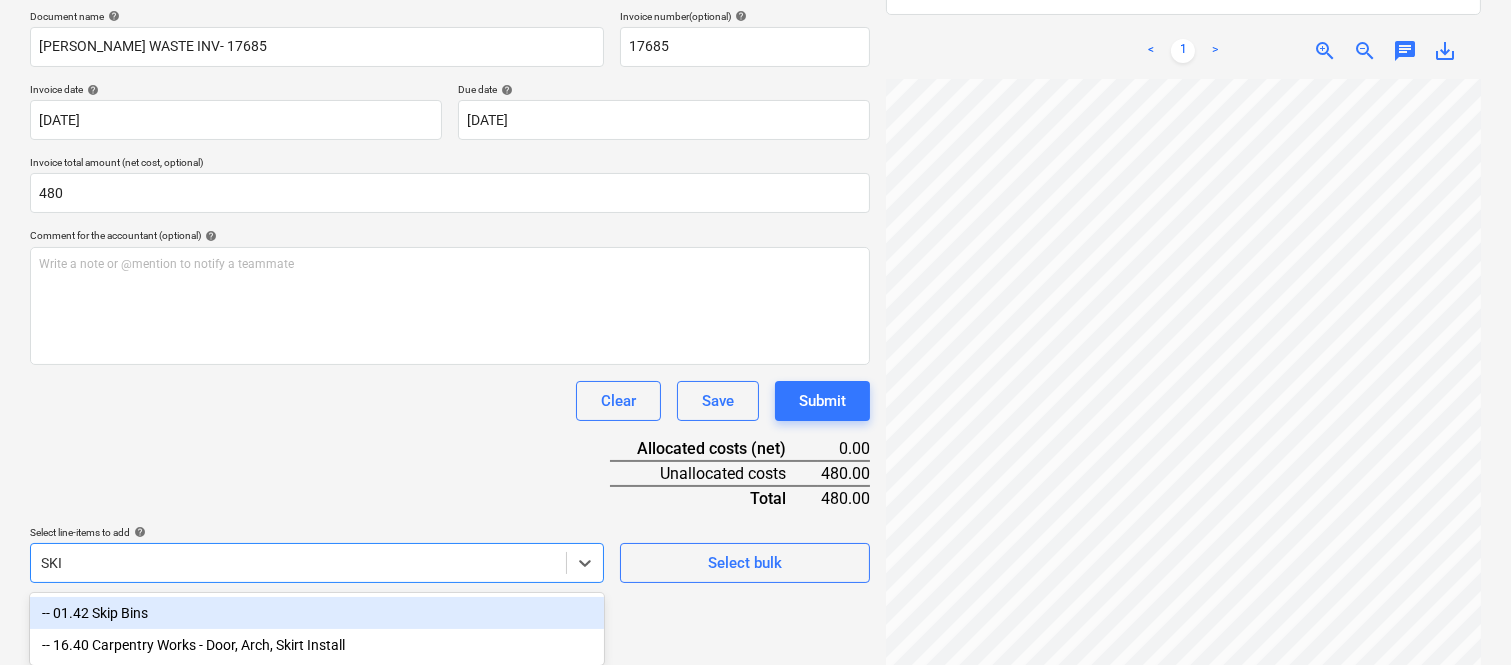 type on "SKIP" 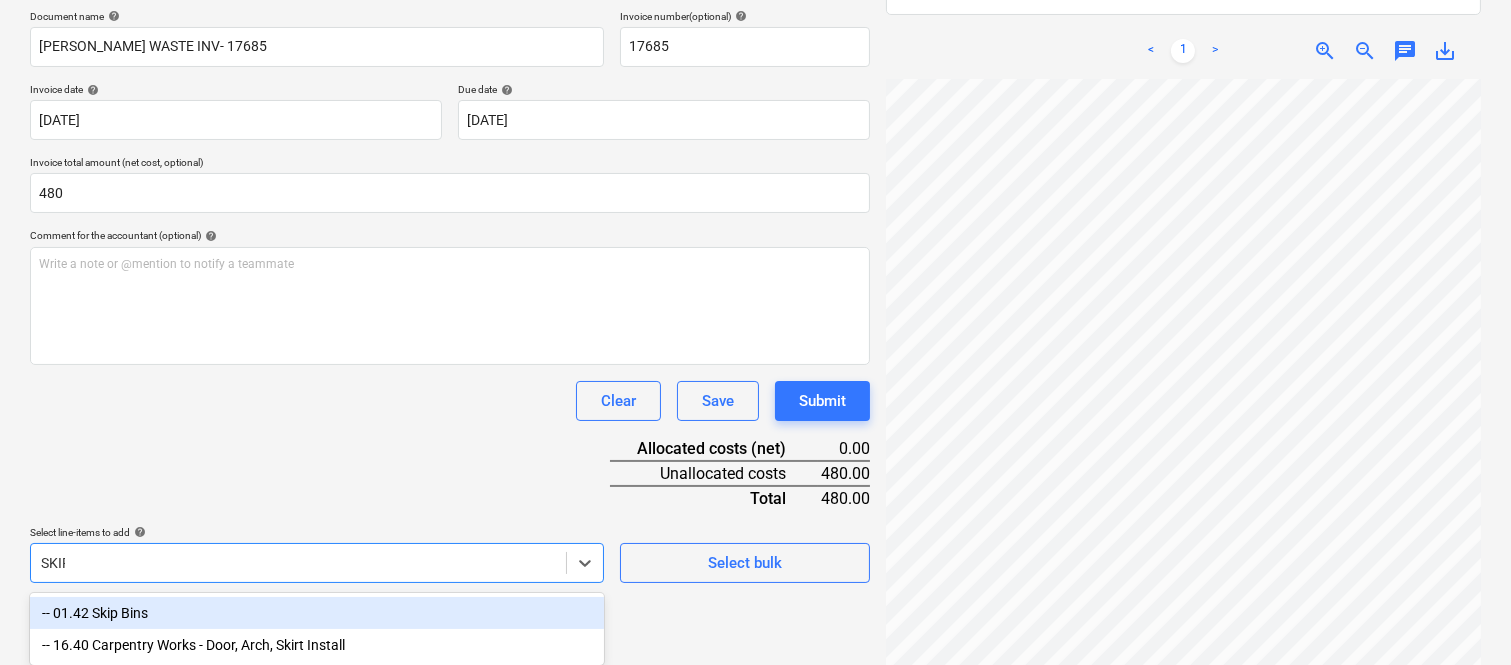 scroll, scrollTop: 285, scrollLeft: 0, axis: vertical 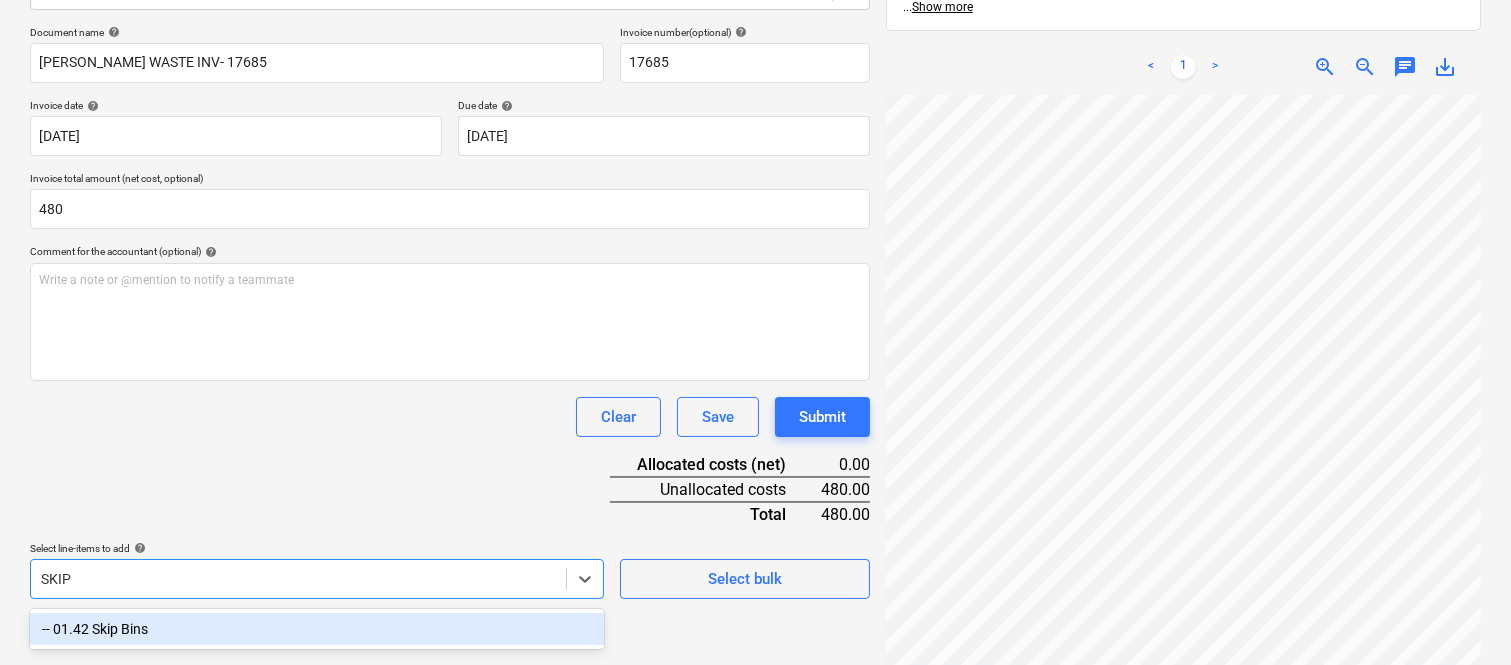 click on "--  01.42 Skip Bins" at bounding box center (317, 629) 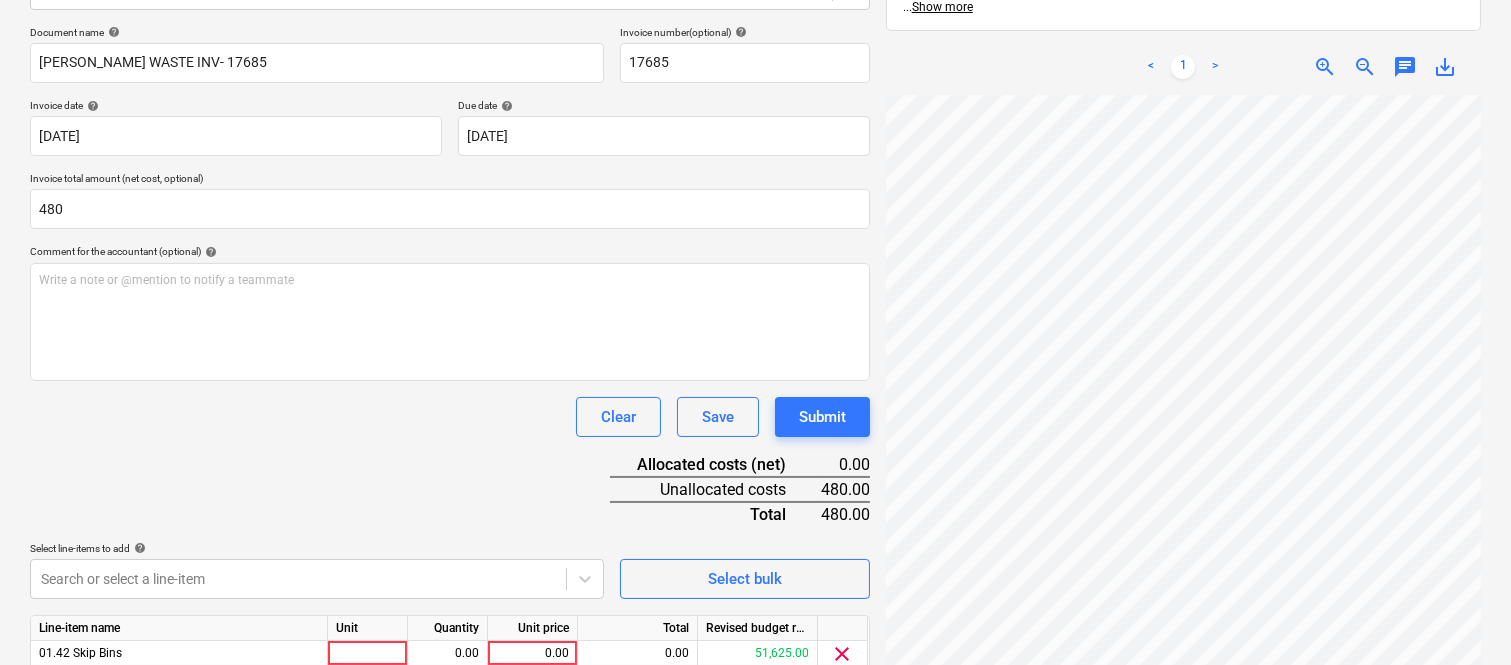 click on "Clear Save Submit" at bounding box center (450, 417) 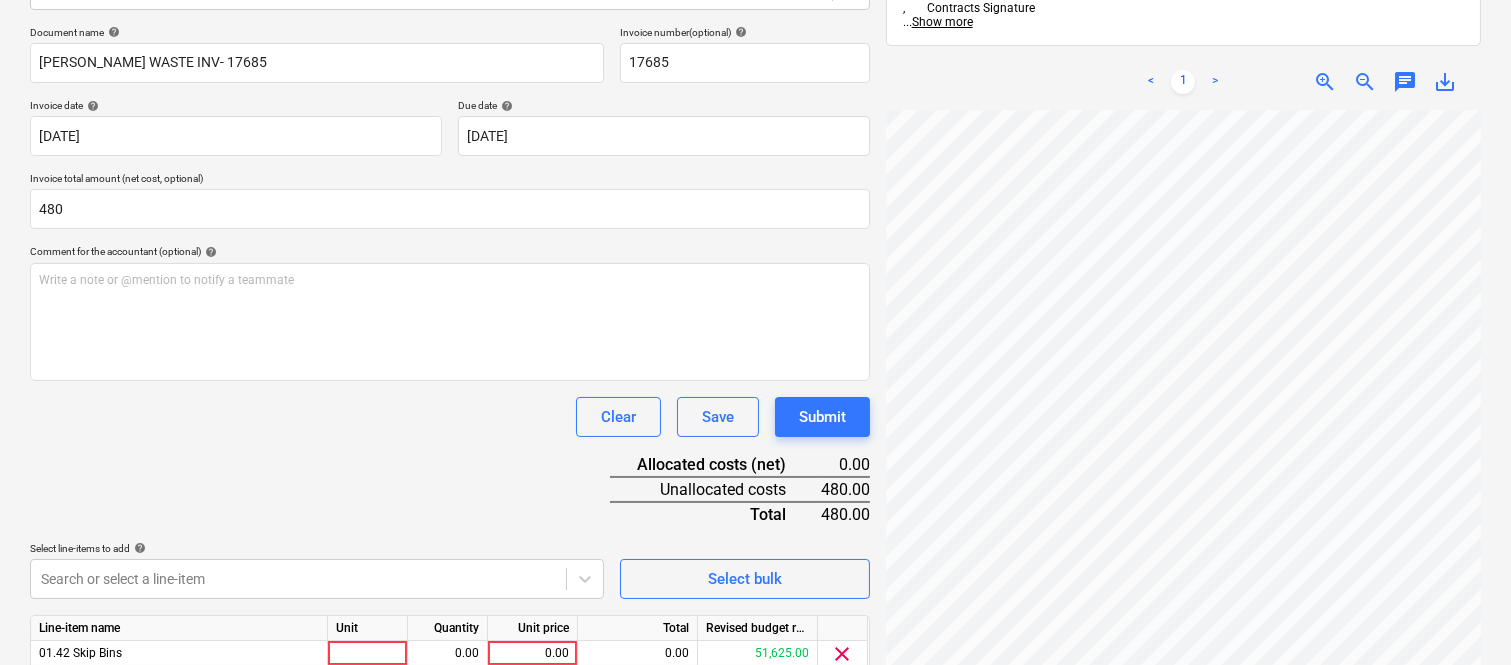 scroll, scrollTop: 367, scrollLeft: 0, axis: vertical 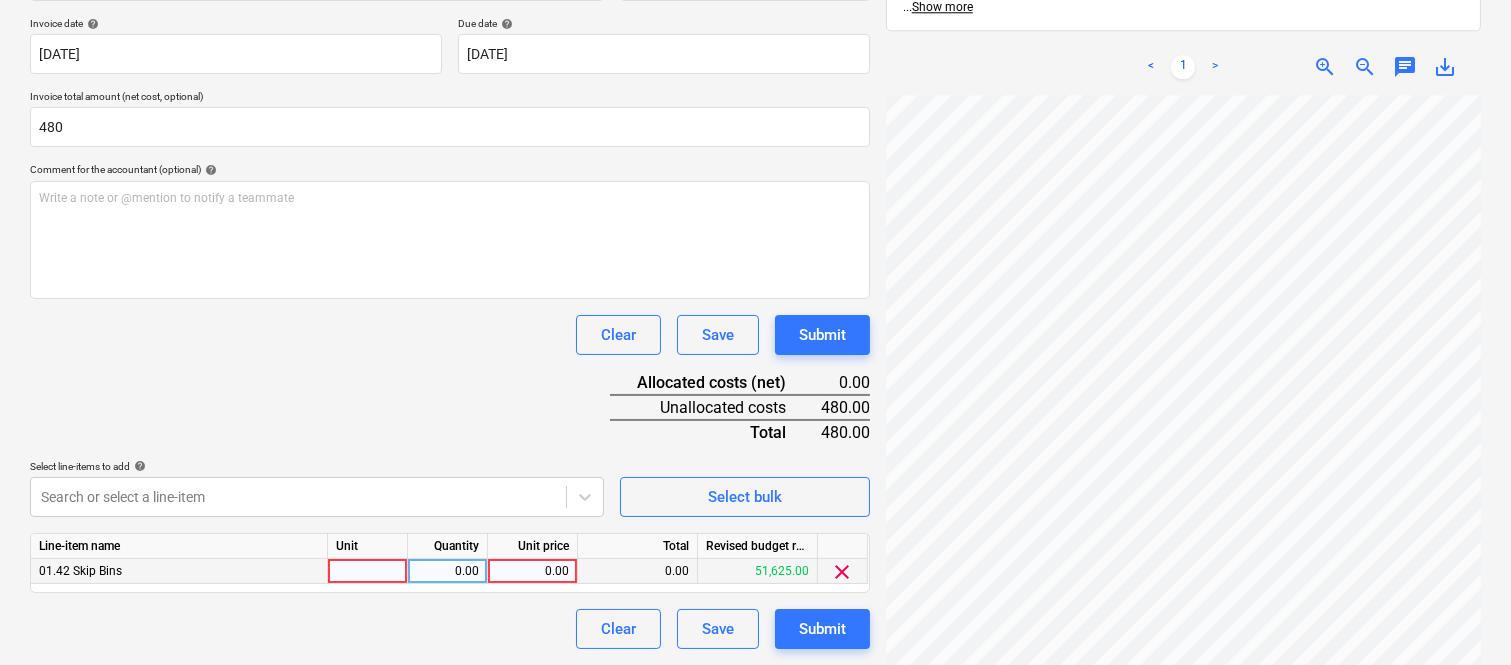 click at bounding box center [368, 571] 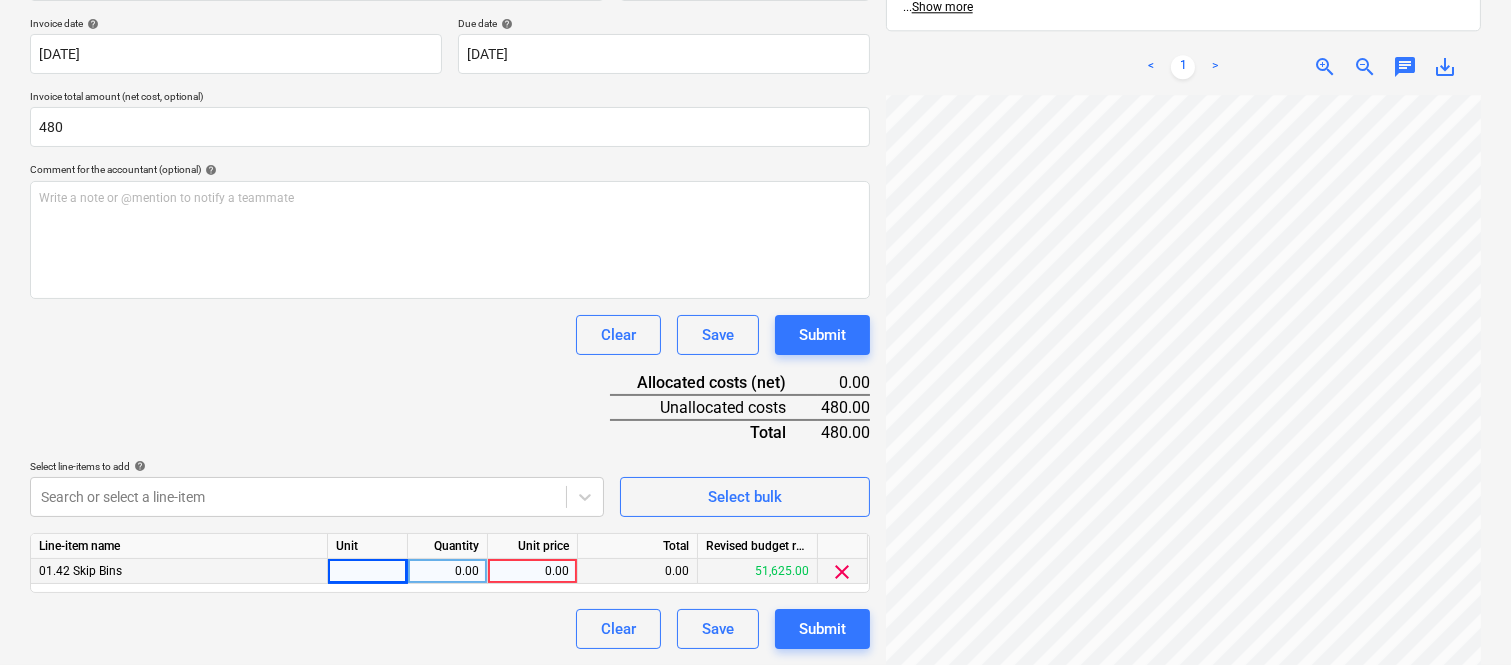 scroll, scrollTop: 465, scrollLeft: 117, axis: both 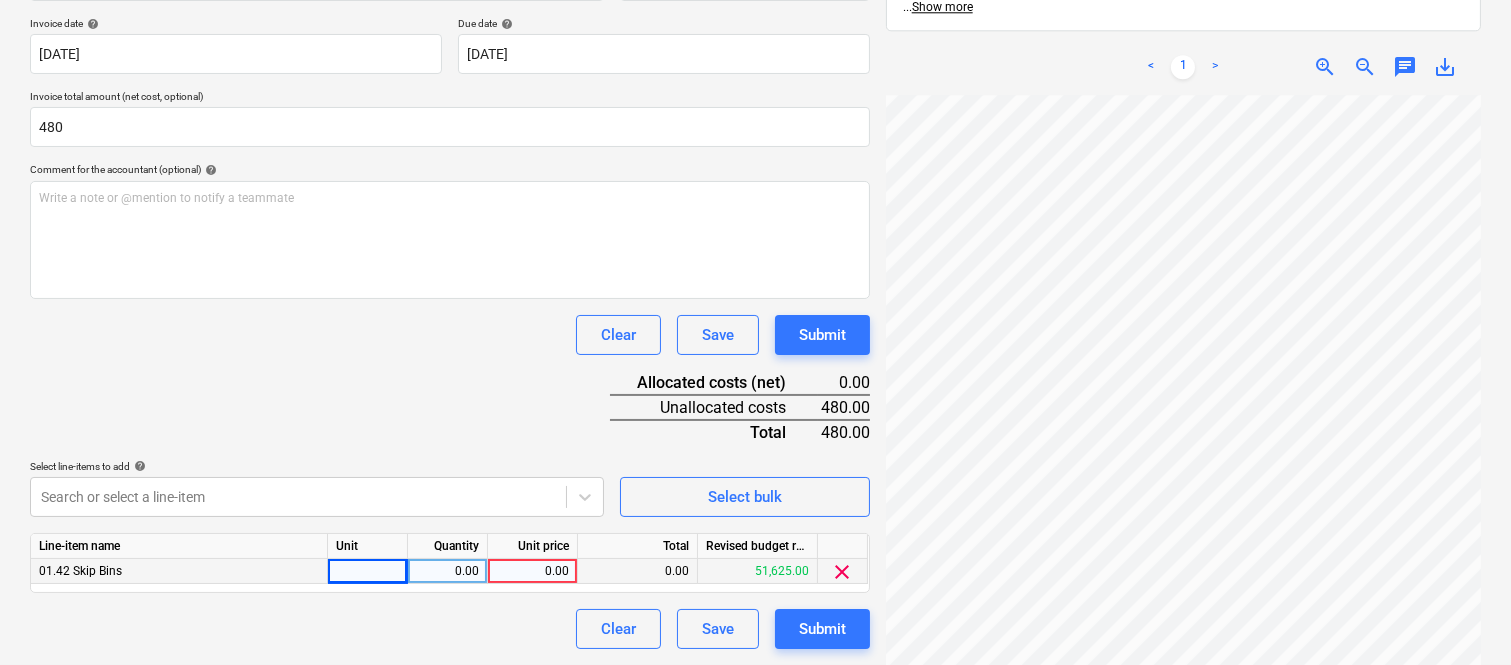 click on "Sales Projects Contacts Company Inbox Approvals format_size keyboard_arrow_down help search Search notifications 99+ keyboard_arrow_down A. Berdera keyboard_arrow_down [PERSON_NAME] [PERSON_NAME] Budget 9+ Client contract RFTs Subcontracts Claims Purchase orders Costs 9+ Income Files 7 Analytics Settings Create new document Select company [PERSON_NAME] Waste   Add new company Select document type help Standalone purchase invoice or receipt Document name help [PERSON_NAME] WASTE INV- 17685 Invoice number  (optional) help 17685 Invoice date help [DATE] 04.07.2025 Press the down arrow key to interact with the calendar and
select a date. Press the question mark key to get the keyboard shortcuts for changing dates. Due date help [DATE] [DATE] Press the down arrow key to interact with the calendar and
select a date. Press the question mark key to get the keyboard shortcuts for changing dates. Invoice total amount (net cost, optional) 480 Comment for the accountant (optional) help ﻿ Clear Save Submit" at bounding box center [755, -35] 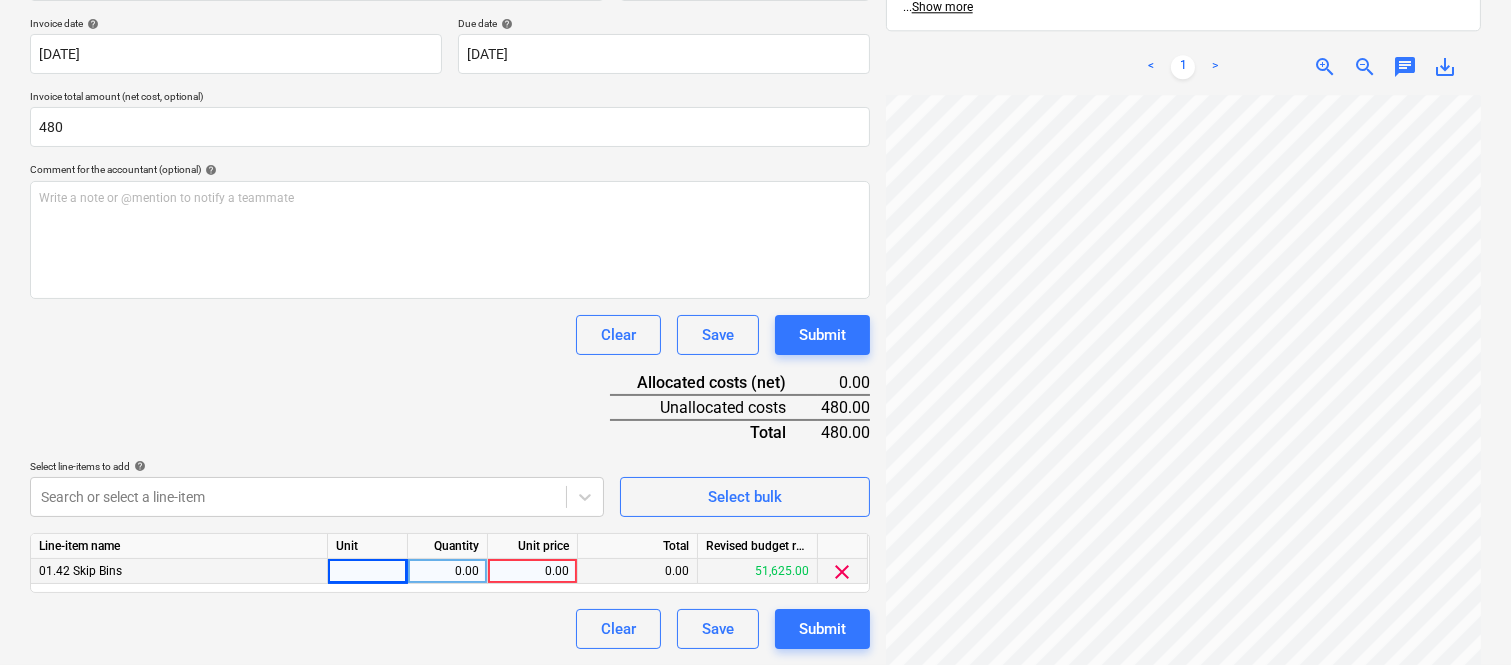 scroll, scrollTop: 633, scrollLeft: 380, axis: both 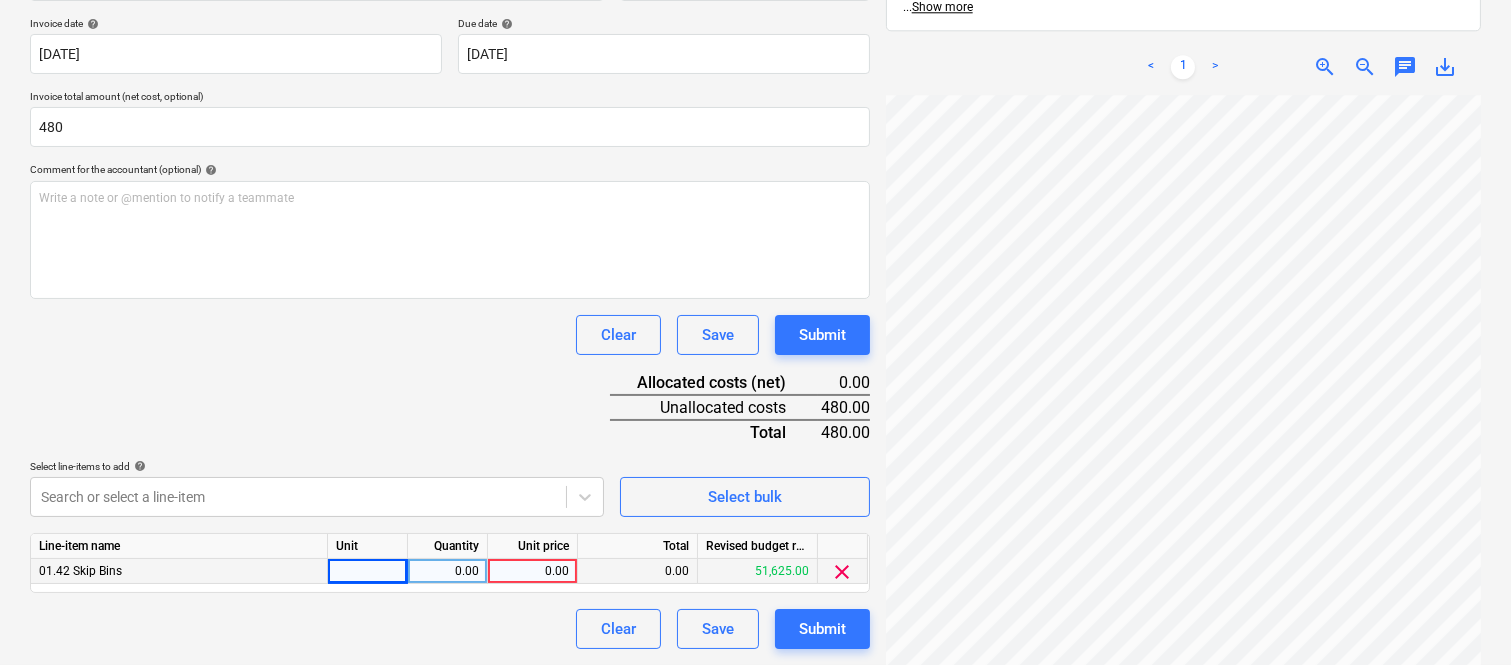 click at bounding box center (368, 571) 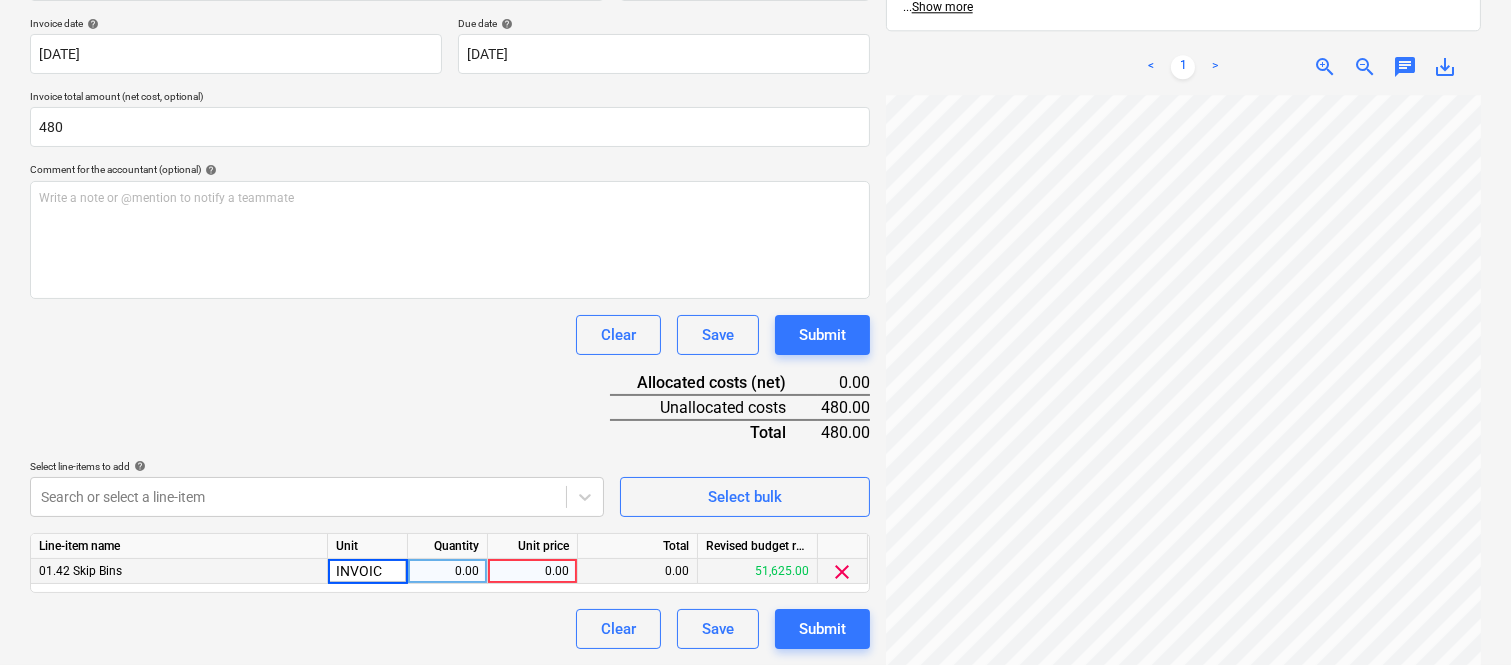 type on "INVOICE" 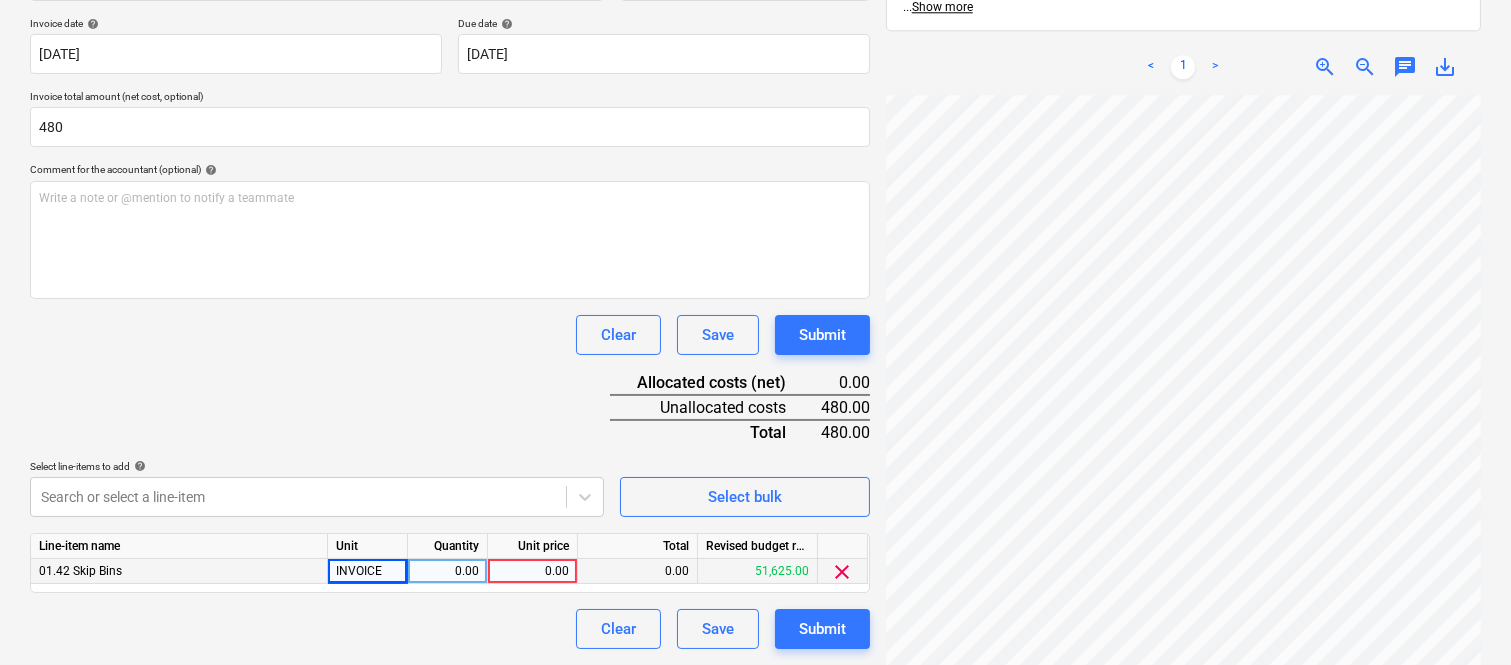 click on "0.00" at bounding box center (447, 571) 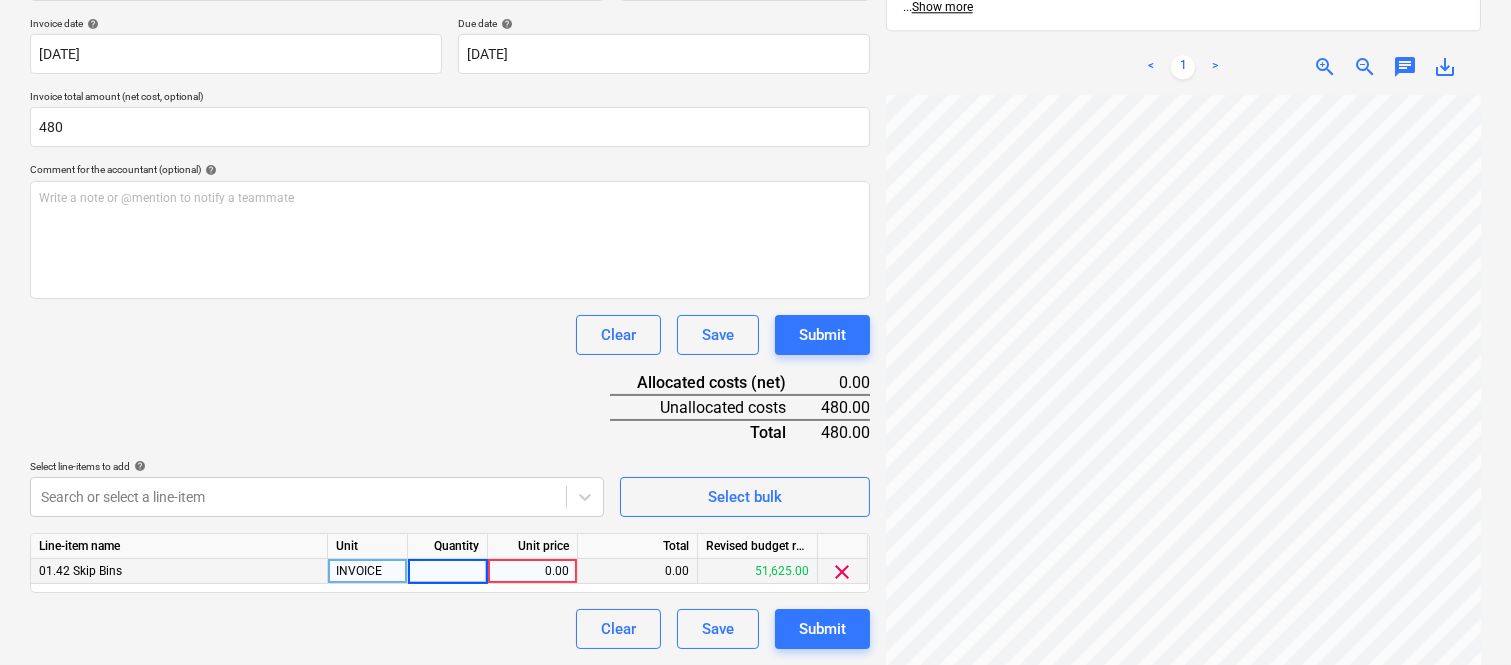 type on "1" 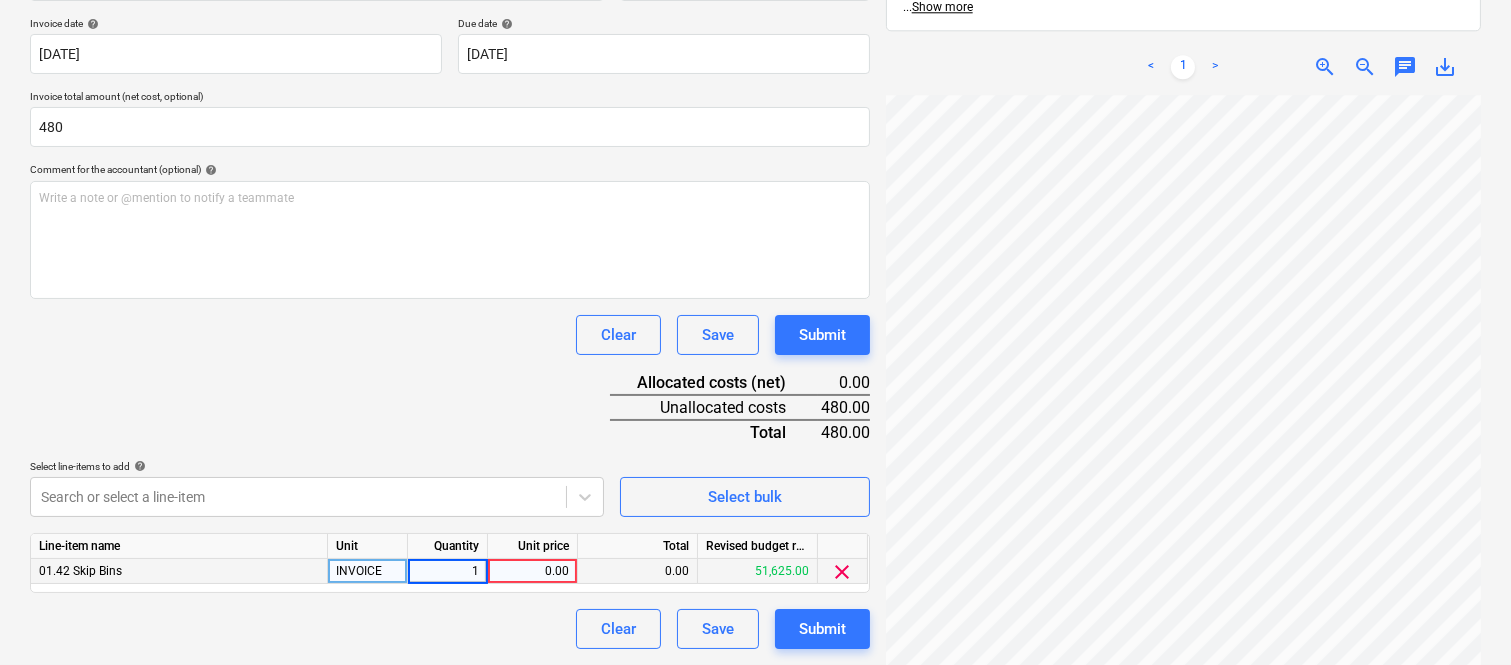 click on "0.00" at bounding box center (532, 571) 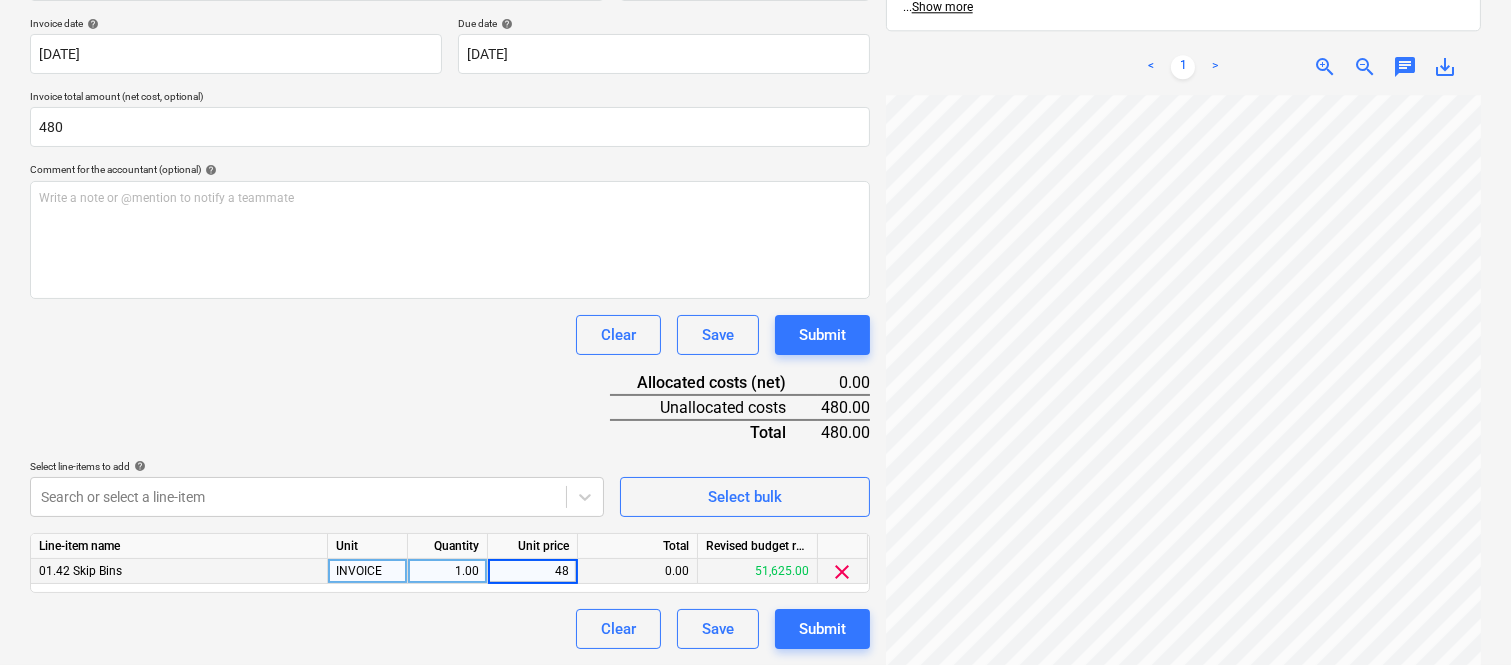 type on "480" 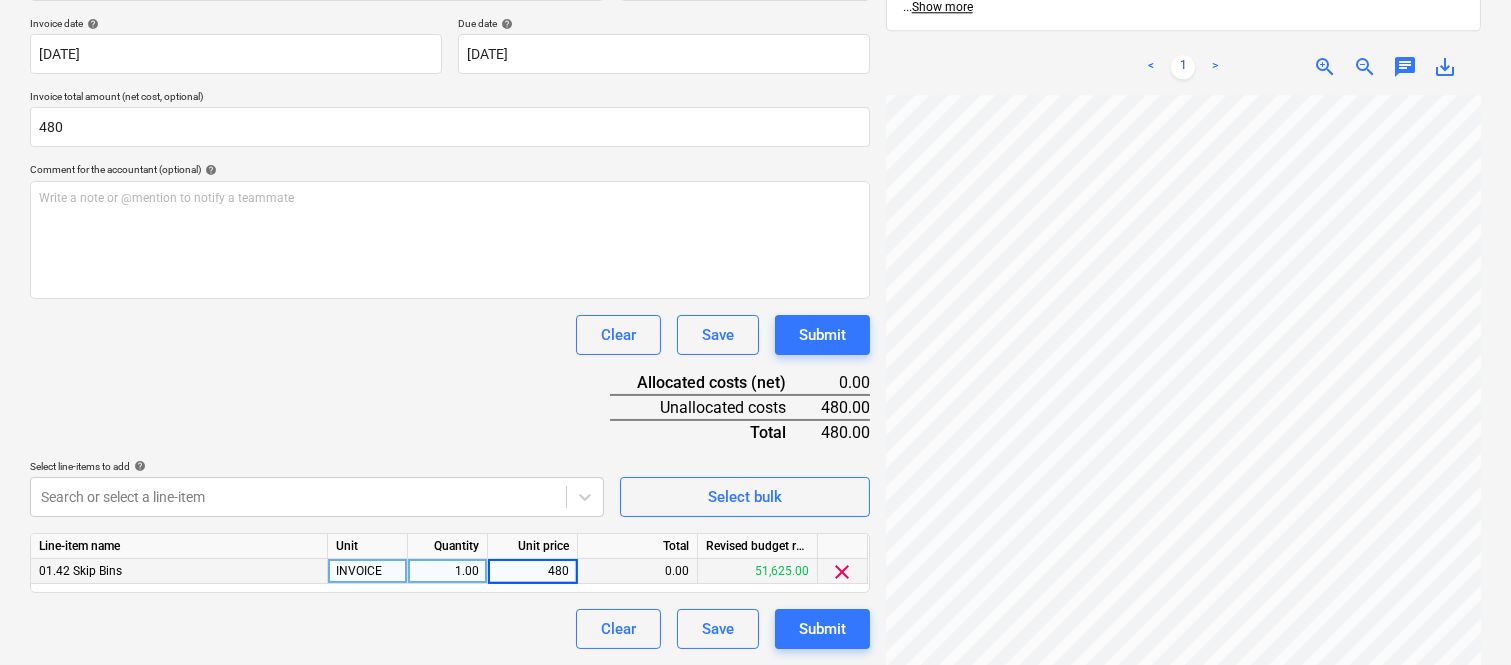 click on "Document name help [PERSON_NAME] WASTE INV- 17685 Invoice number  (optional) help 17685 Invoice date help [DATE] 04.07.2025 Press the down arrow key to interact with the calendar and
select a date. Press the question mark key to get the keyboard shortcuts for changing dates. Due date help [DATE] [DATE] Press the down arrow key to interact with the calendar and
select a date. Press the question mark key to get the keyboard shortcuts for changing dates. Invoice total amount (net cost, optional) 480 Comment for the accountant (optional) help Write a note or @mention to notify a teammate ﻿ Clear Save Submit Allocated costs (net) 0.00 Unallocated costs 480.00 Total 480.00 Select line-items to add help Search or select a line-item Select bulk Line-item name Unit Quantity Unit price Total Revised budget remaining 01.42 Skip Bins INVOICE 1.00 480 0.00 51,625.00 clear Clear Save Submit" at bounding box center [450, 296] 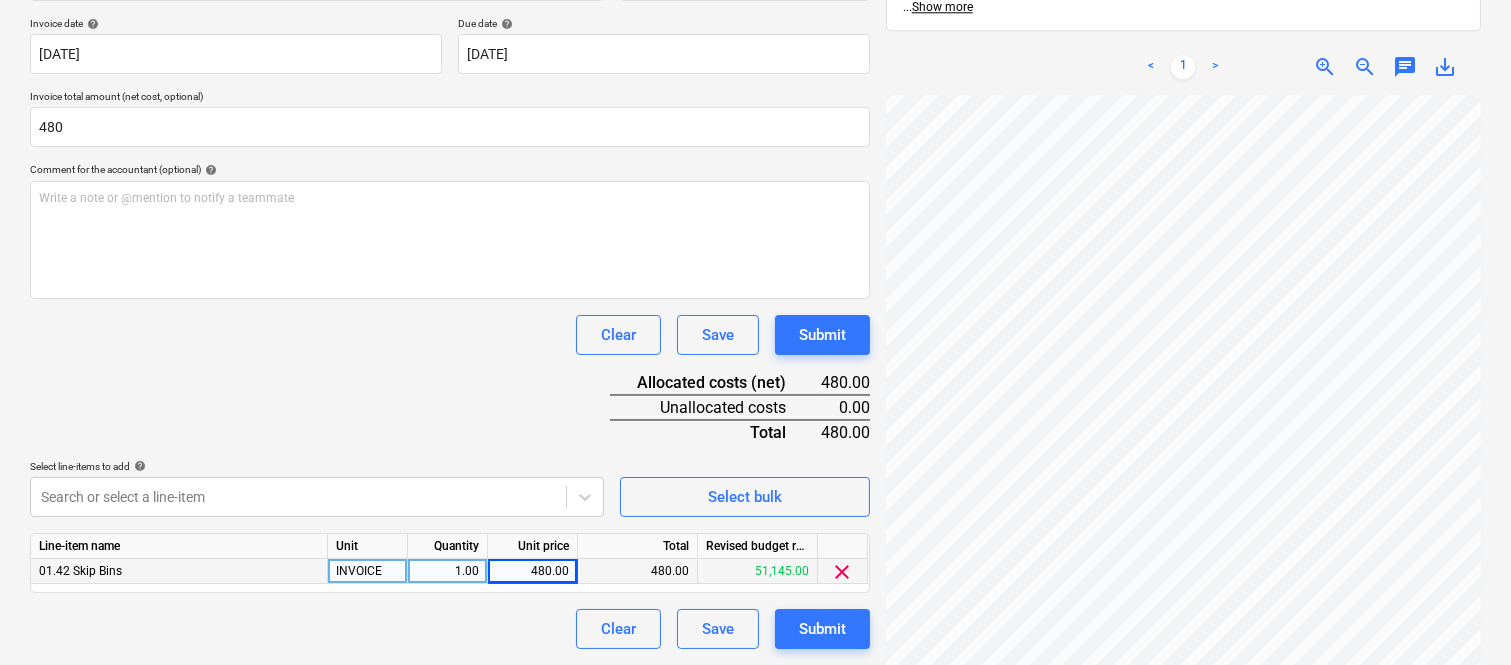 scroll, scrollTop: 644, scrollLeft: 556, axis: both 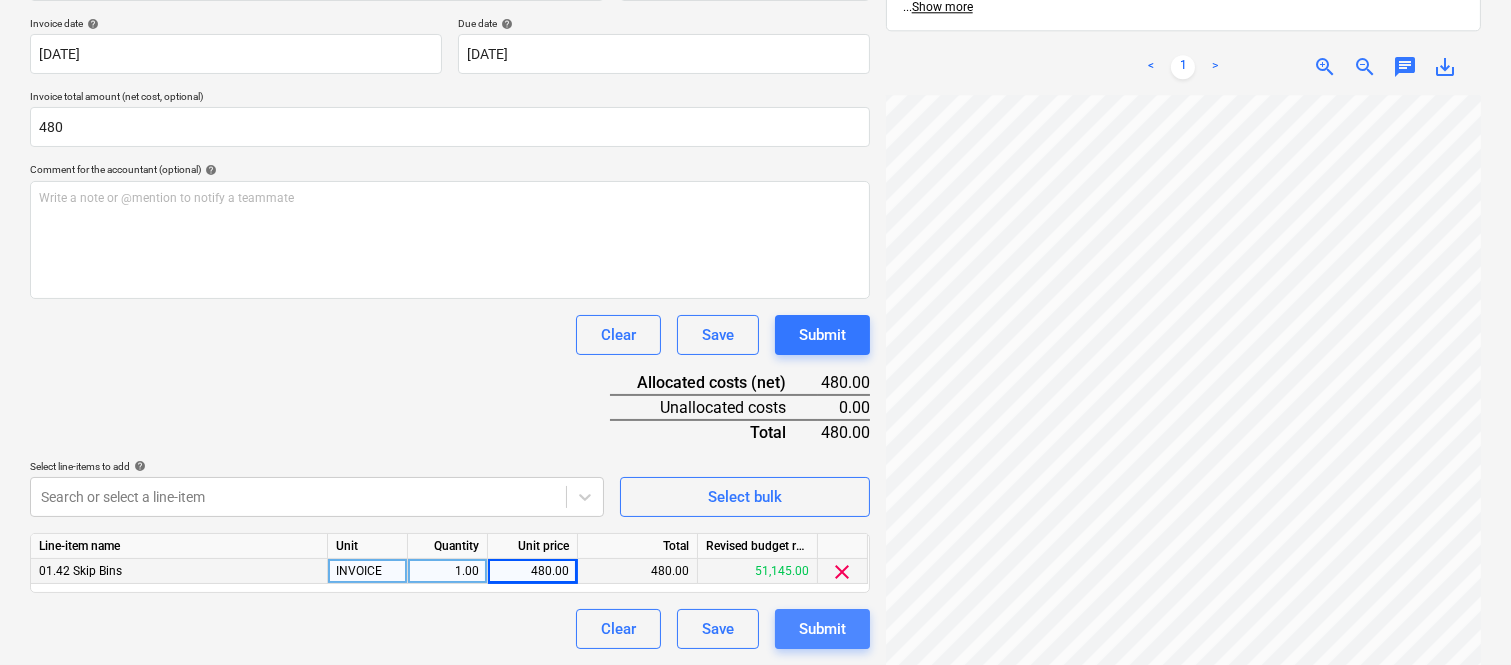 click on "Submit" at bounding box center [822, 629] 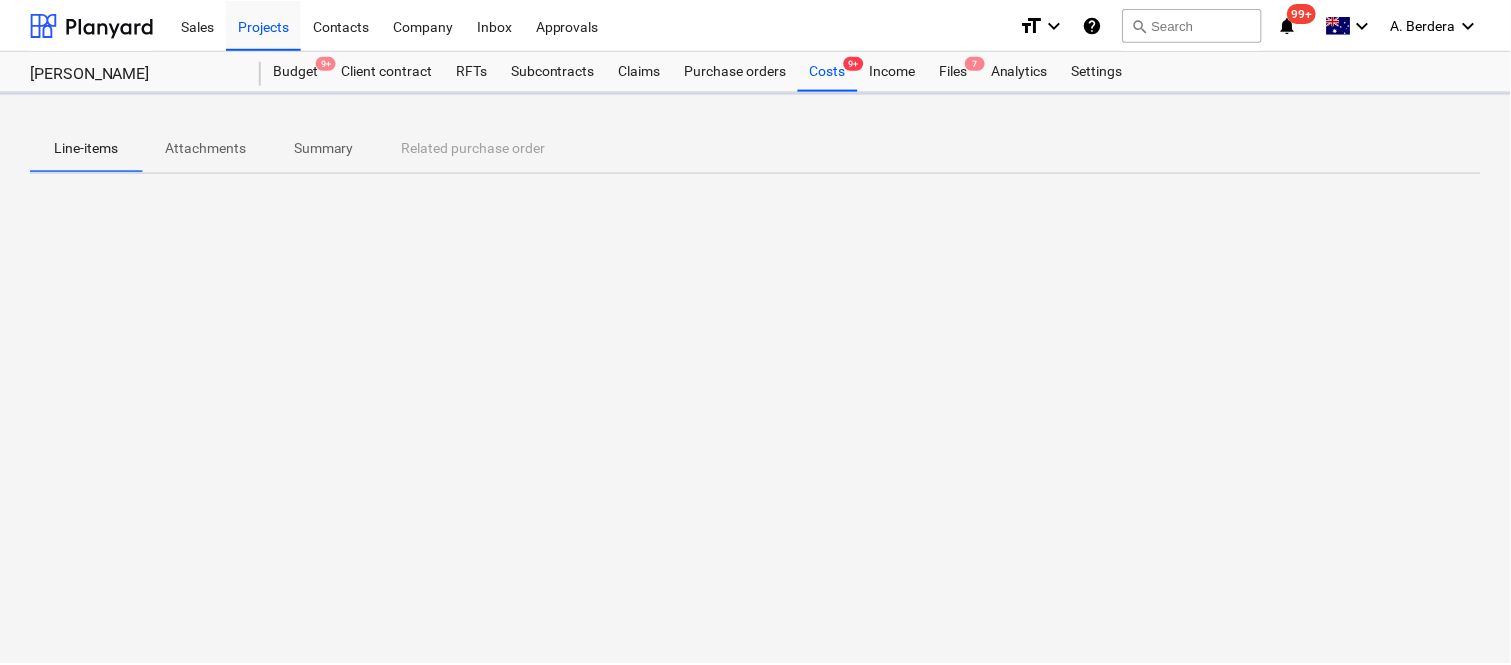 scroll, scrollTop: 0, scrollLeft: 0, axis: both 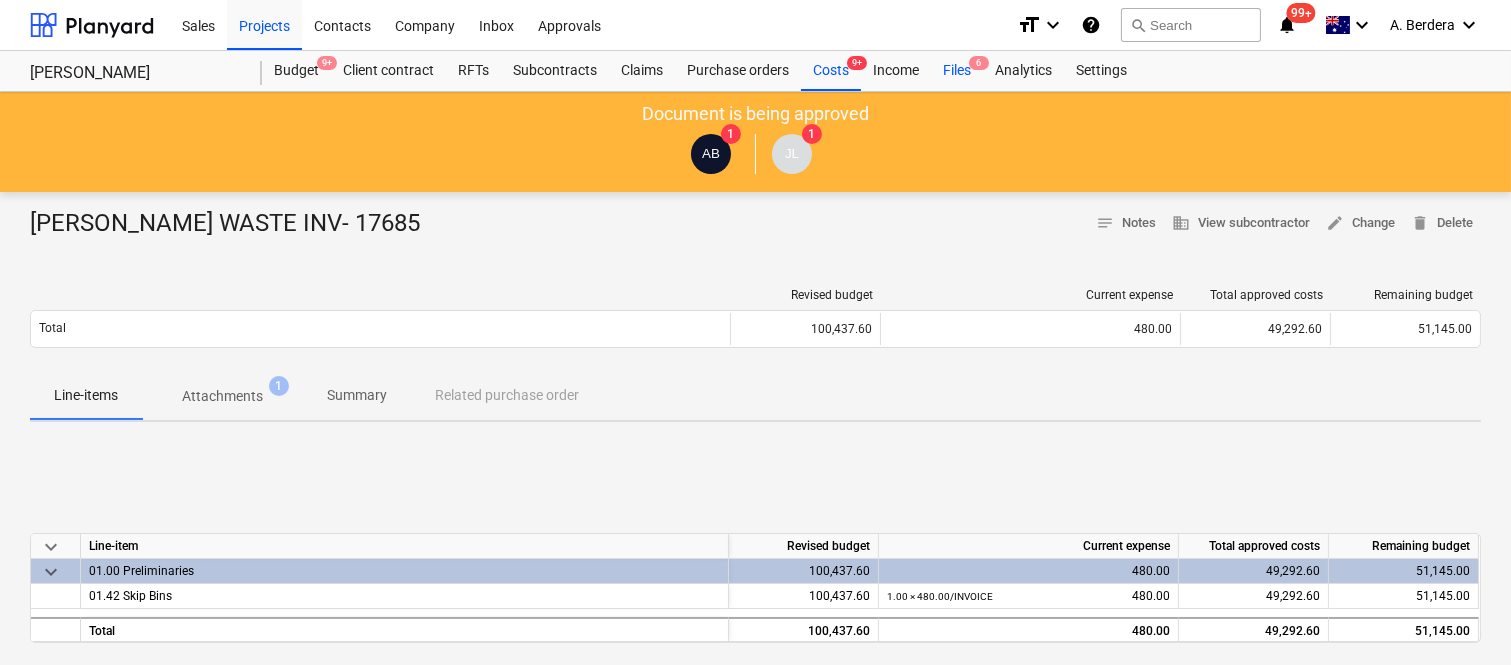 click on "Files 6" at bounding box center (957, 71) 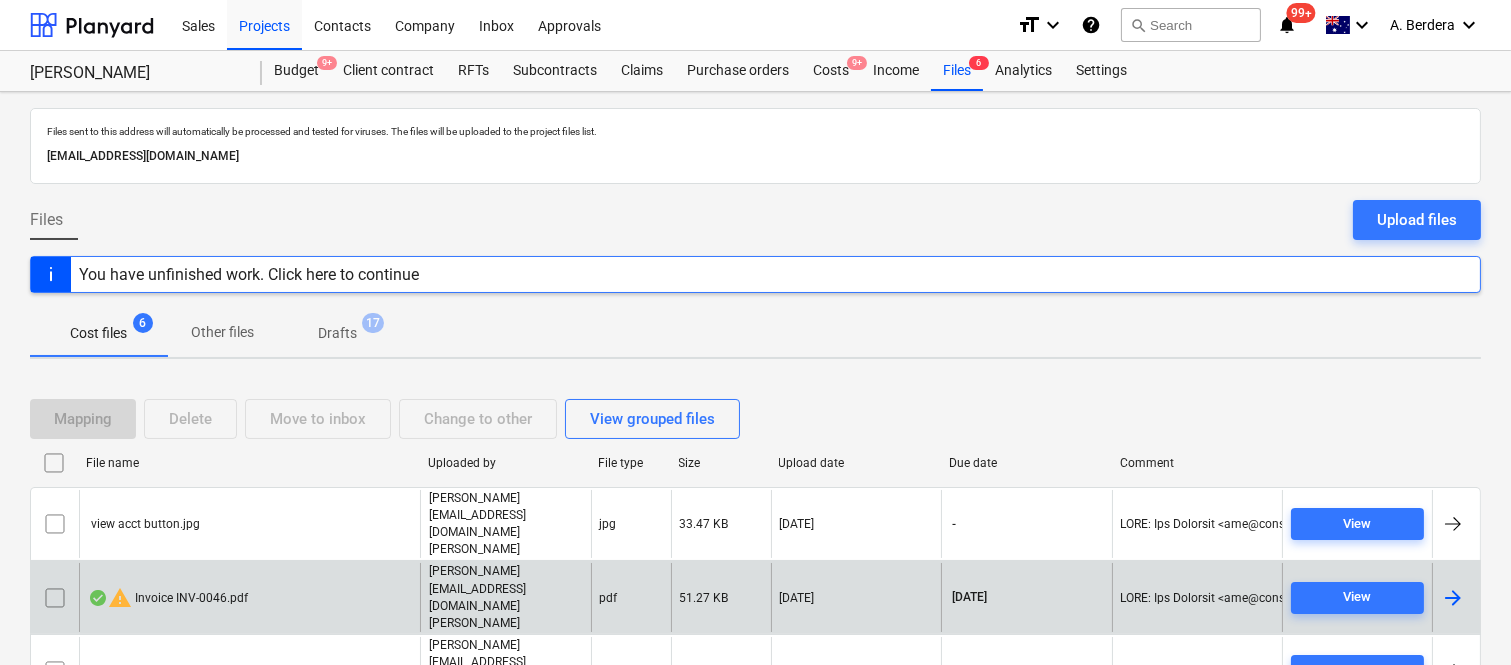 click on "warning   Invoice INV-0046.pdf" at bounding box center (249, 597) 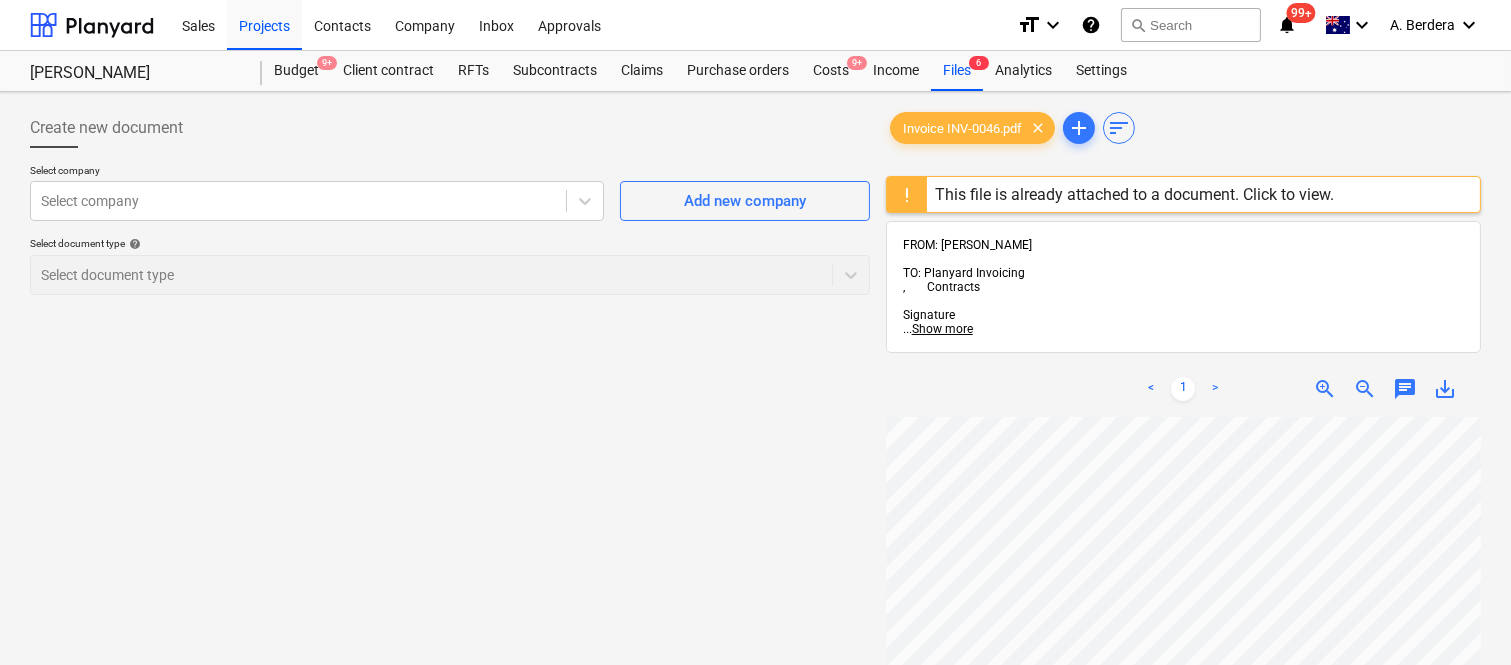 click at bounding box center [907, 194] 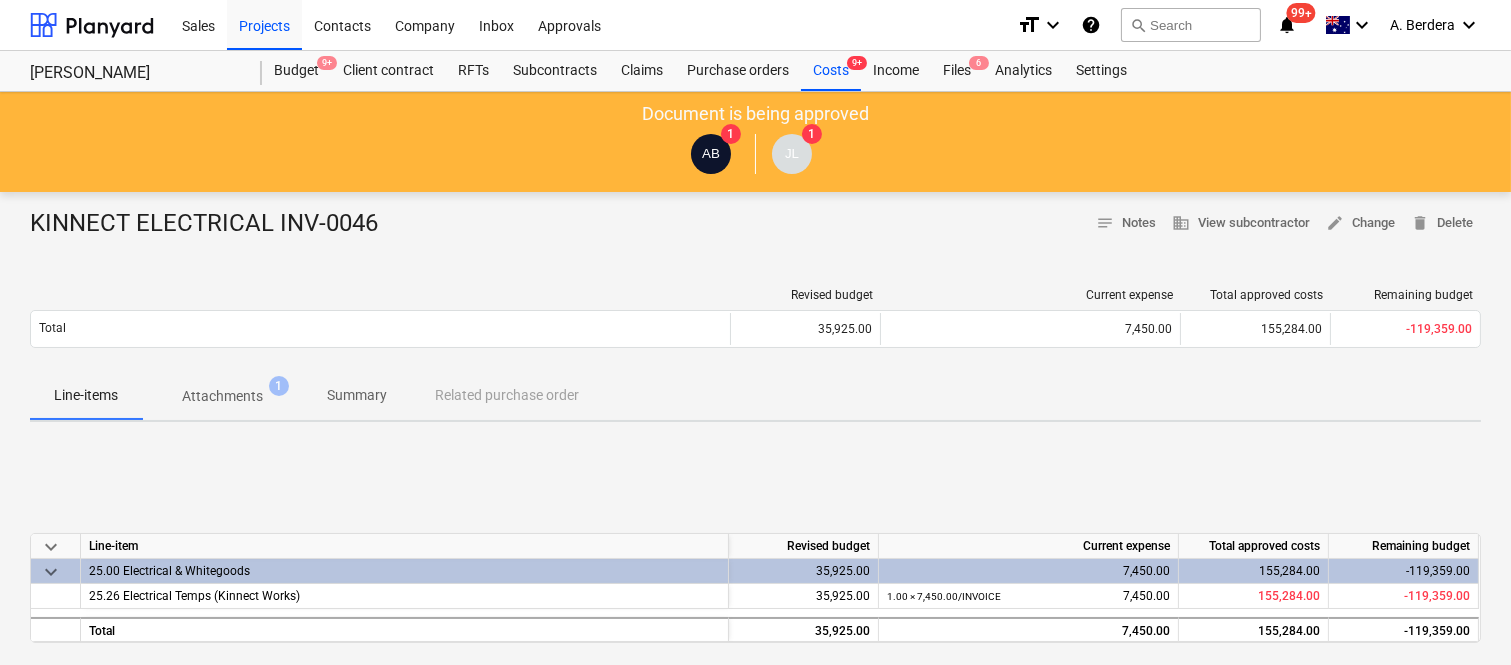 click on "Attachments" at bounding box center (222, 396) 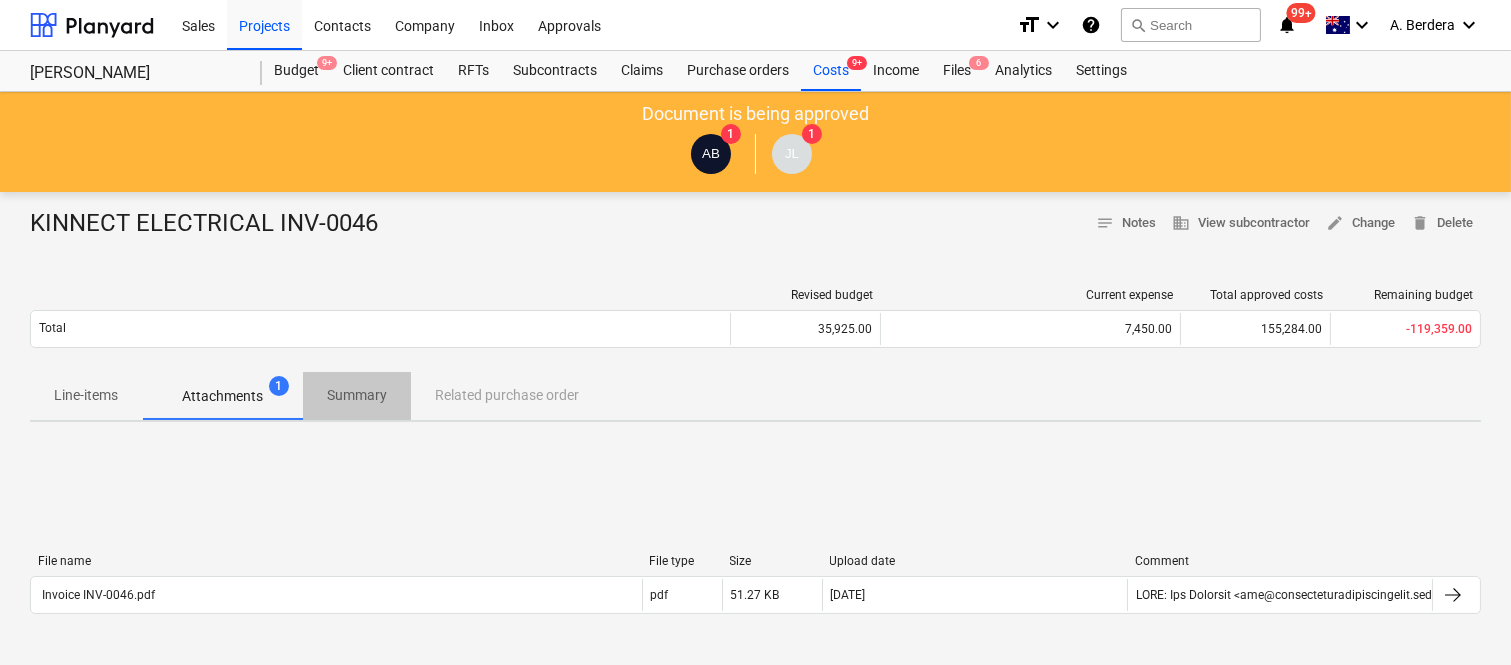 click on "Summary" at bounding box center (357, 395) 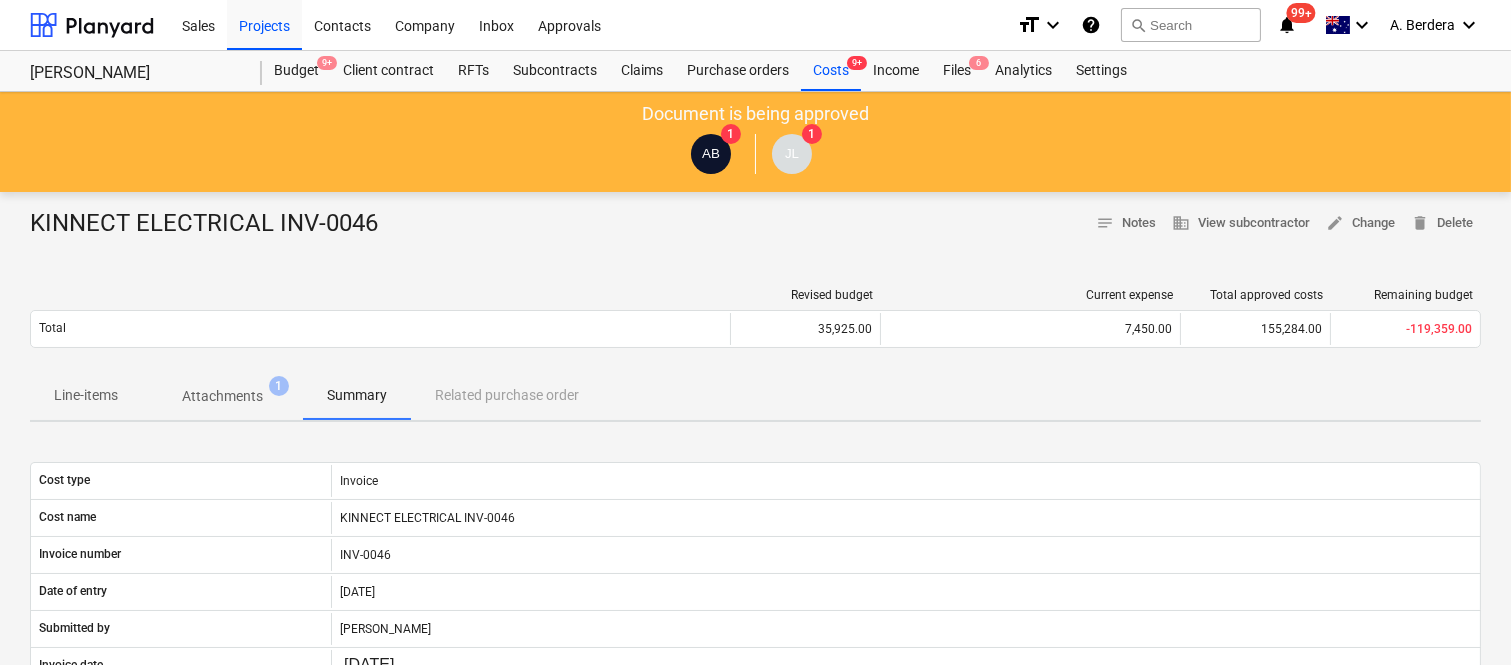 scroll, scrollTop: 550, scrollLeft: 0, axis: vertical 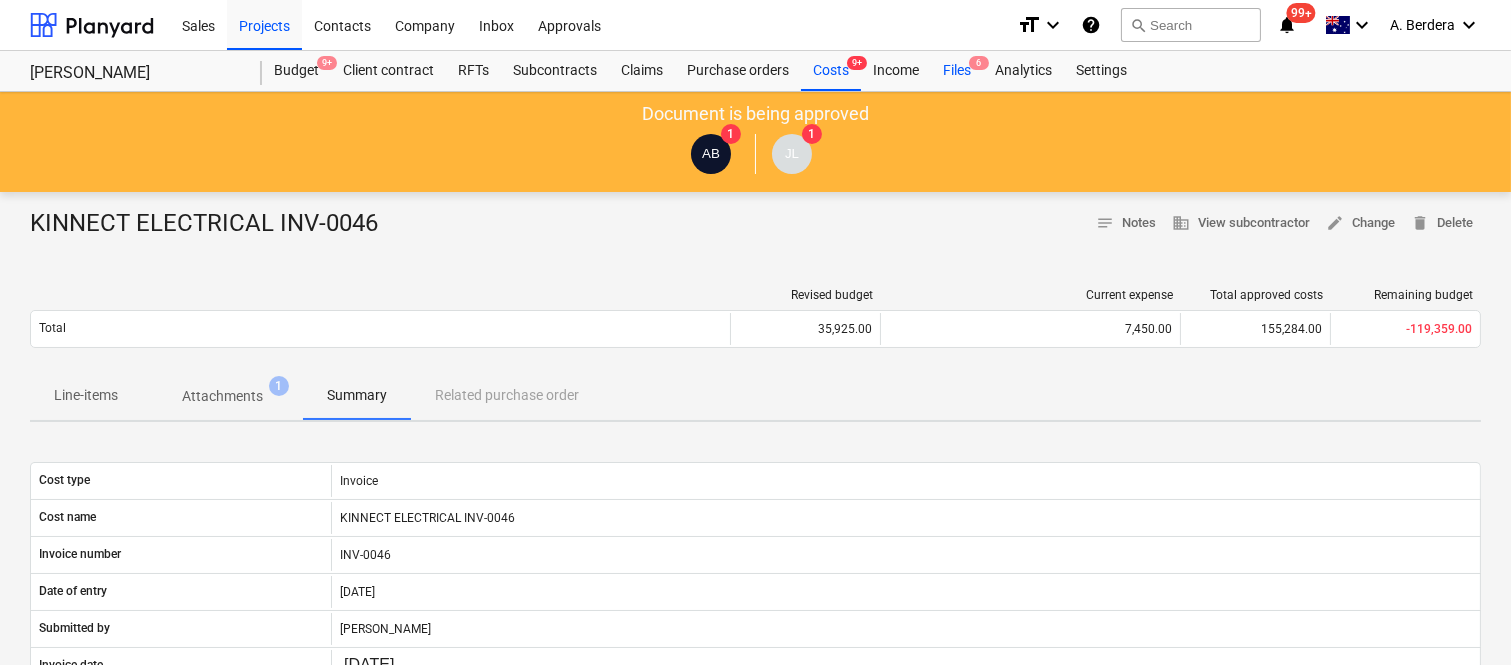 click on "Files 6" at bounding box center (957, 71) 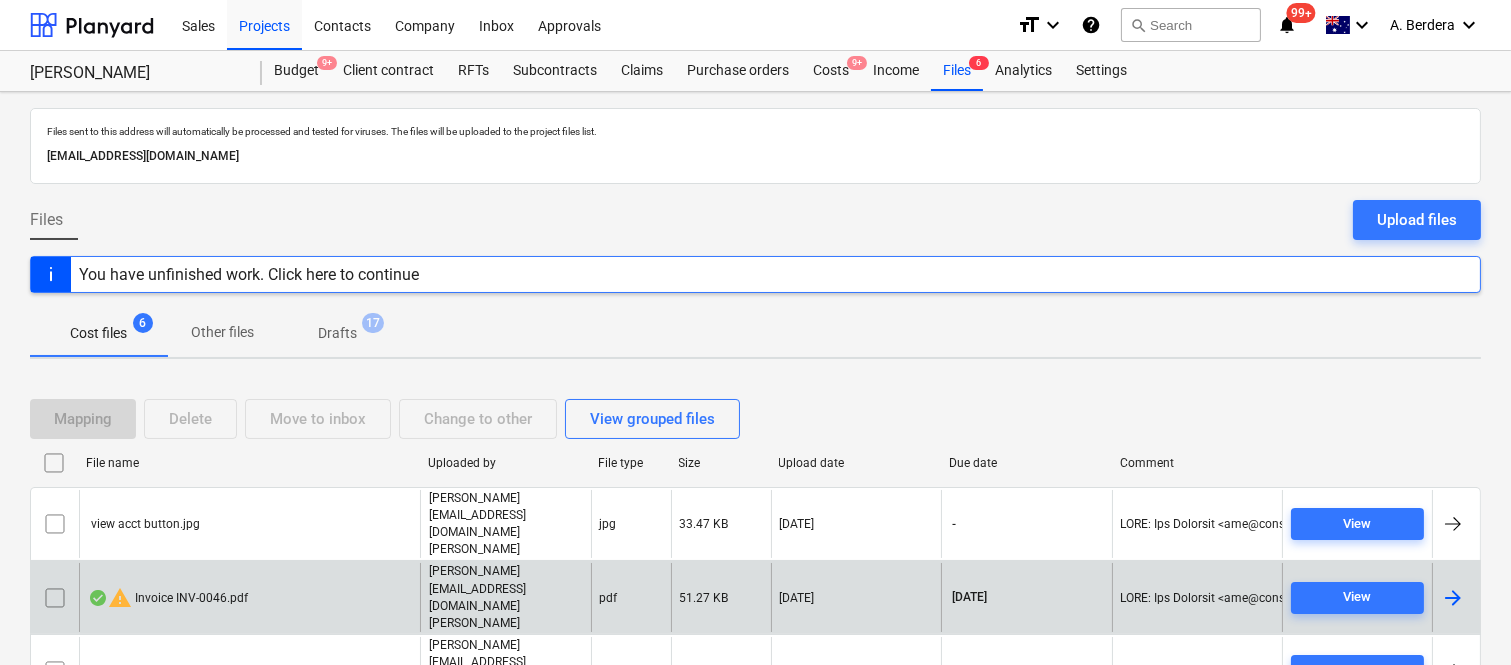 click on "warning   Invoice INV-0046.pdf" at bounding box center (249, 597) 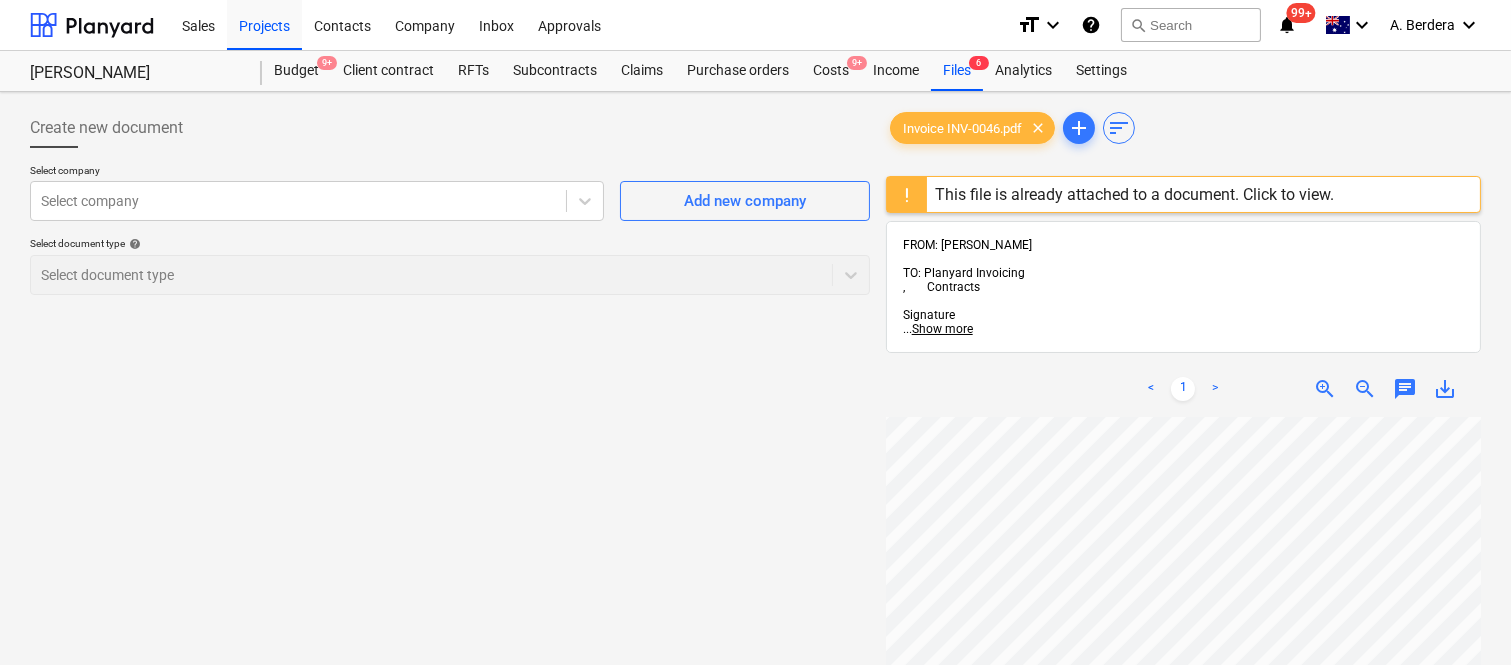 scroll, scrollTop: 1050, scrollLeft: 0, axis: vertical 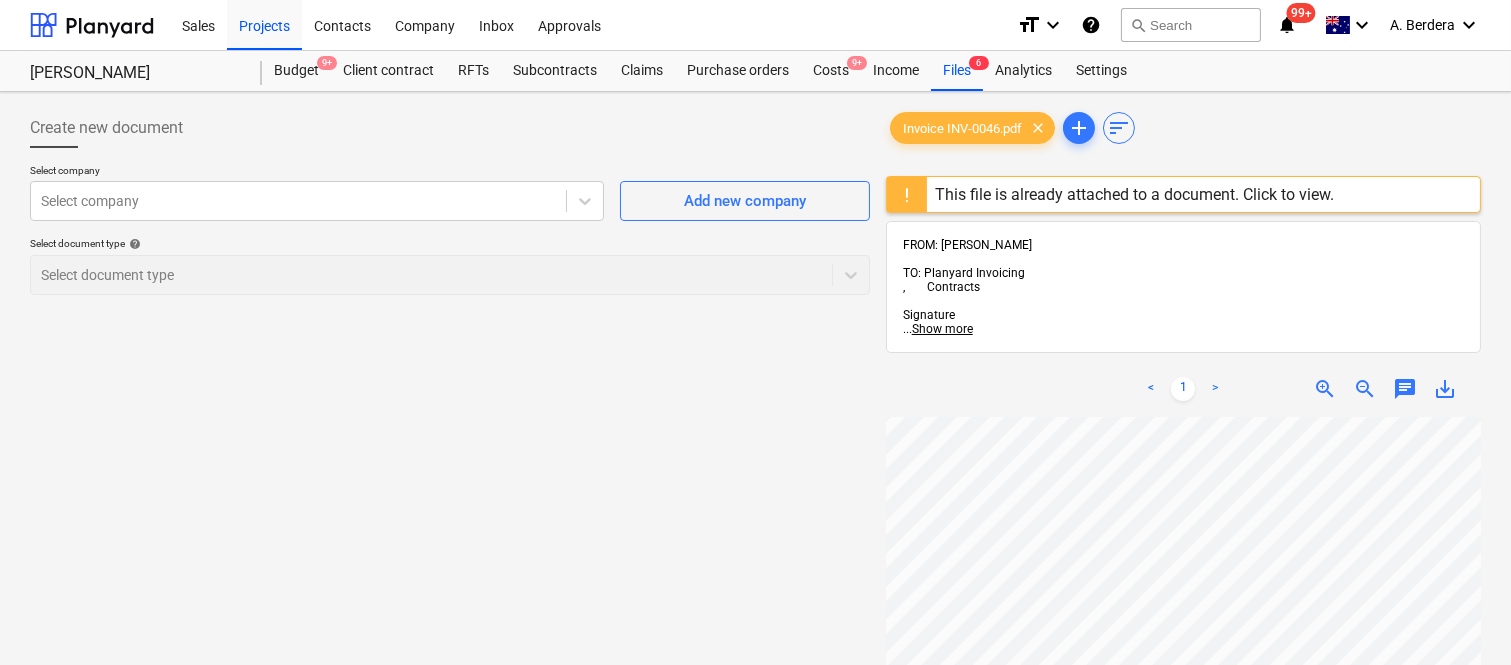 click on "Invoice INV-0046.pdf clear add sort This file is already attached to a document. Click to view. FROM: [PERSON_NAME]  TO: Planyard Invoicing  , 	Contracts Signature  ...  Show more ...  Show more < 1 > zoom_in zoom_out chat 0 save_alt" at bounding box center [1183, 567] 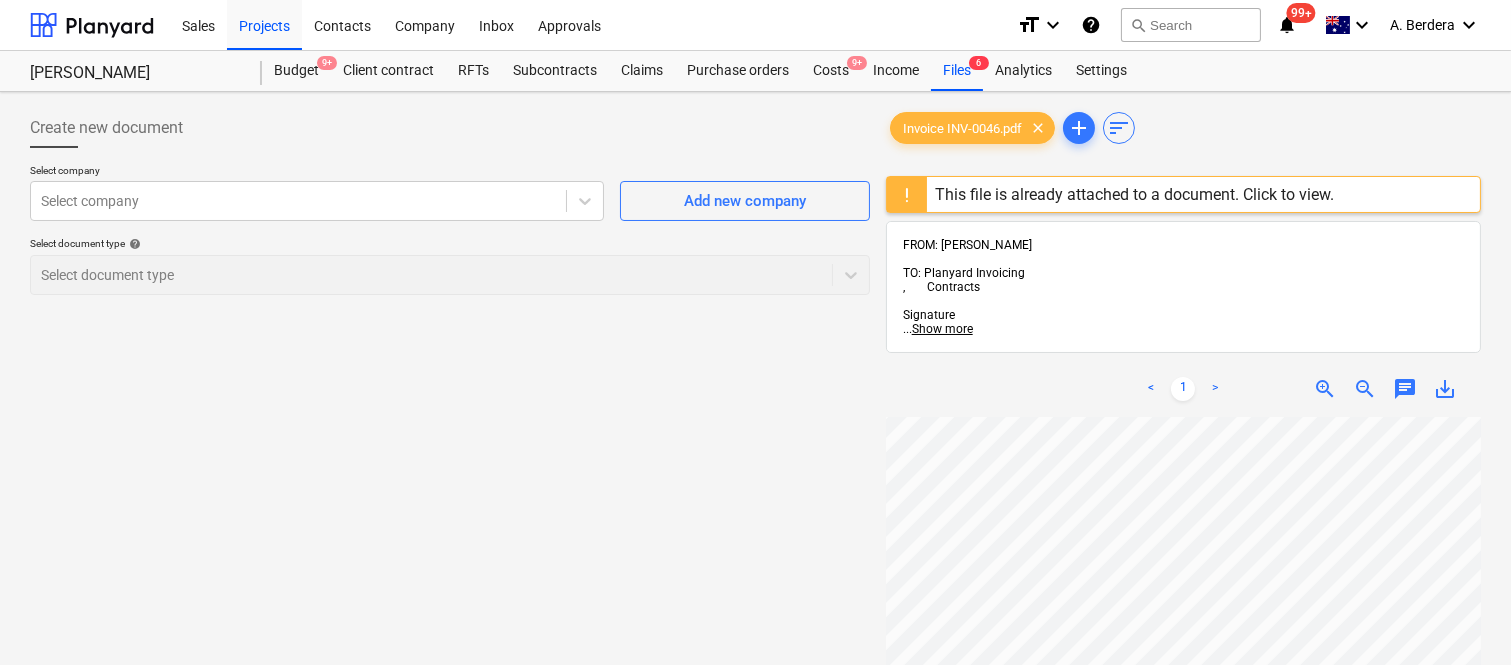 scroll, scrollTop: 0, scrollLeft: 604, axis: horizontal 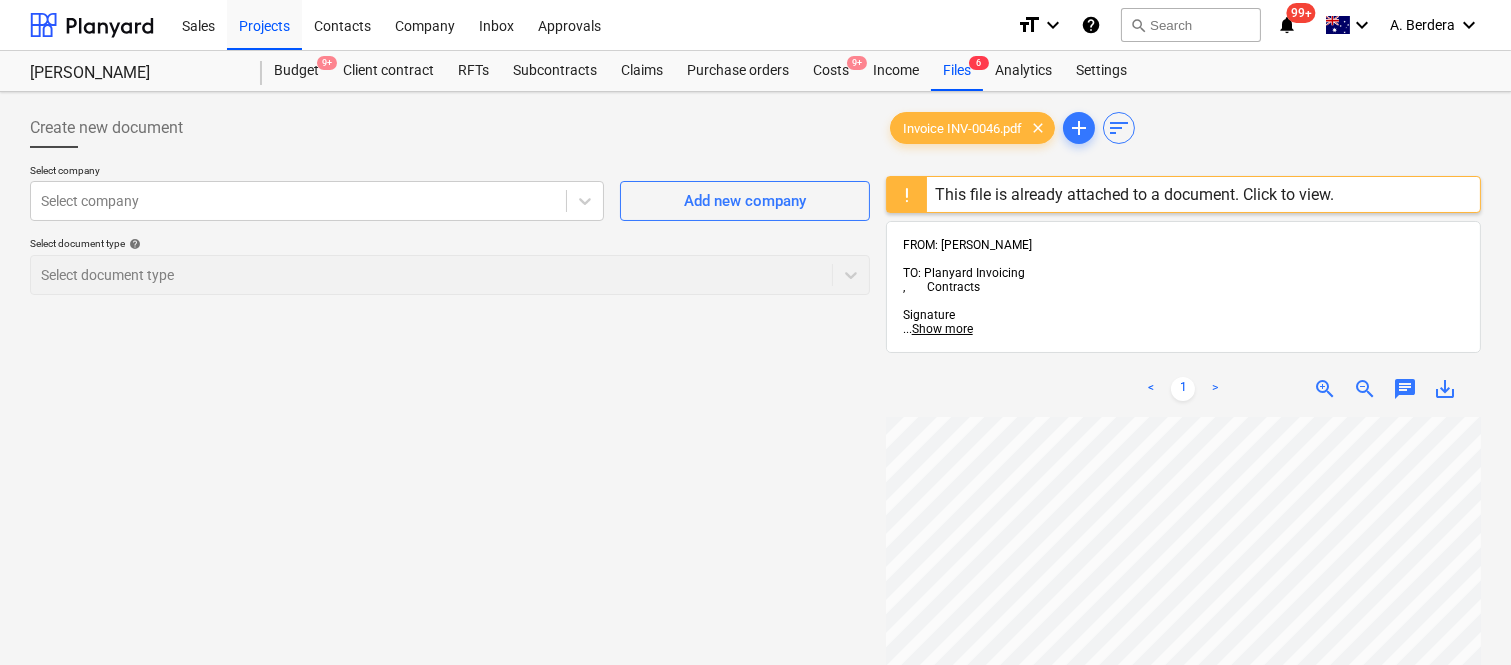drag, startPoint x: 1508, startPoint y: 412, endPoint x: 1516, endPoint y: 466, distance: 54.589375 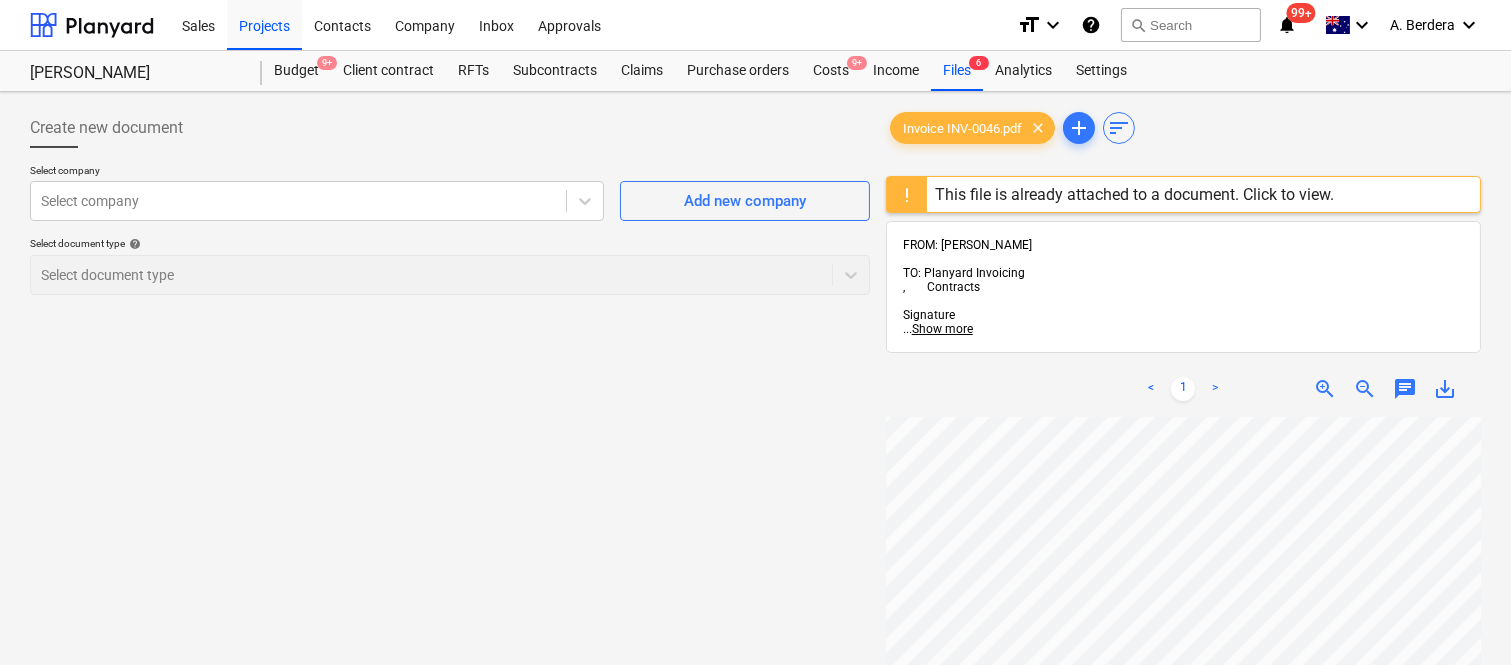 scroll, scrollTop: 525, scrollLeft: 604, axis: both 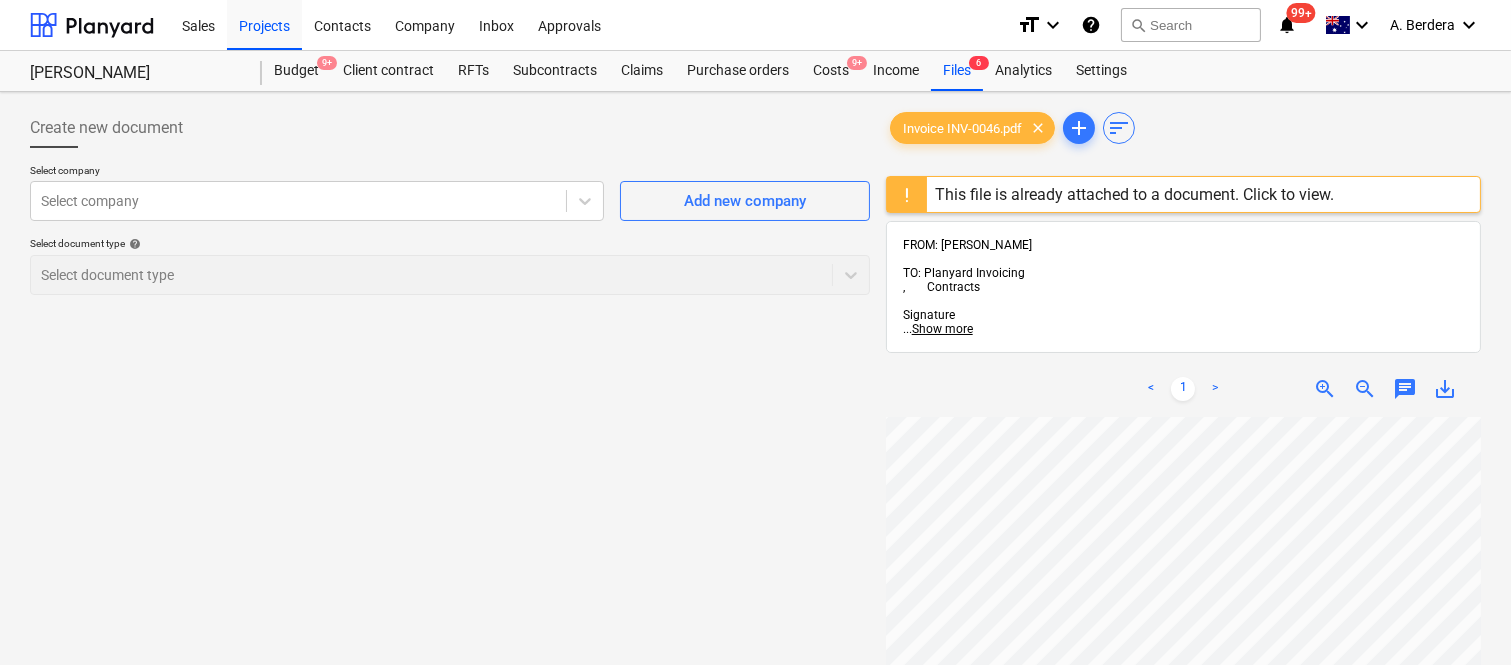 click at bounding box center (907, 194) 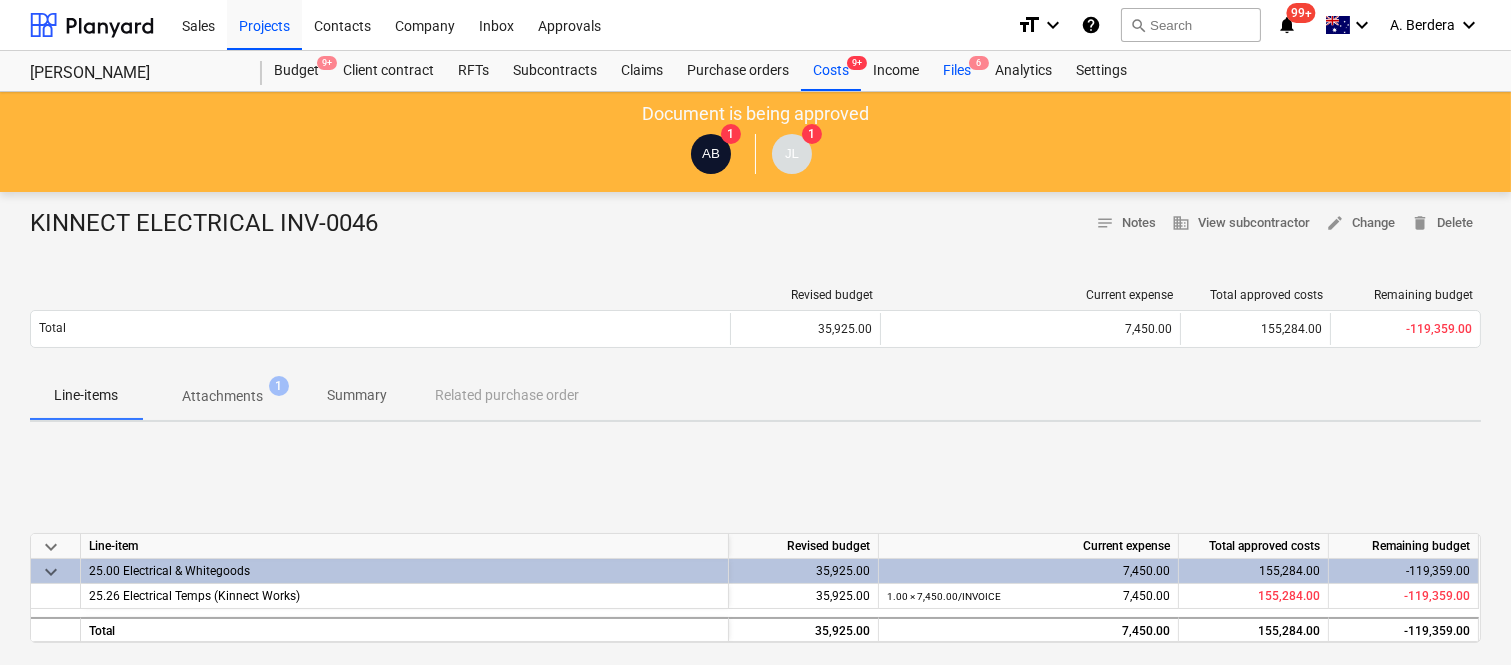 click on "Files 6" at bounding box center [957, 71] 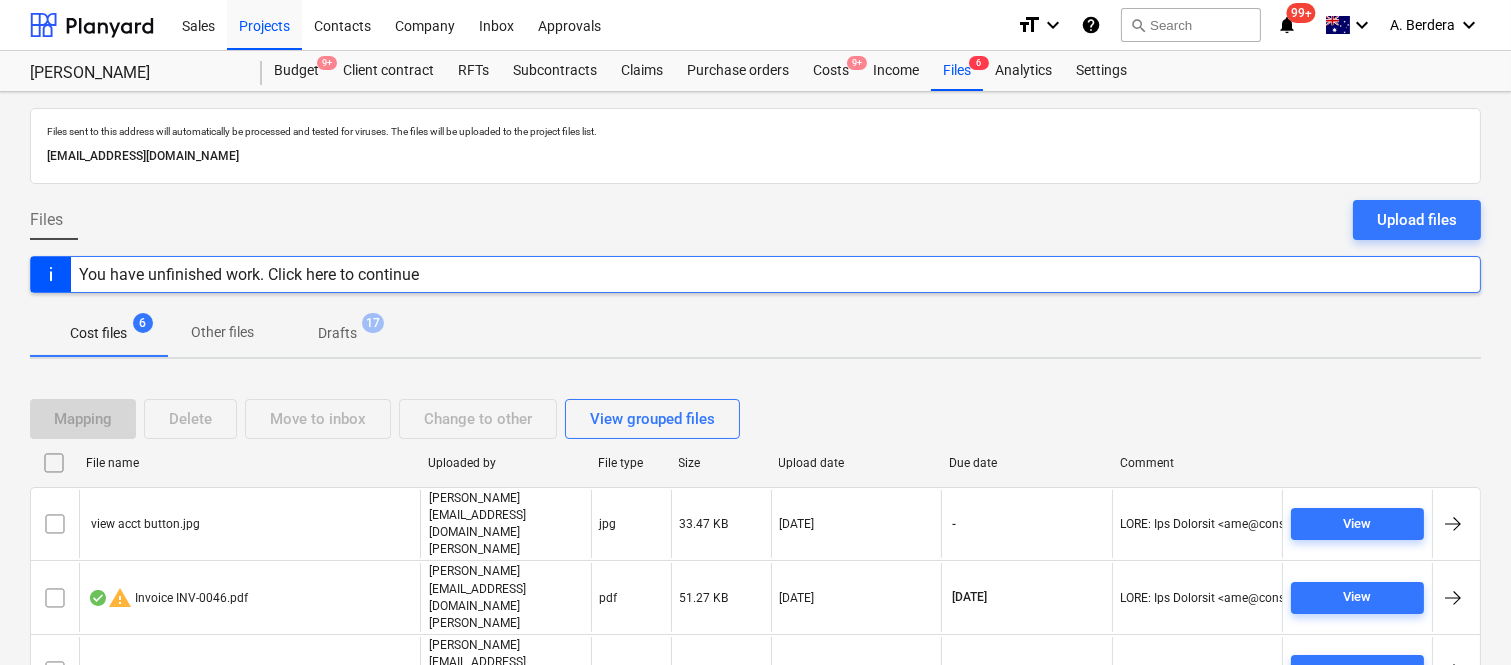 scroll, scrollTop: 117, scrollLeft: 0, axis: vertical 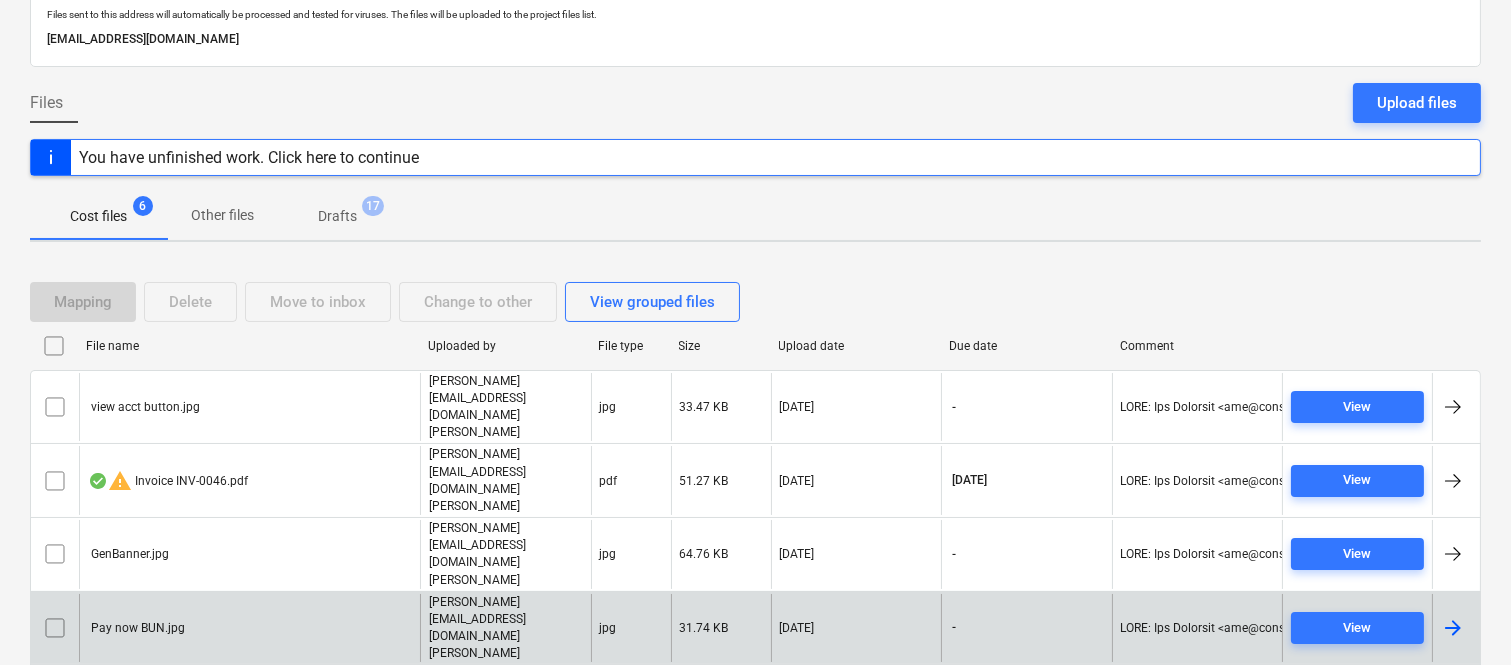 click on "Pay now BUN.jpg" at bounding box center (249, 628) 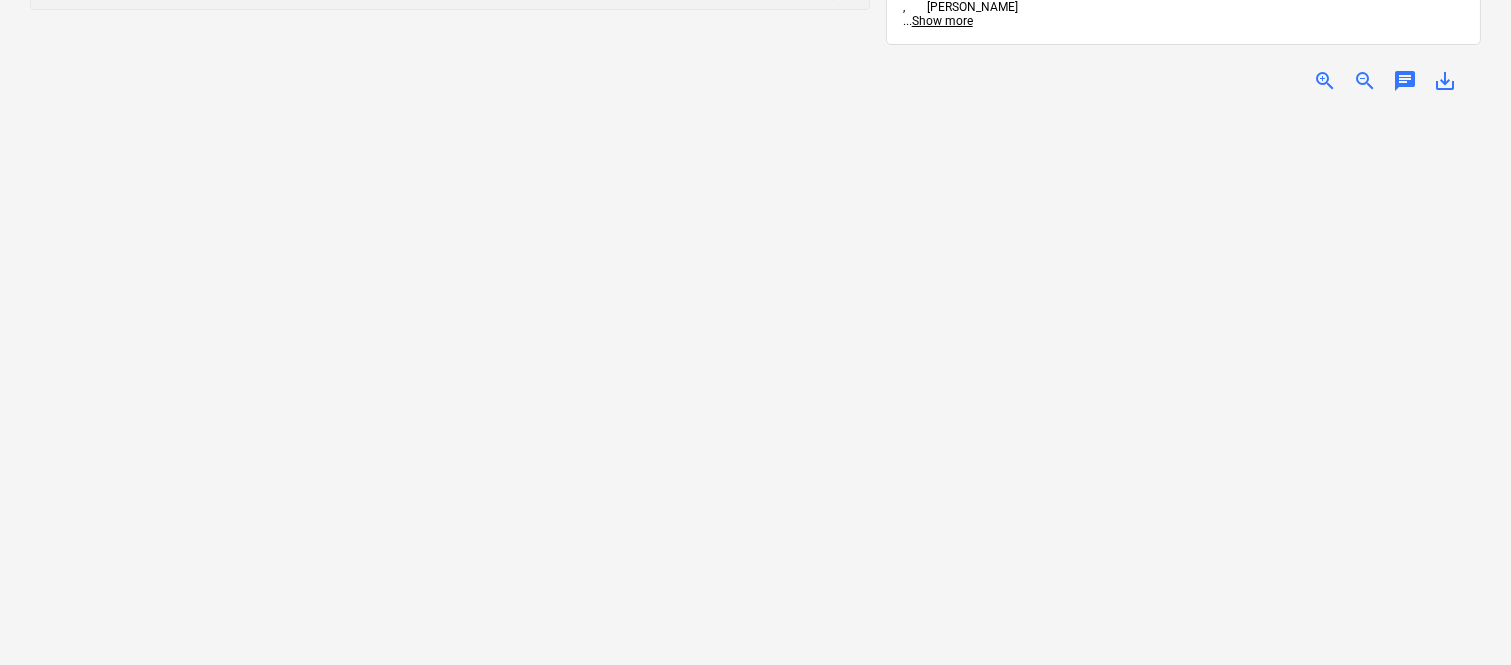 scroll, scrollTop: 0, scrollLeft: 0, axis: both 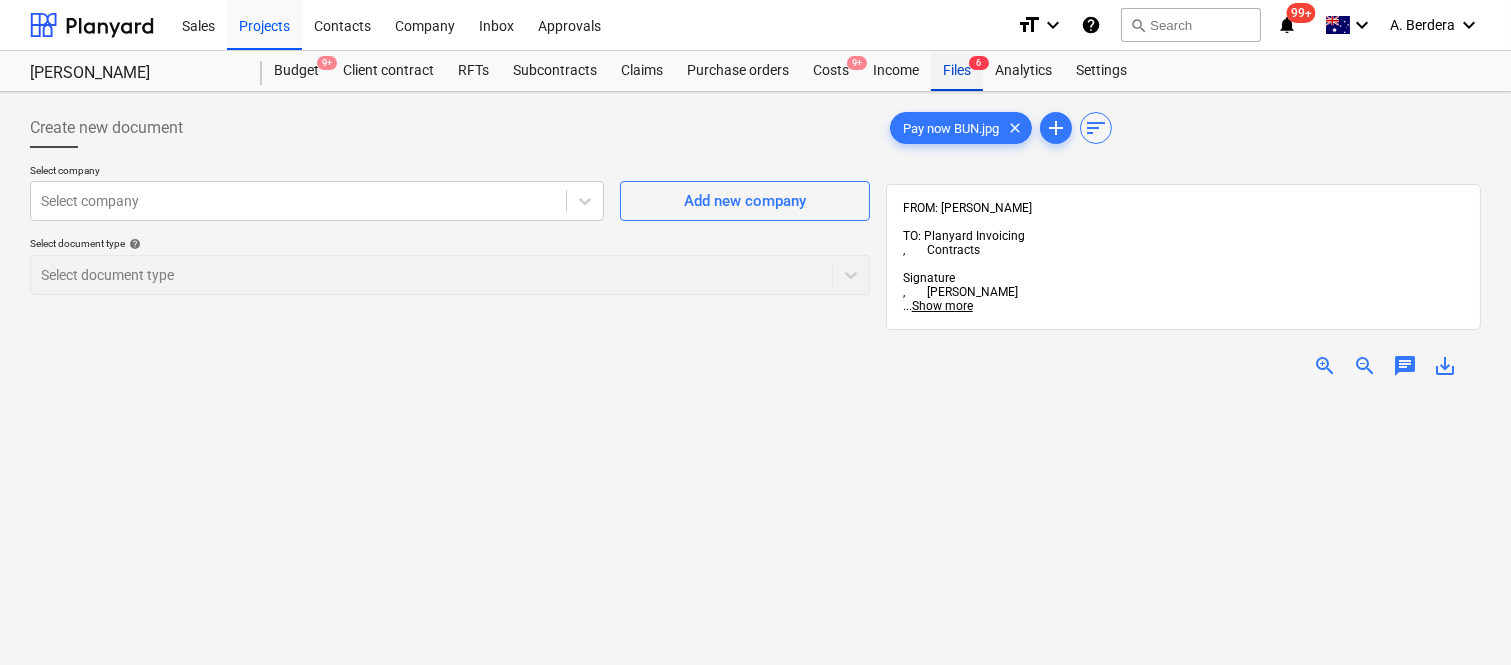 click on "Files 6" at bounding box center (957, 71) 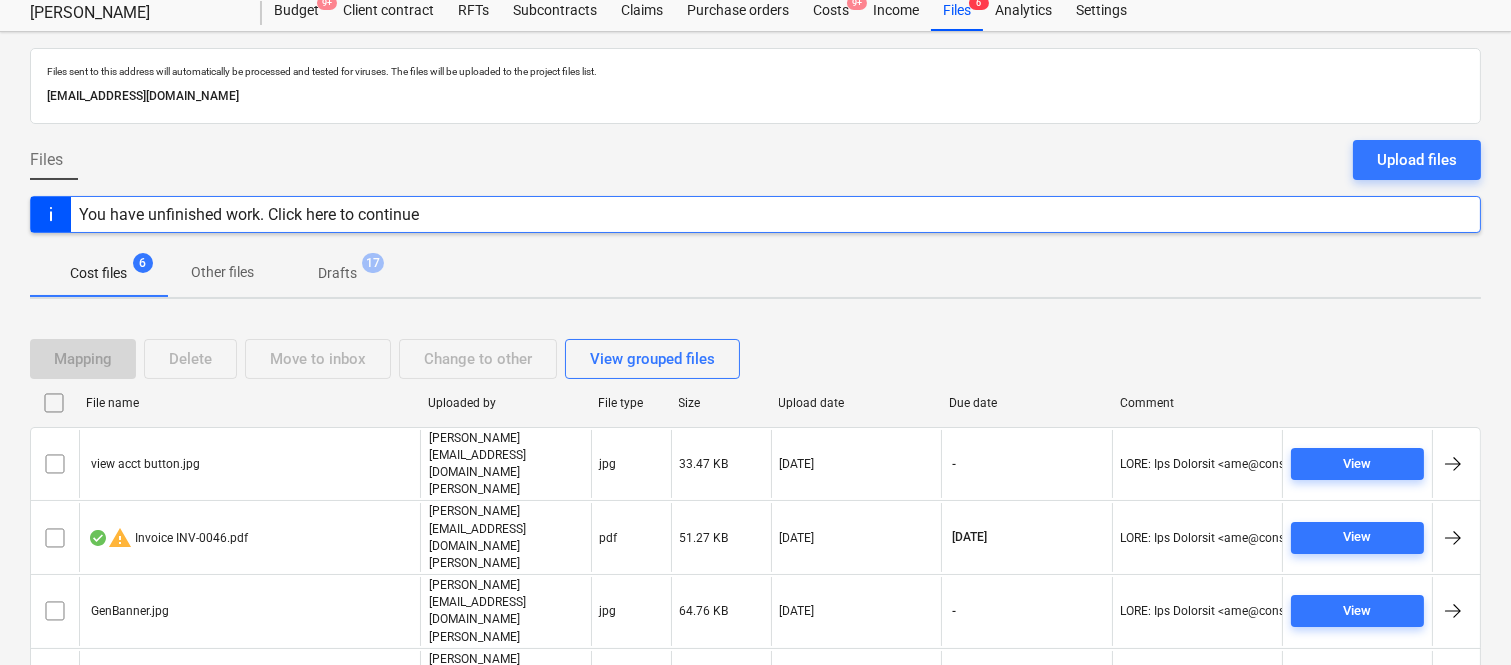 scroll, scrollTop: 117, scrollLeft: 0, axis: vertical 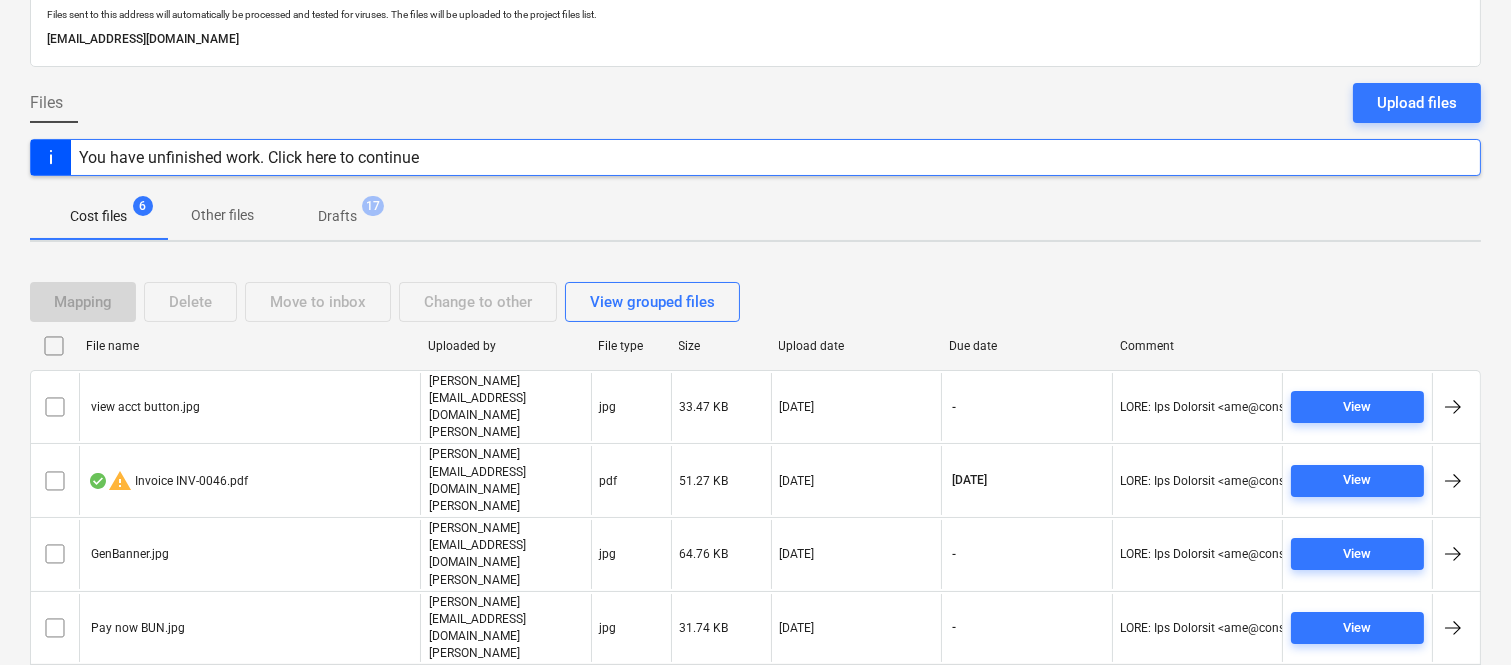click on "Tax-Invoice-12031.pdf" at bounding box center (249, 701) 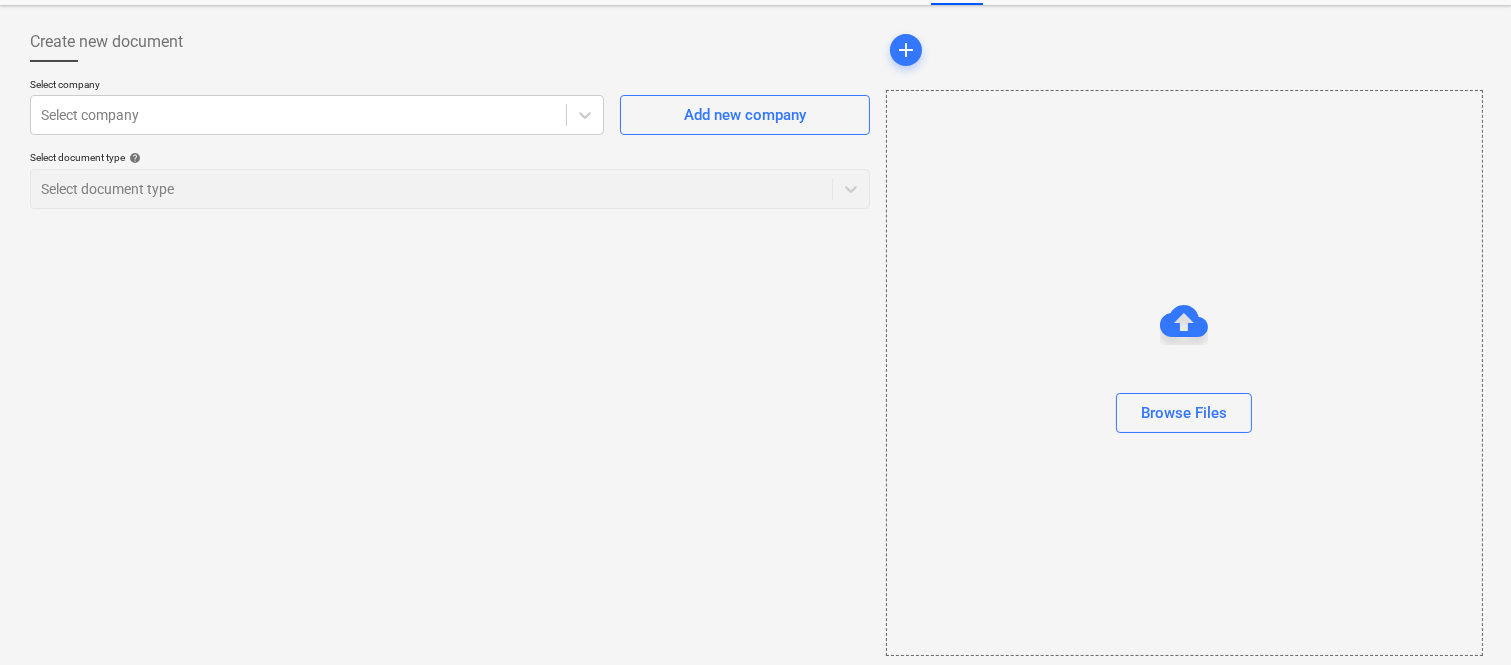 scroll, scrollTop: 85, scrollLeft: 0, axis: vertical 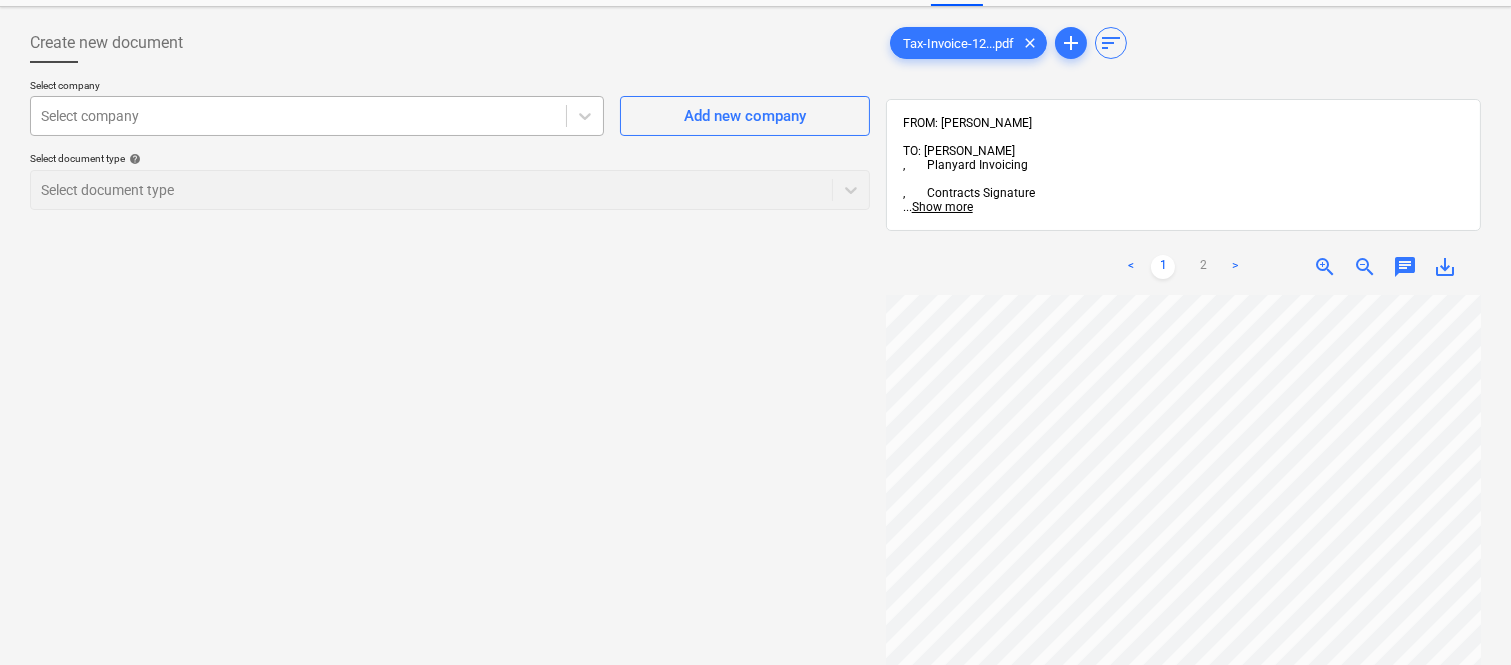 click at bounding box center [298, 116] 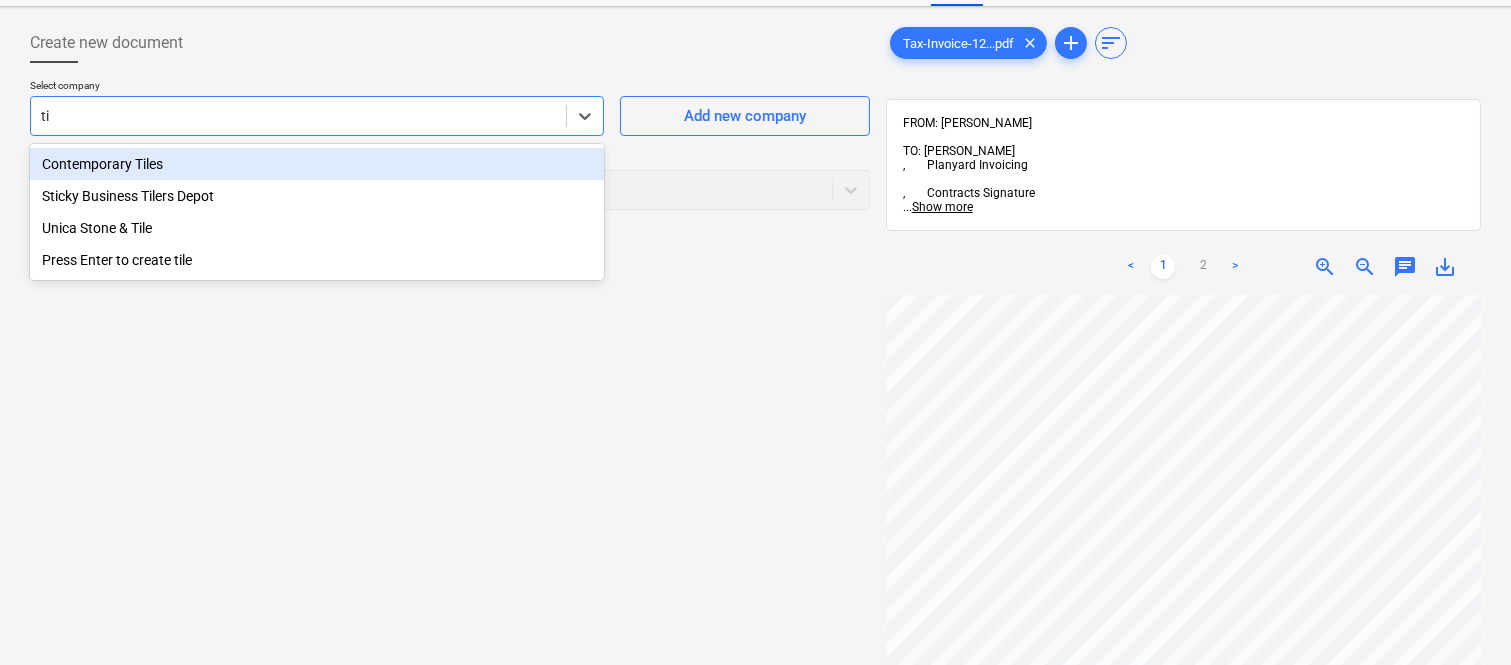 type on "t" 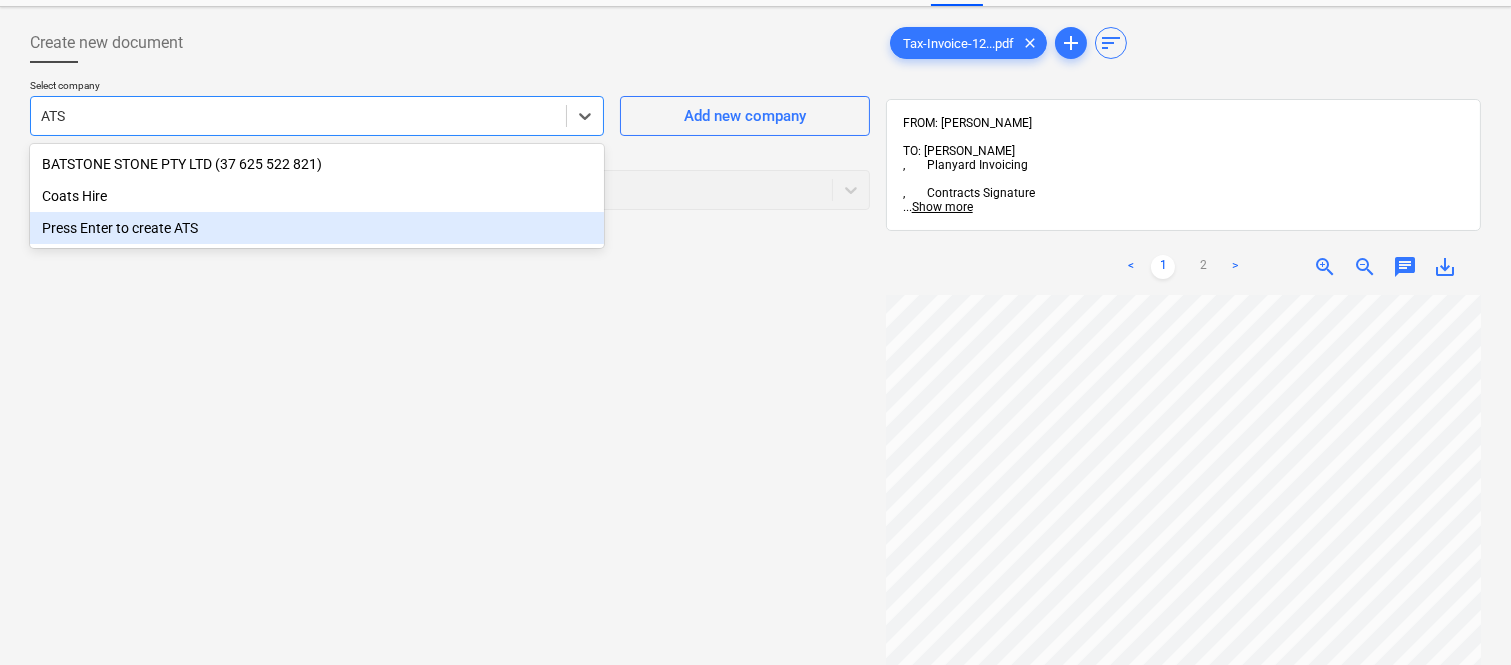 type on "ATS" 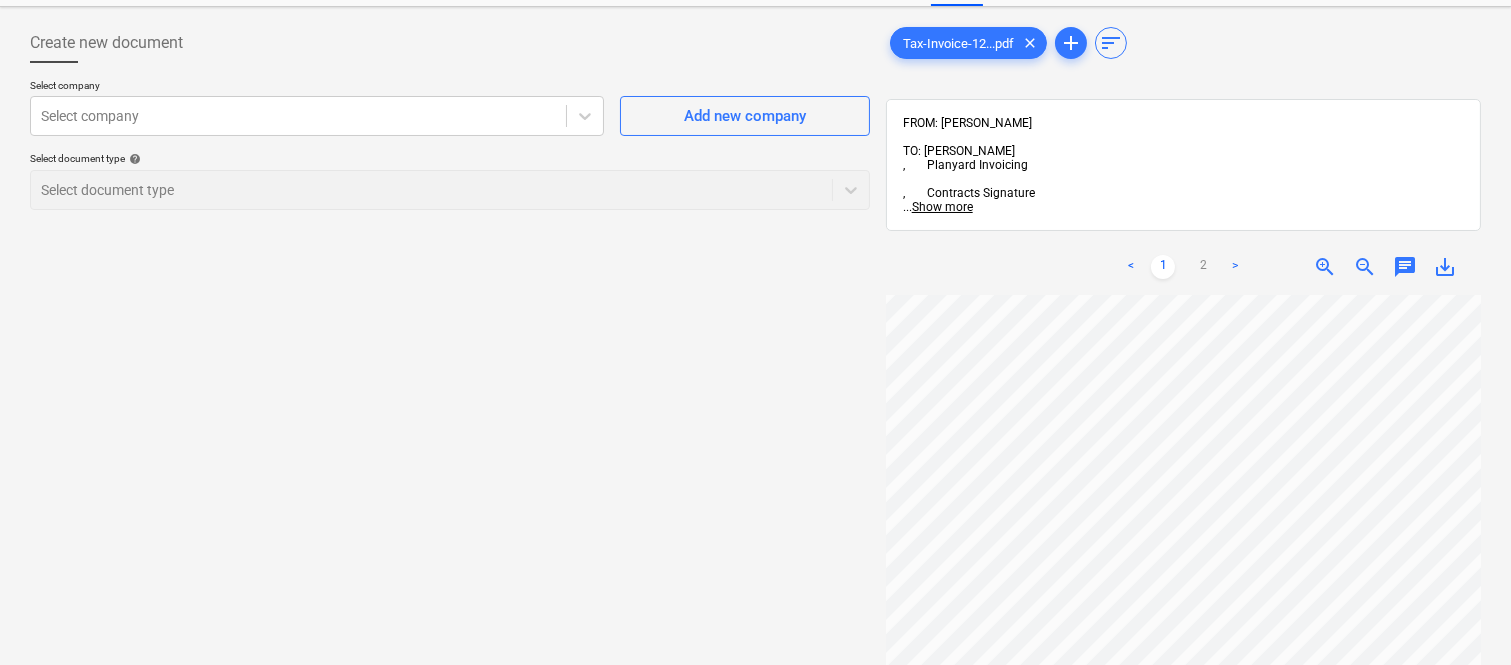 scroll, scrollTop: 427, scrollLeft: 321, axis: both 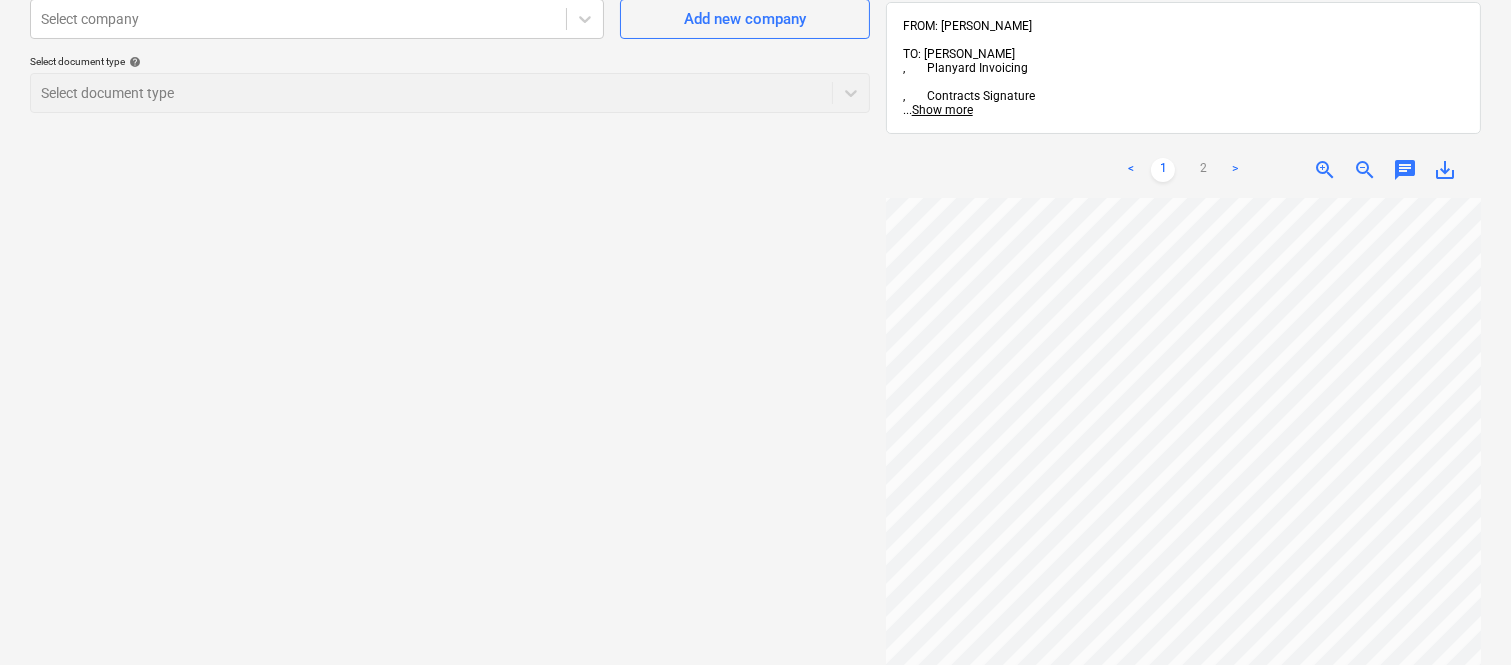 click on "zoom_out" at bounding box center [1365, 170] 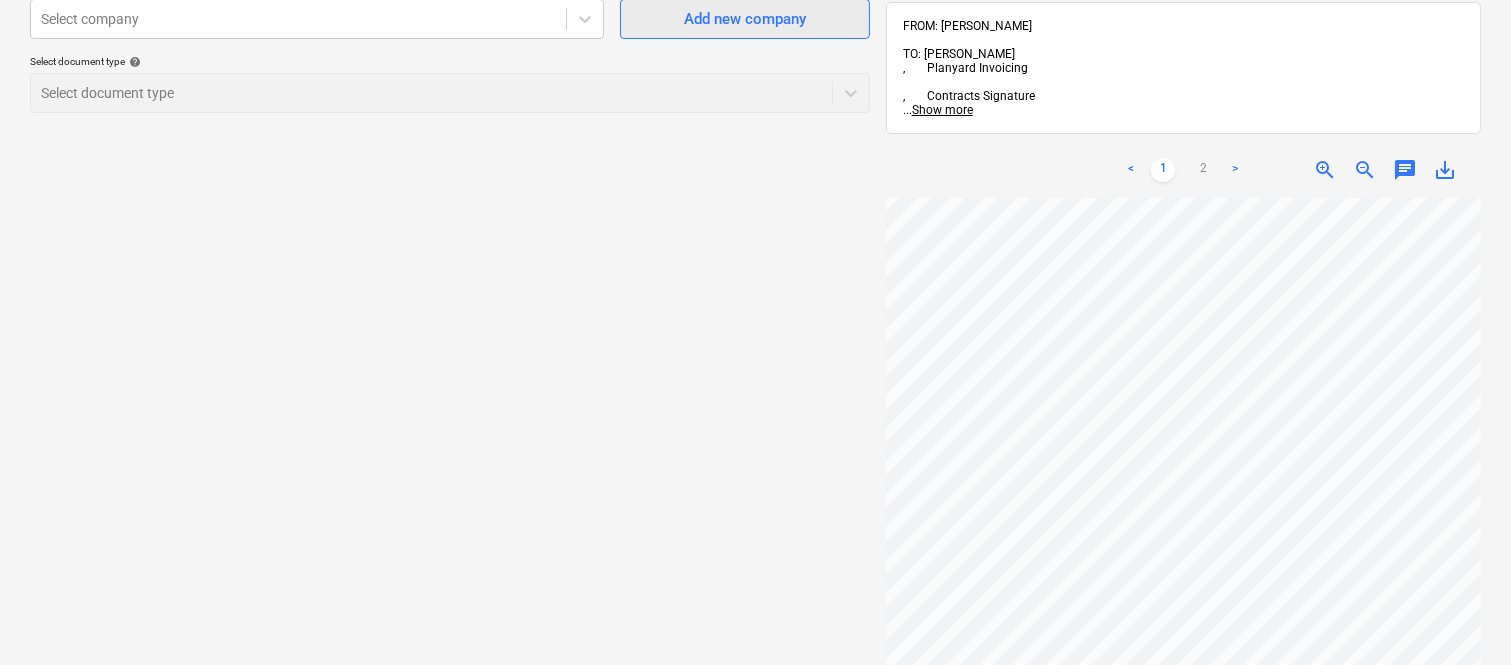 scroll, scrollTop: 21, scrollLeft: 0, axis: vertical 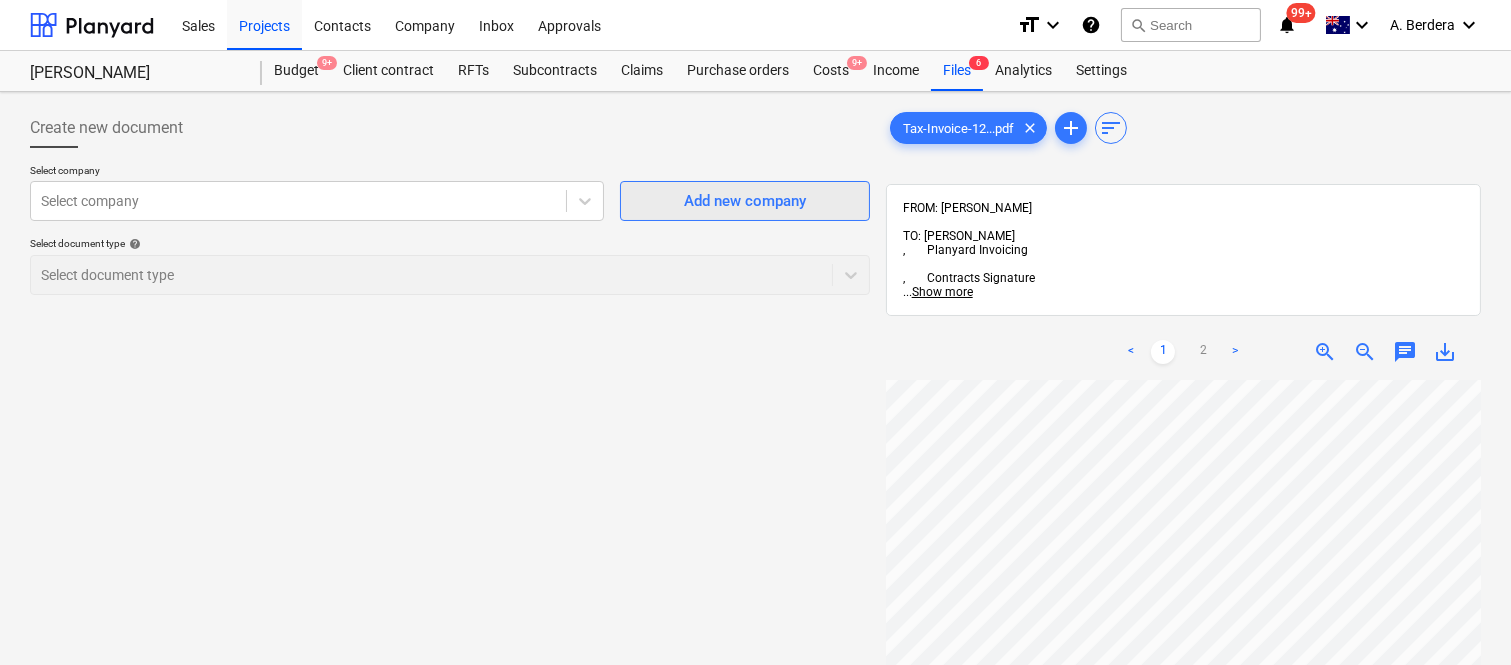 click on "Add new company" at bounding box center (745, 201) 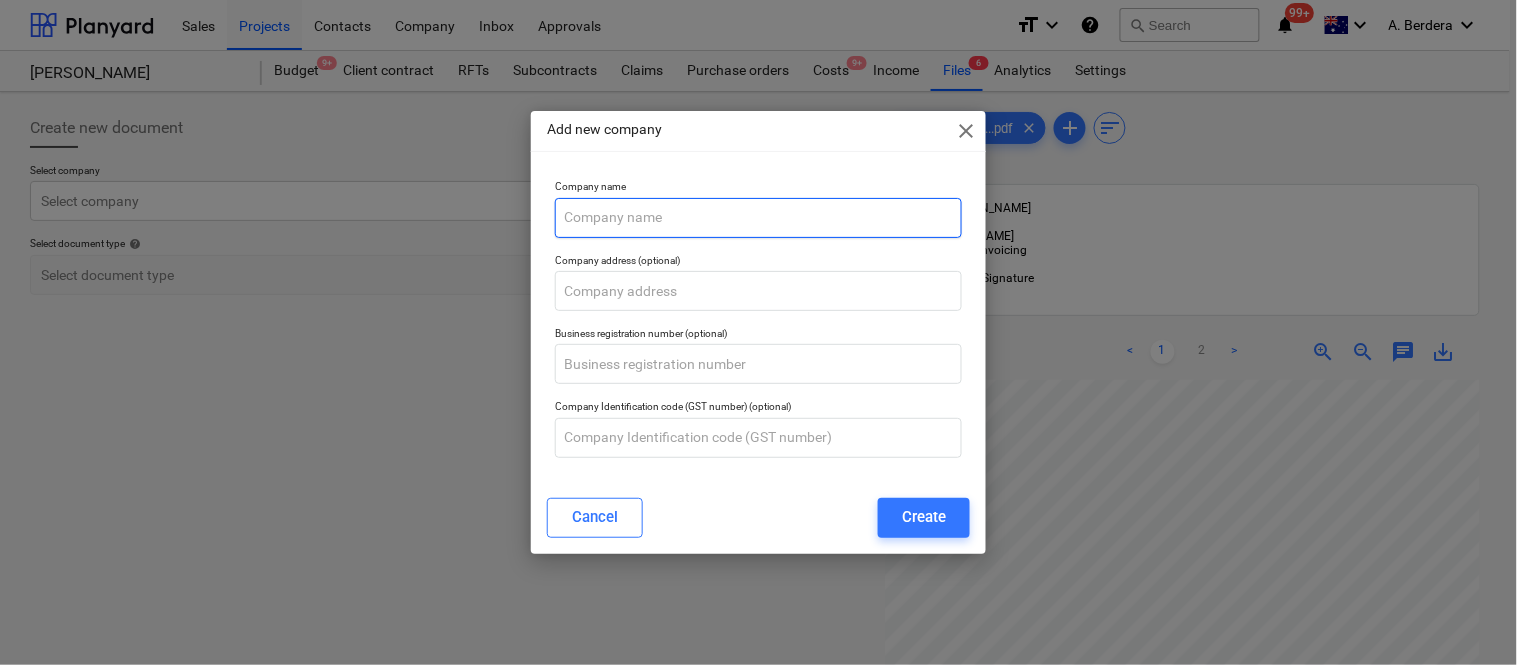 click at bounding box center [758, 218] 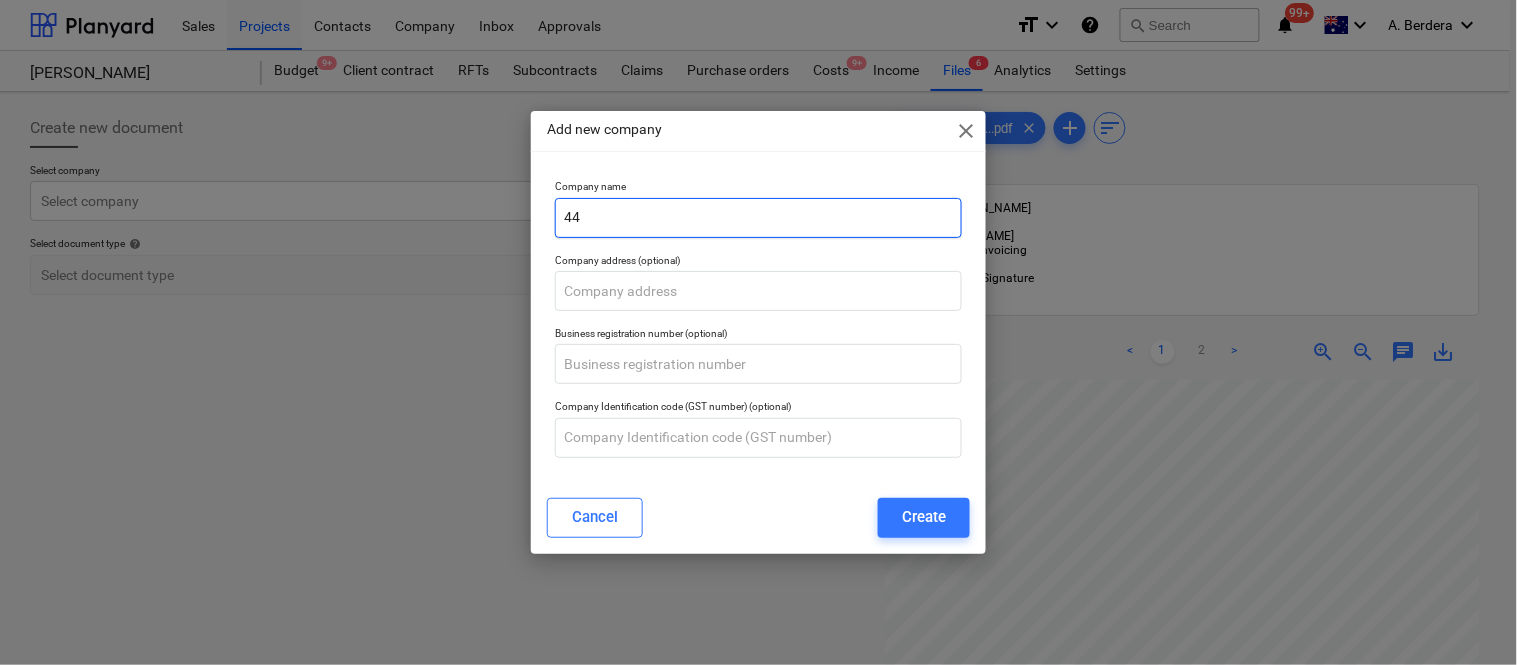 type on "4" 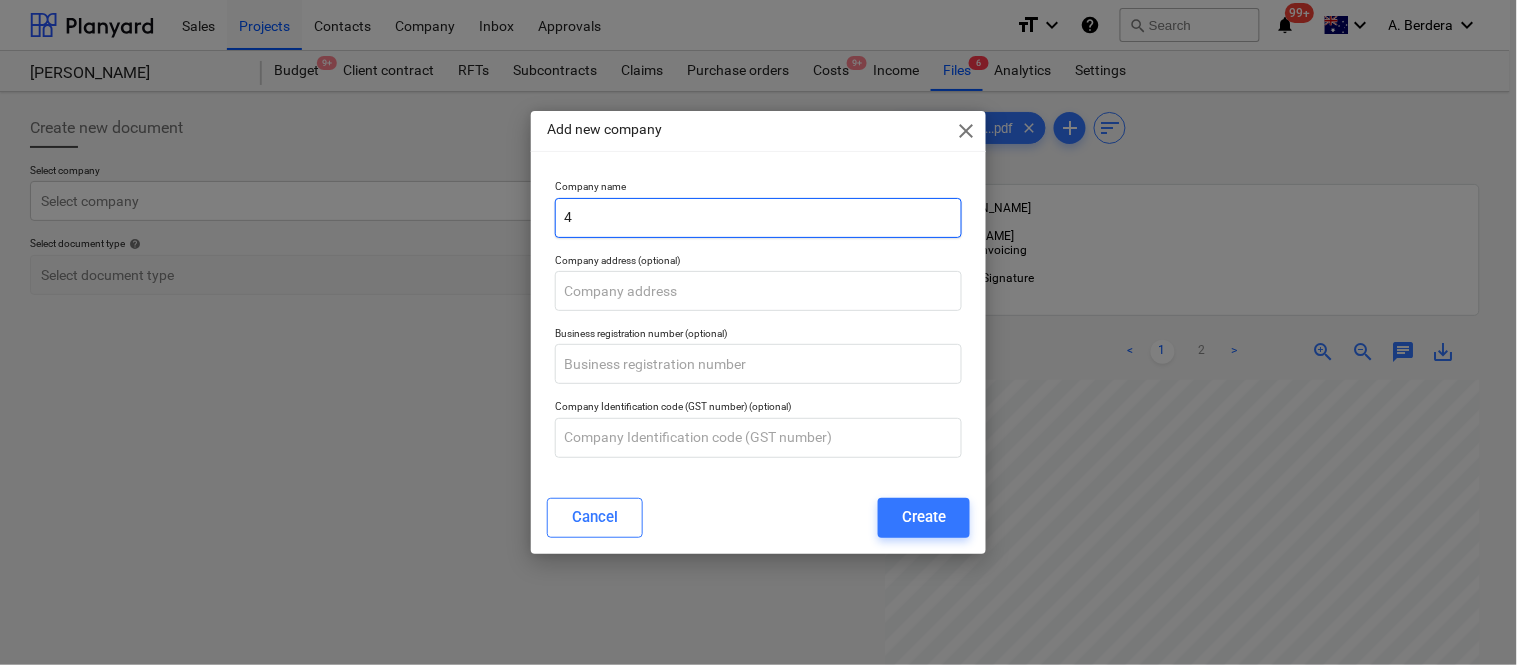 type 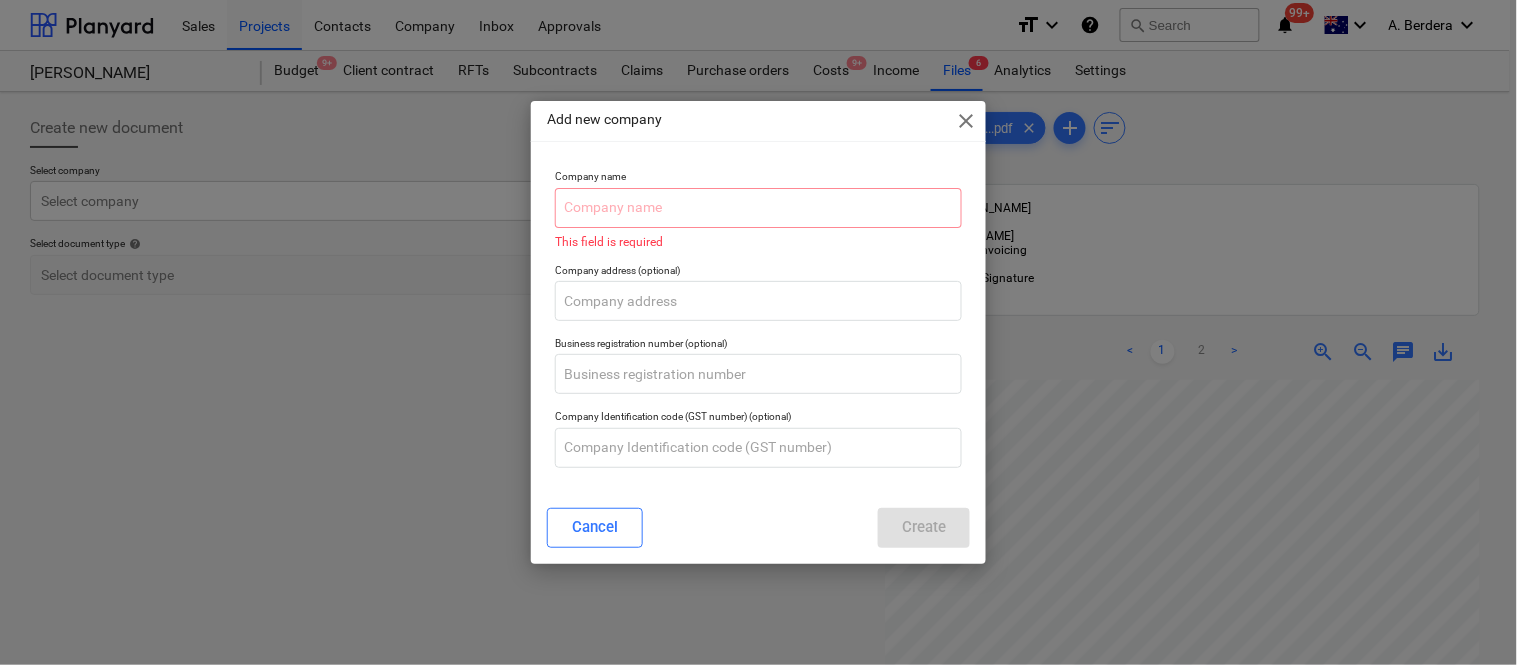 click on "Add new company close Company name This field is required Company address   (optional) Business registration number   (optional) Company Identification code (GST number)   (optional) Cancel Create" at bounding box center (758, 332) 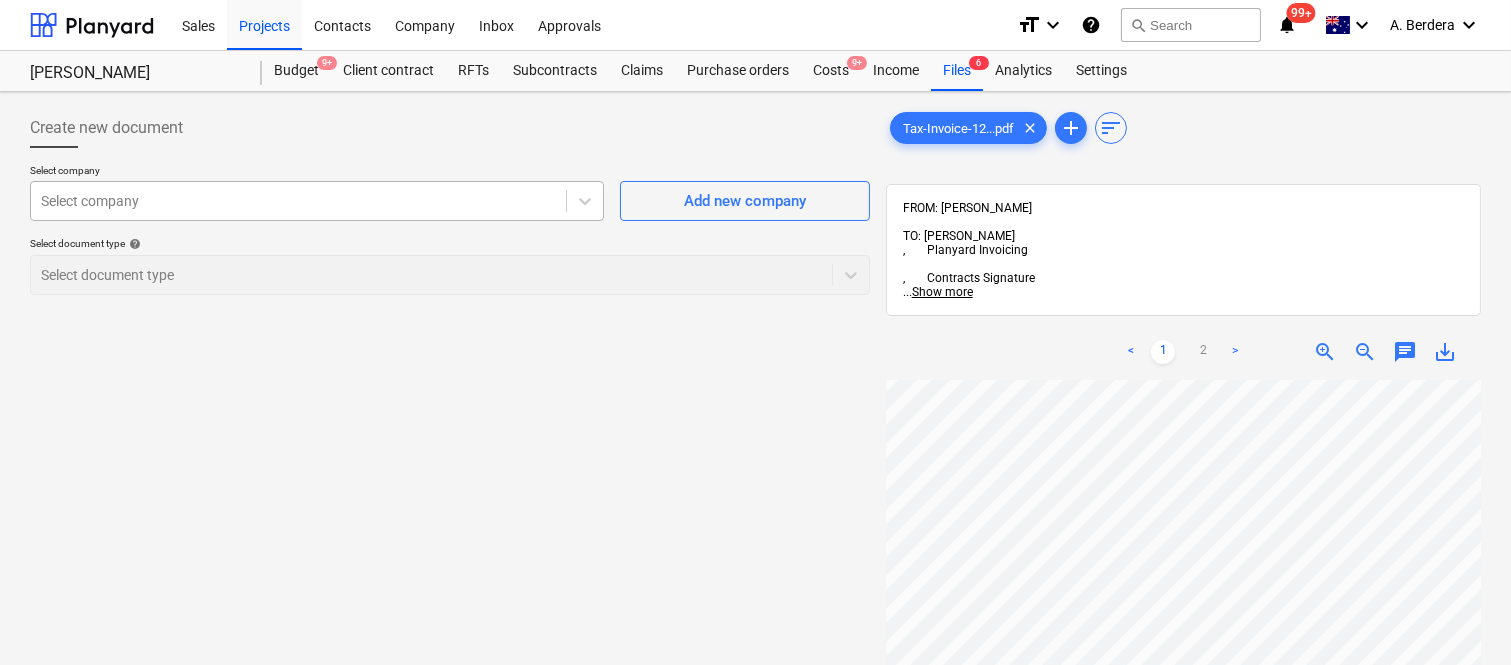 click at bounding box center (298, 201) 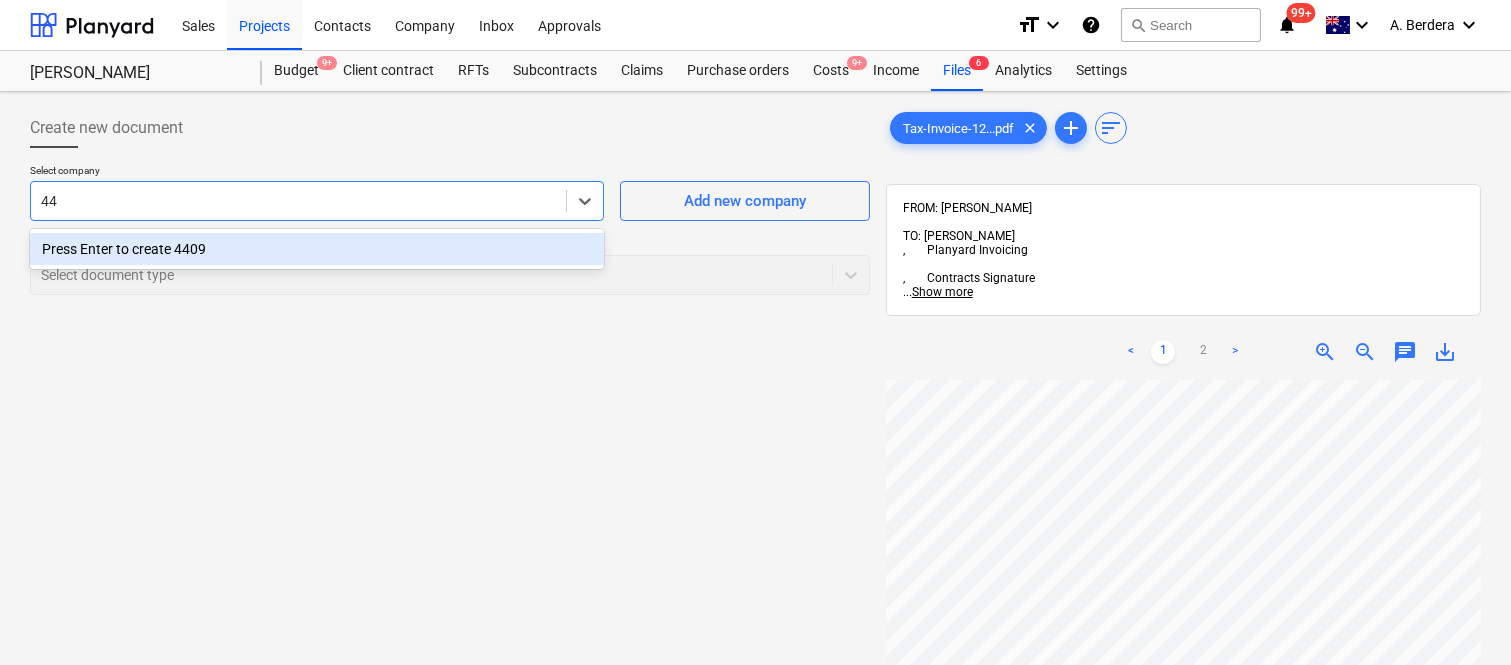 type on "4" 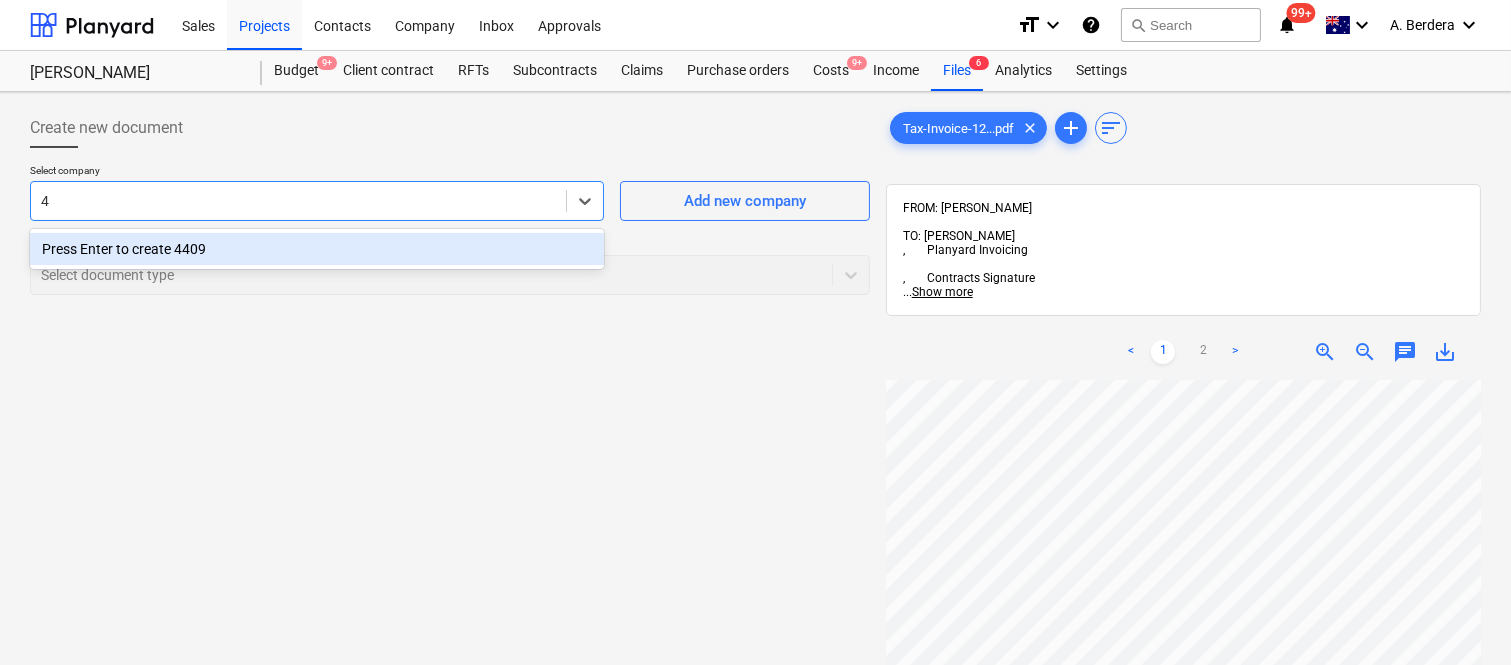 type 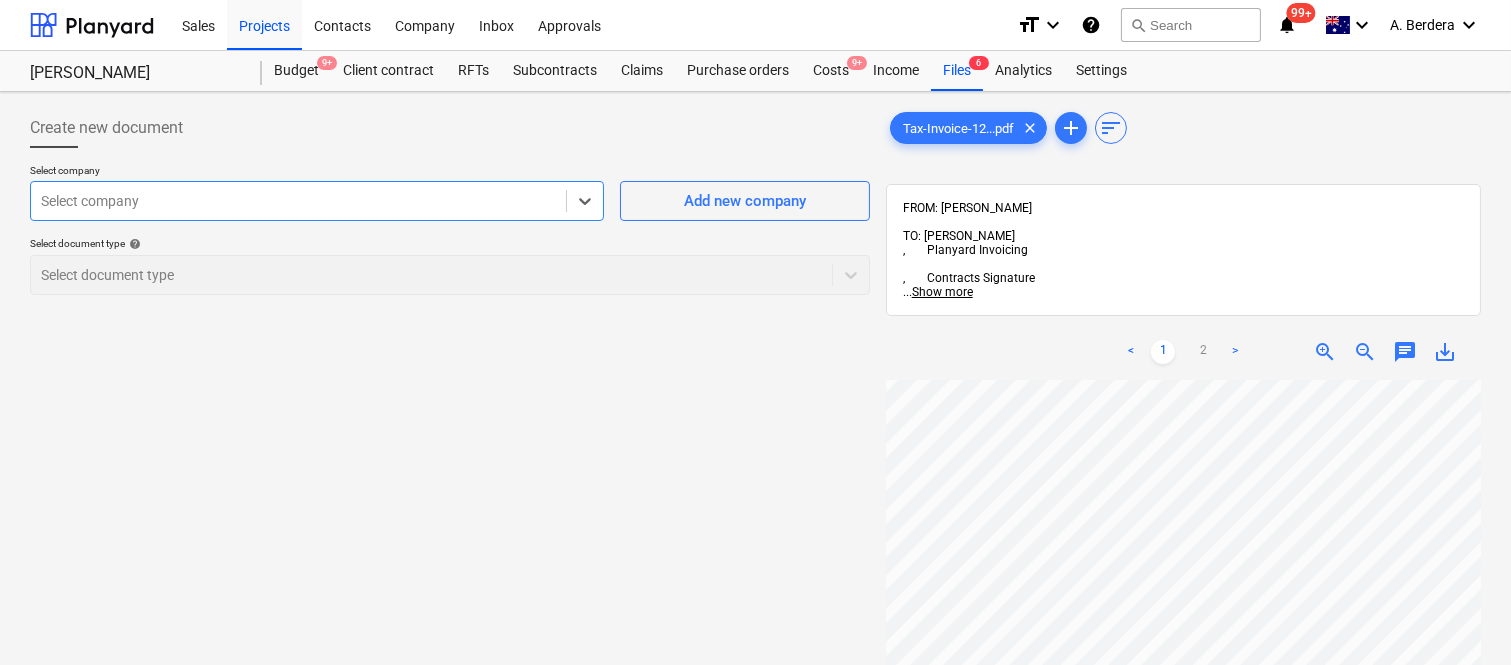 click on "zoom_in" at bounding box center [1325, 352] 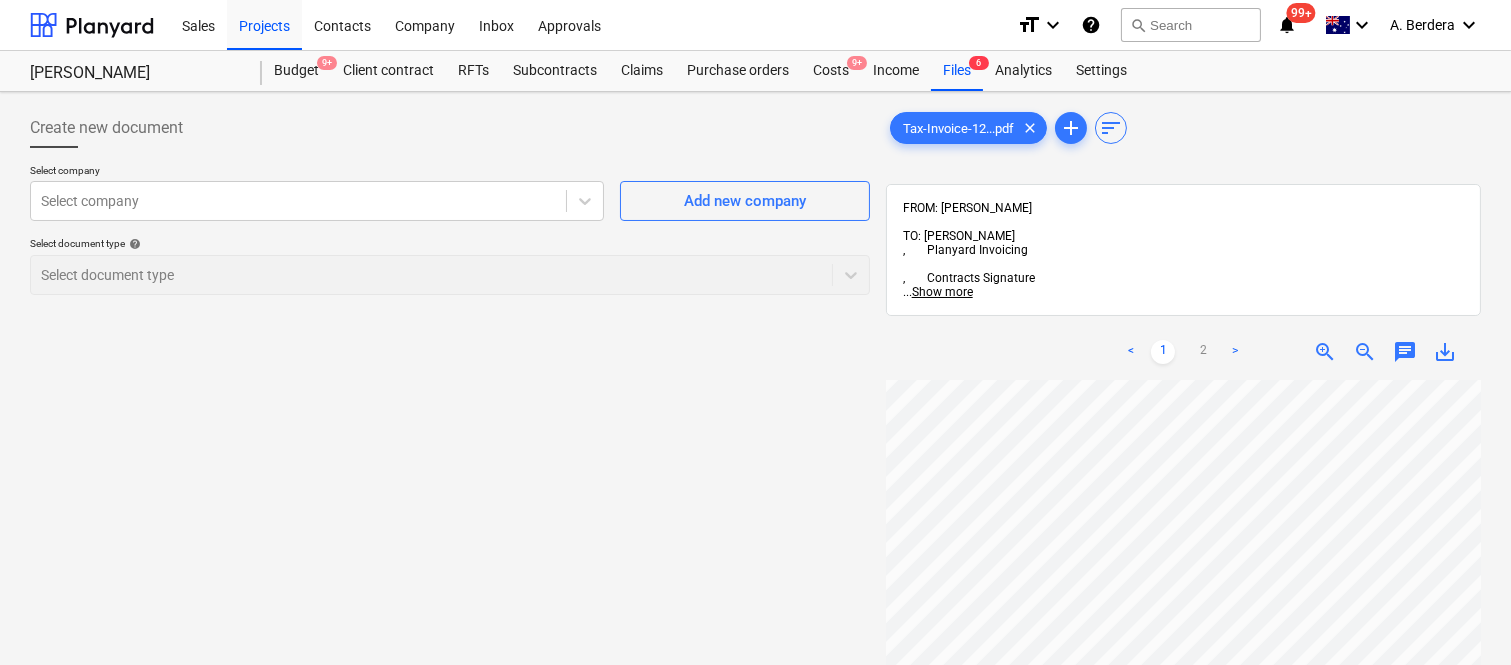 click on "zoom_in" at bounding box center [1325, 352] 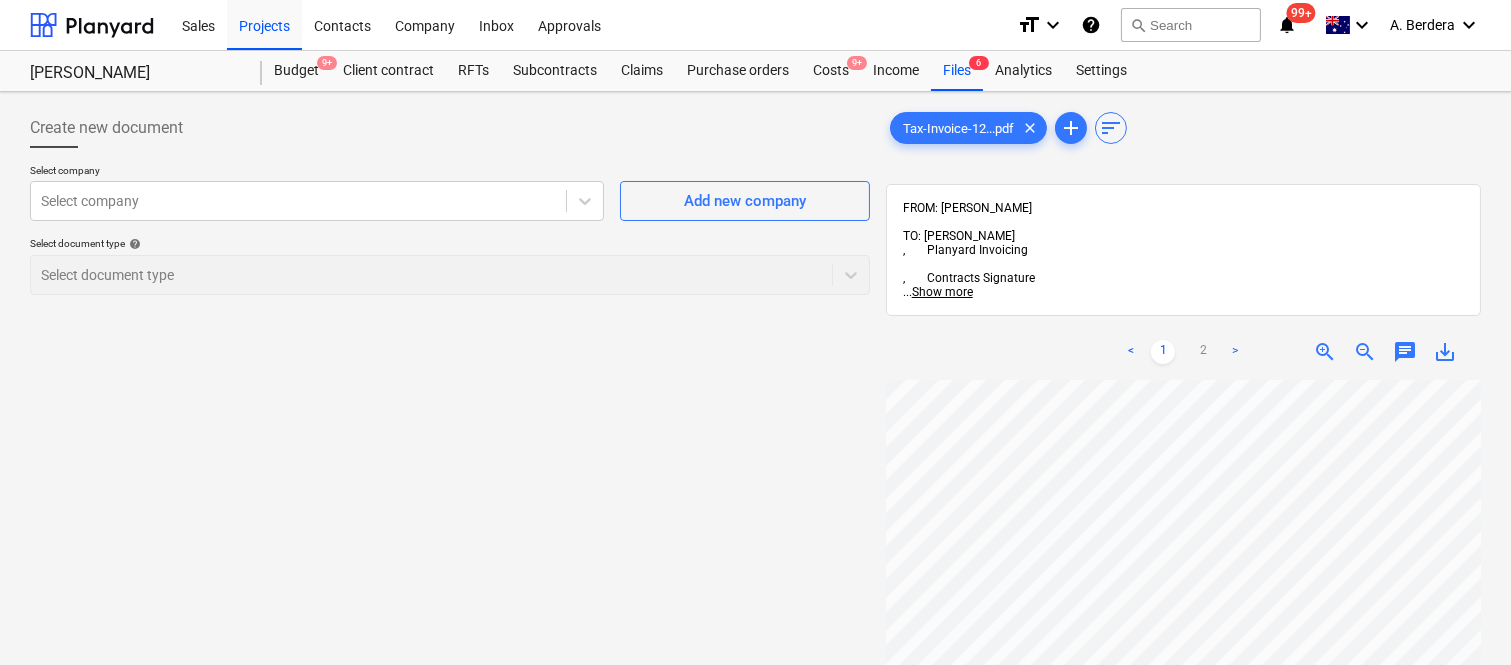 click on "< 1 2 > zoom_in zoom_out chat 0 save_alt" at bounding box center (1183, 656) 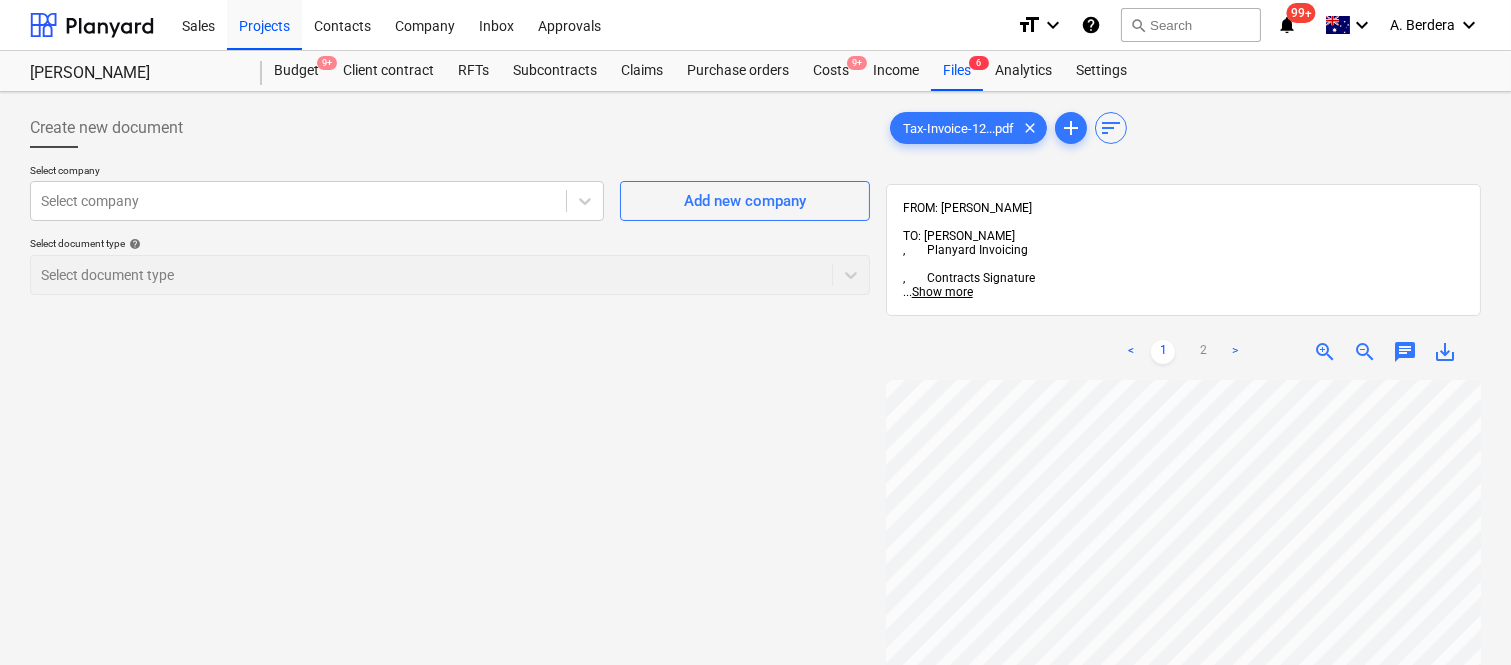 scroll, scrollTop: 198, scrollLeft: 67, axis: both 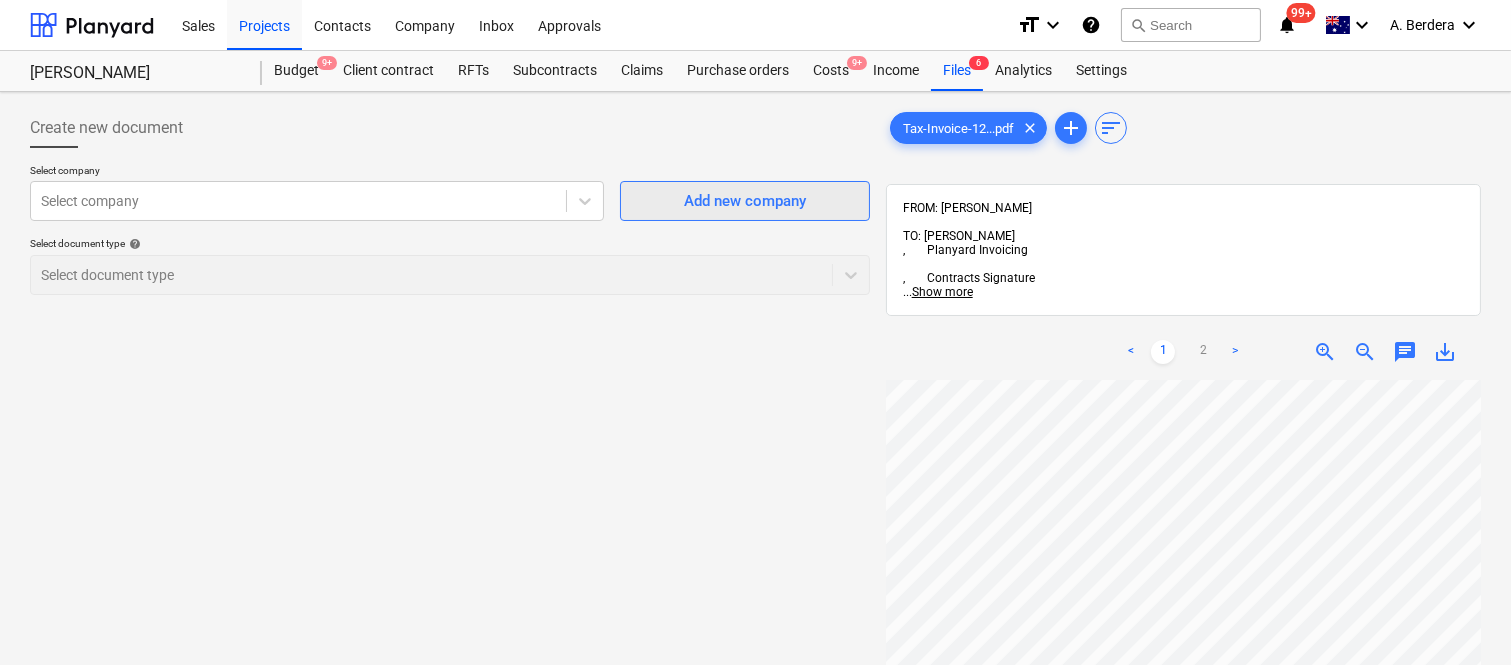 click on "Add new company" at bounding box center [745, 201] 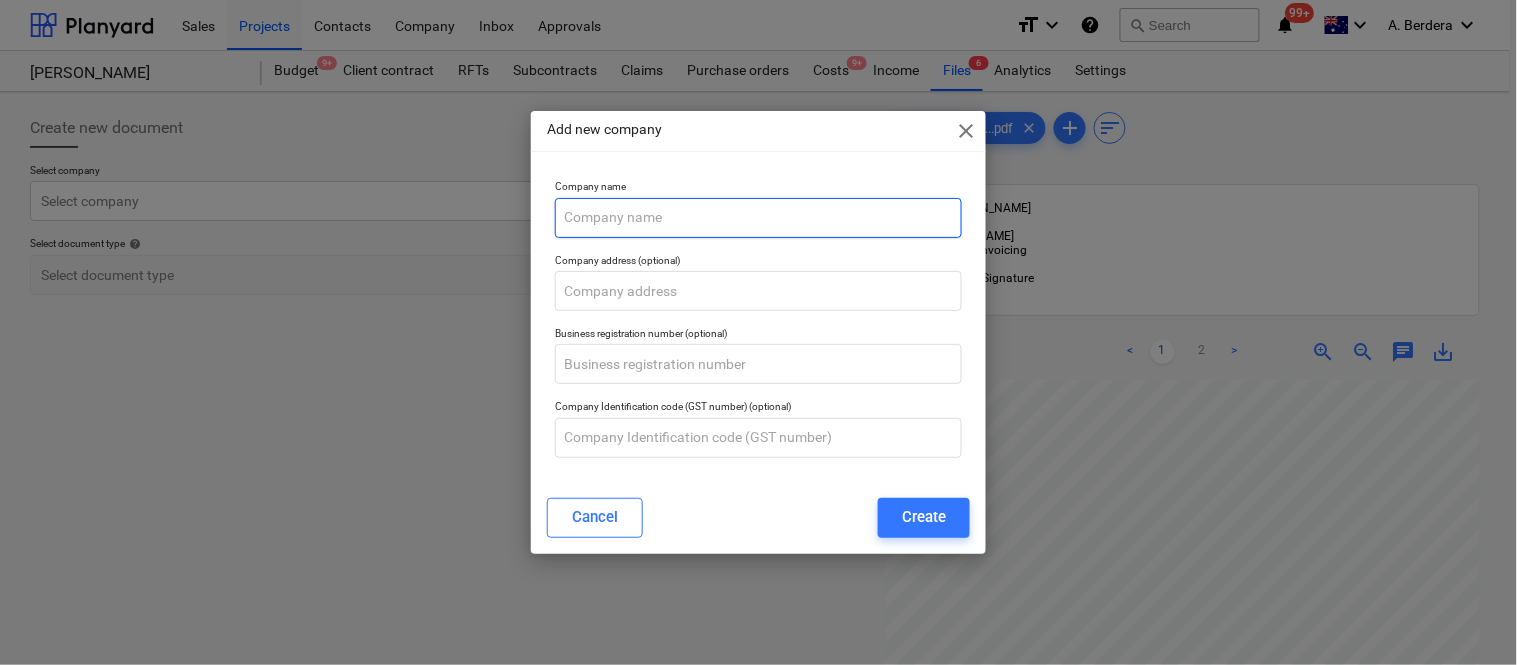 click at bounding box center [758, 218] 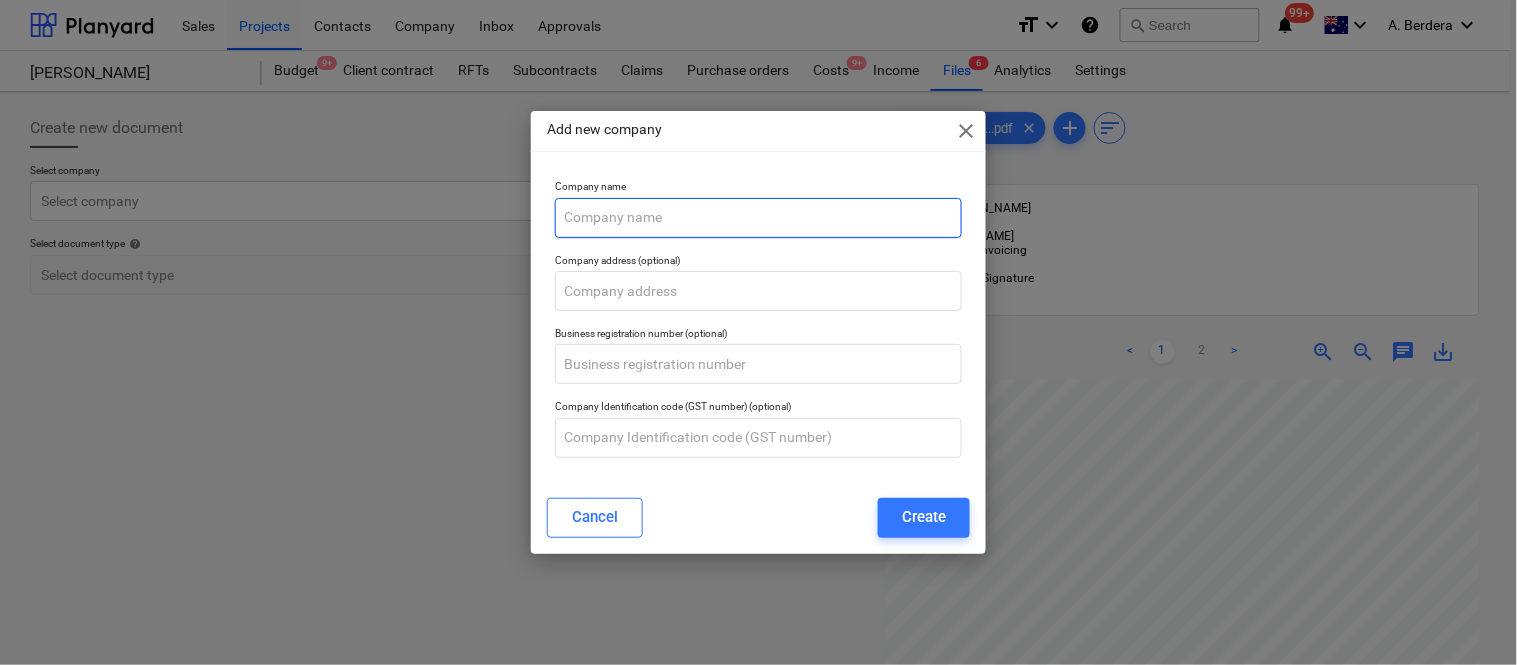 paste on "ATS TILES PTY LIMITED" 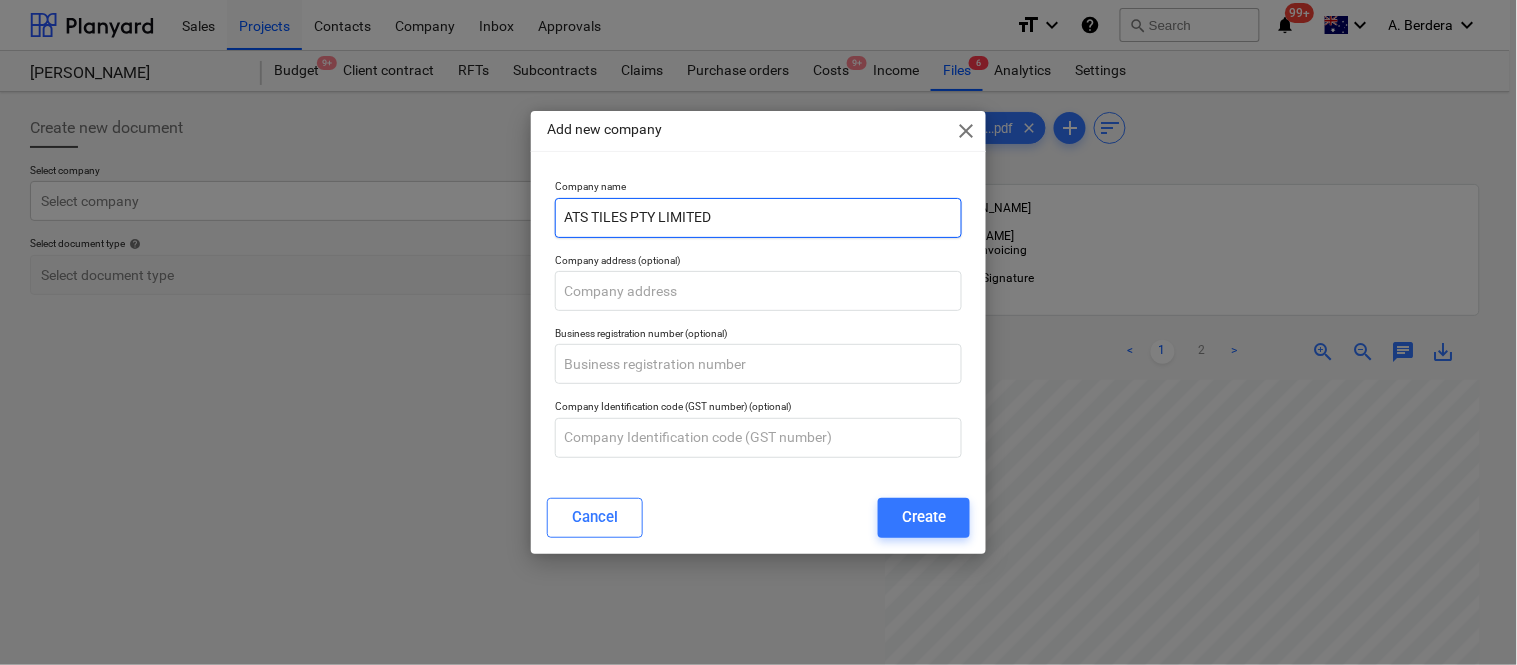 type on "ATS TILES PTY LIMITED" 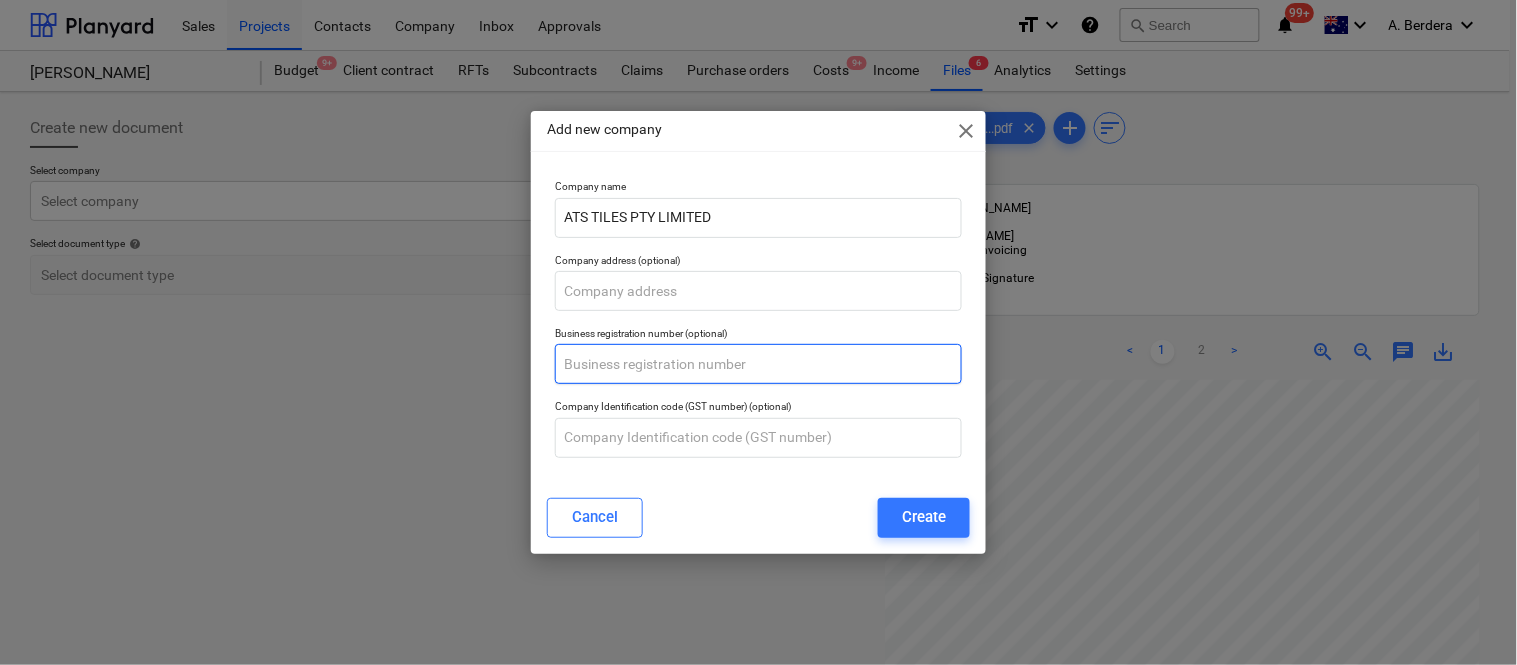 click at bounding box center (758, 364) 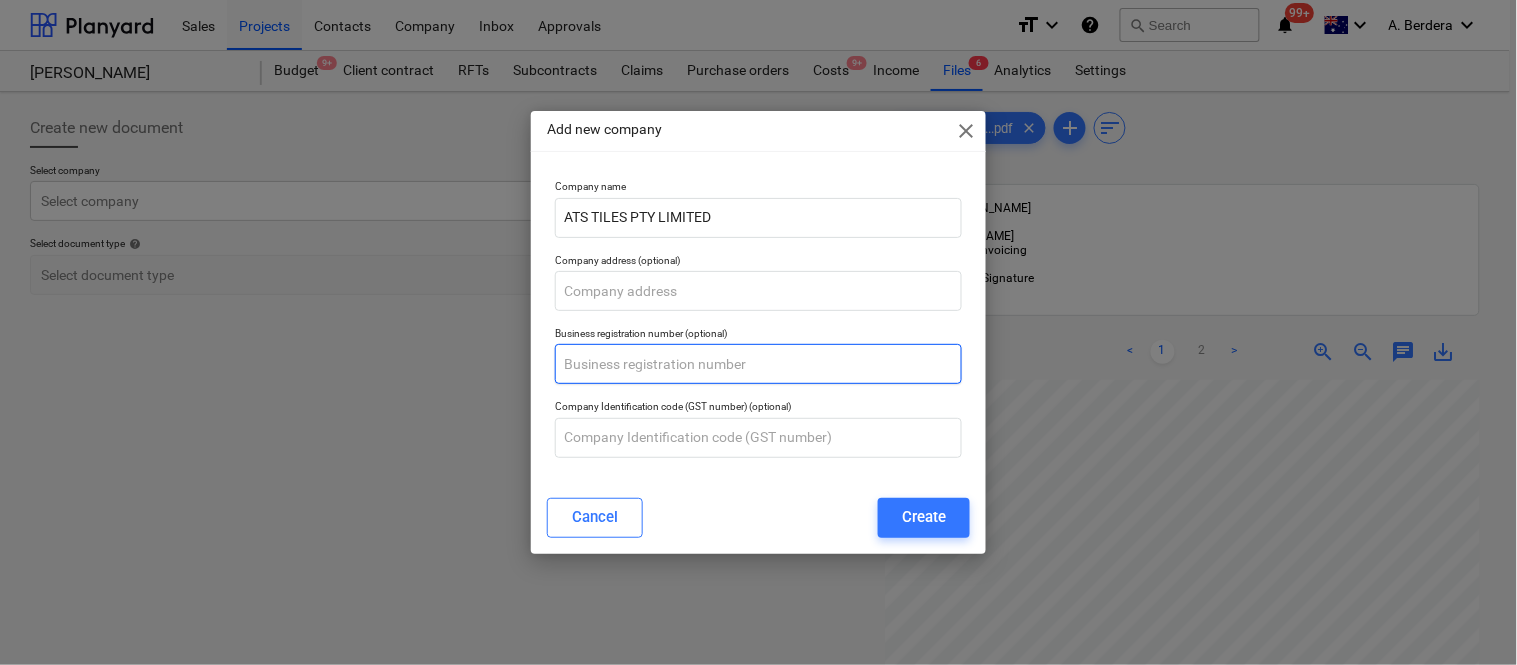 paste on "44 096 169 292" 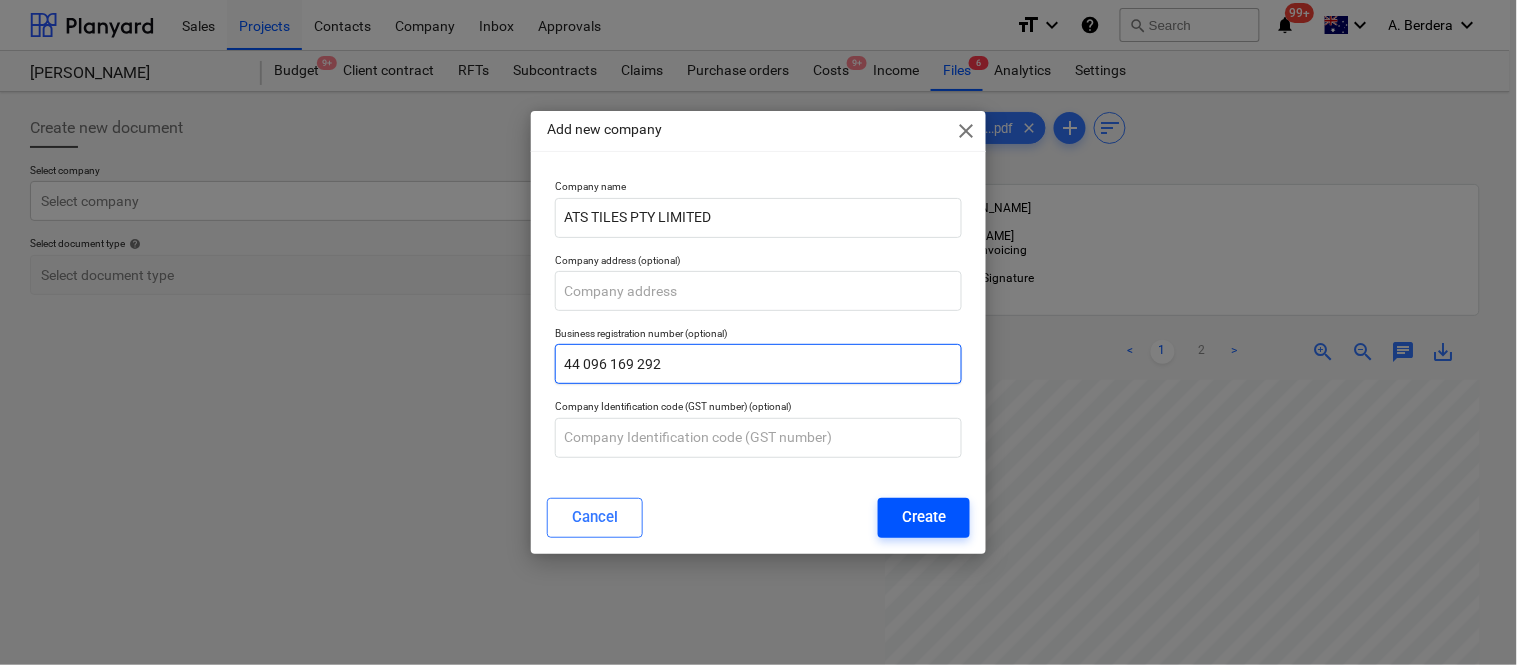 type on "44 096 169 292" 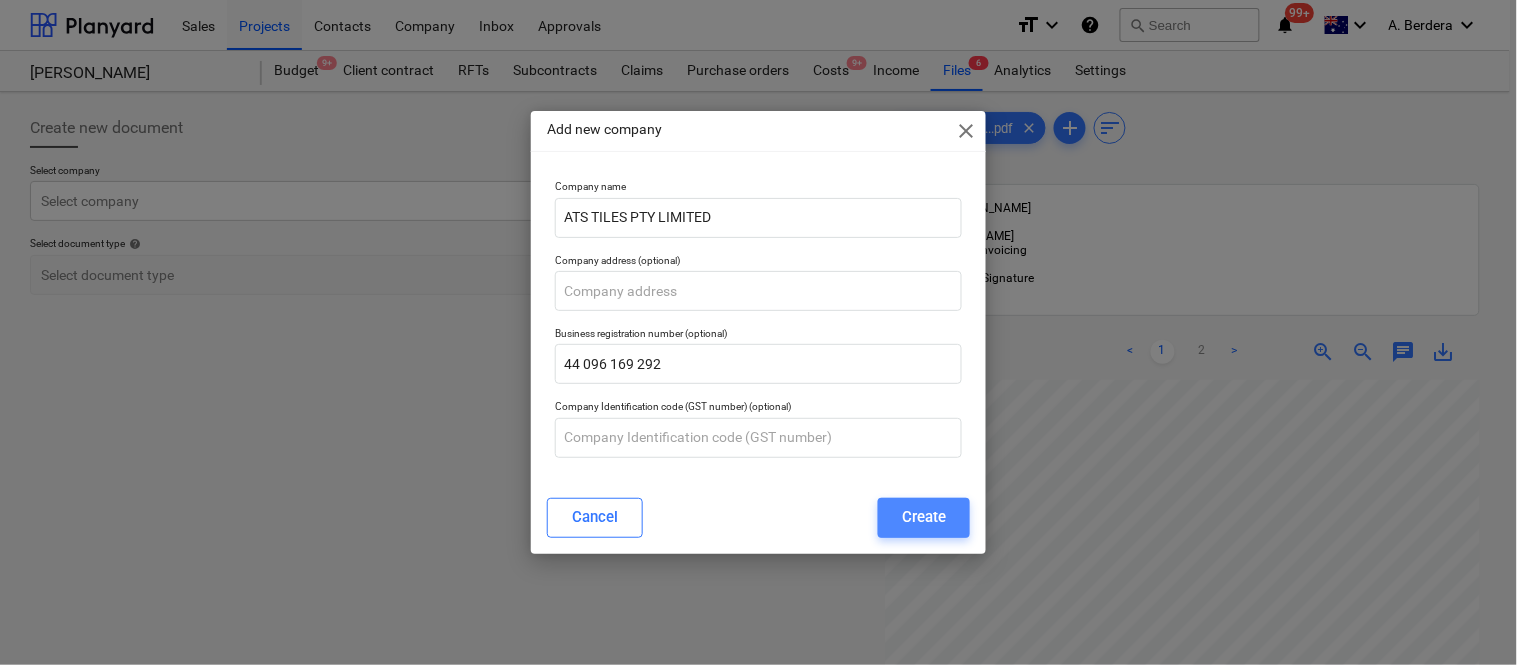 click on "Create" at bounding box center (924, 517) 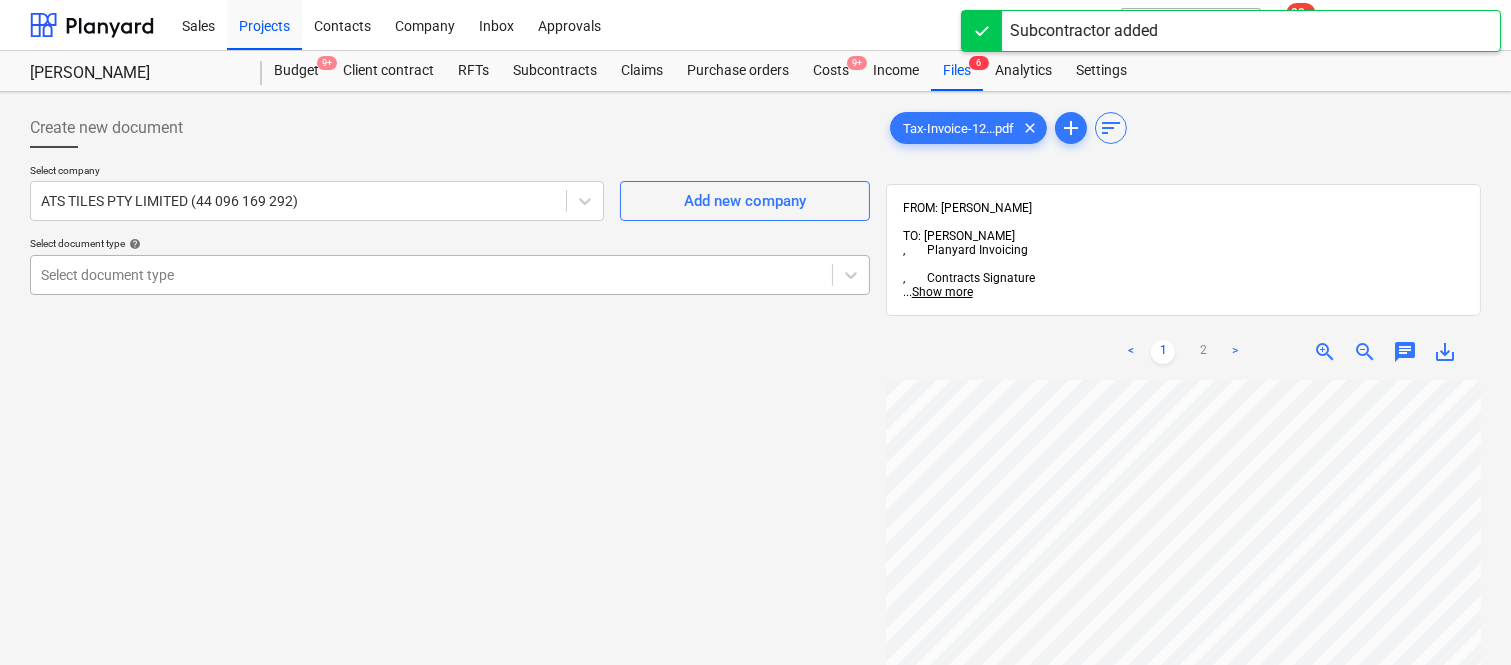 click at bounding box center [431, 275] 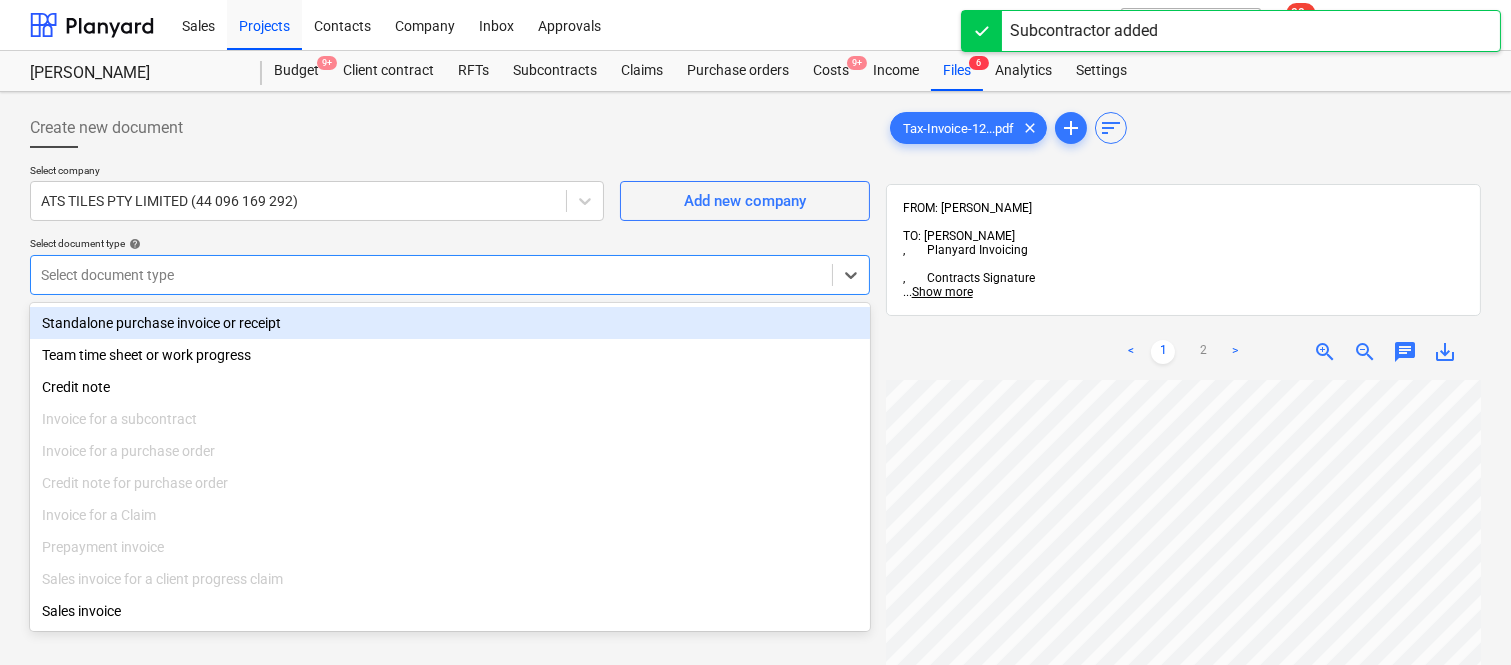 click on "Standalone purchase invoice or receipt" at bounding box center (450, 323) 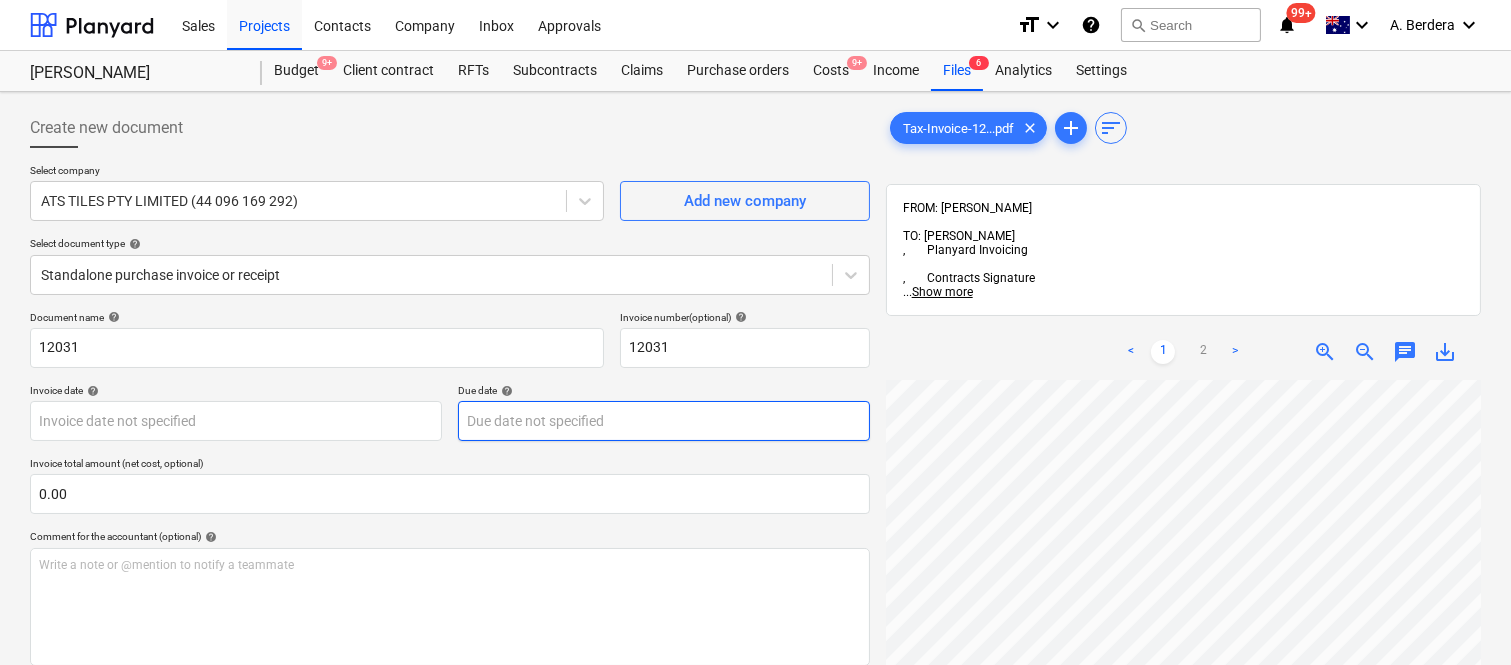 click on "Create new document Select company ATS TILES PTY LIMITED (44 096 169 292)  Add new company Select document type help Standalone purchase invoice or receipt Document name help 12031 Invoice number  (optional) help 12031 Invoice date help Press the down arrow key to interact with the calendar and
select a date. Press the question mark key to get the keyboard shortcuts for changing dates. Due date help Press the down arrow key to interact with the calendar and
select a date. Press the question mark key to get the keyboard shortcuts for changing dates. Invoice total amount (net cost, optional) 0.00 Comment for the accountant (optional) help Write a note or @mention to notify a teammate ﻿ Clear Save Submit Allocated costs (net) 0.00 Select line-items to add help Search or select a line-item Select bulk Tax-Invoice-12...pdf clear add sort FROM: [PERSON_NAME]  TO: [PERSON_NAME]  , 	Planyard Invoicing , 	Contracts Signature  ...  Show more ...  Show more < 1 2 > zoom_in zoom_out chat 0 save_alt" at bounding box center (755, 548) 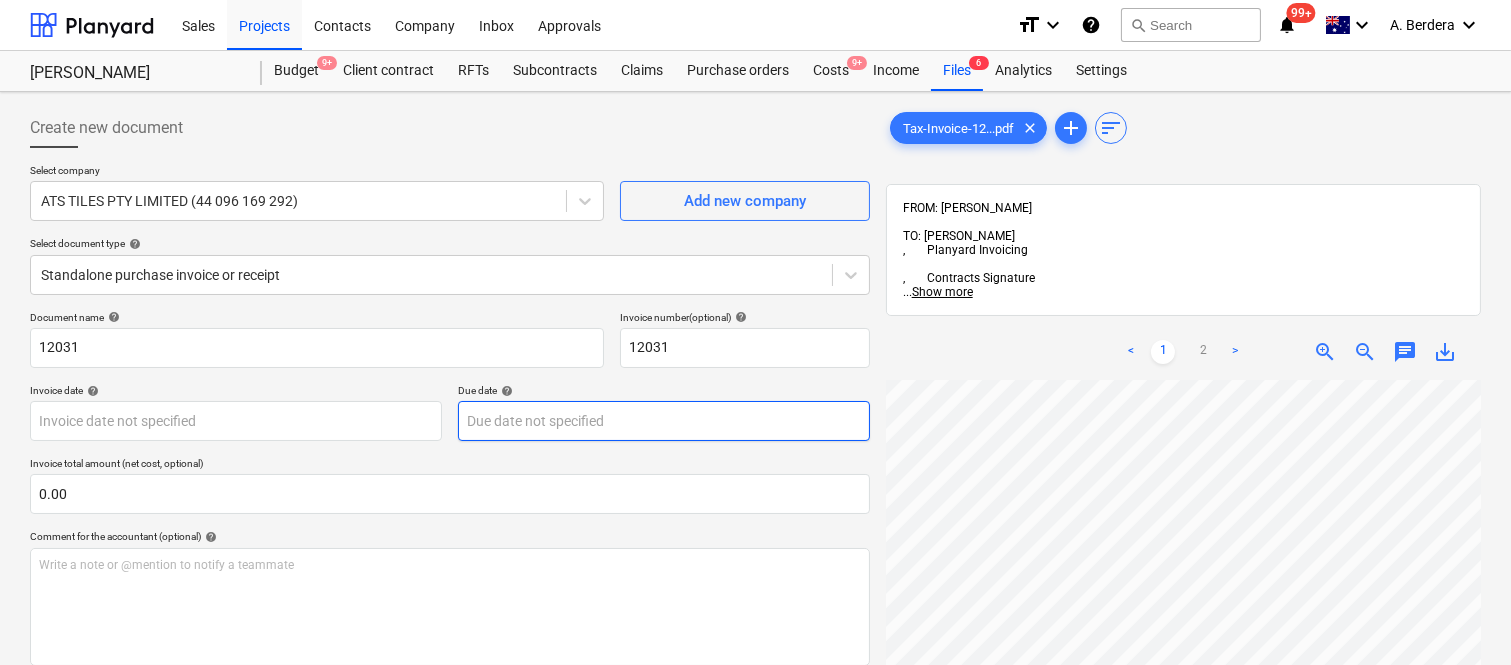scroll, scrollTop: 0, scrollLeft: 522, axis: horizontal 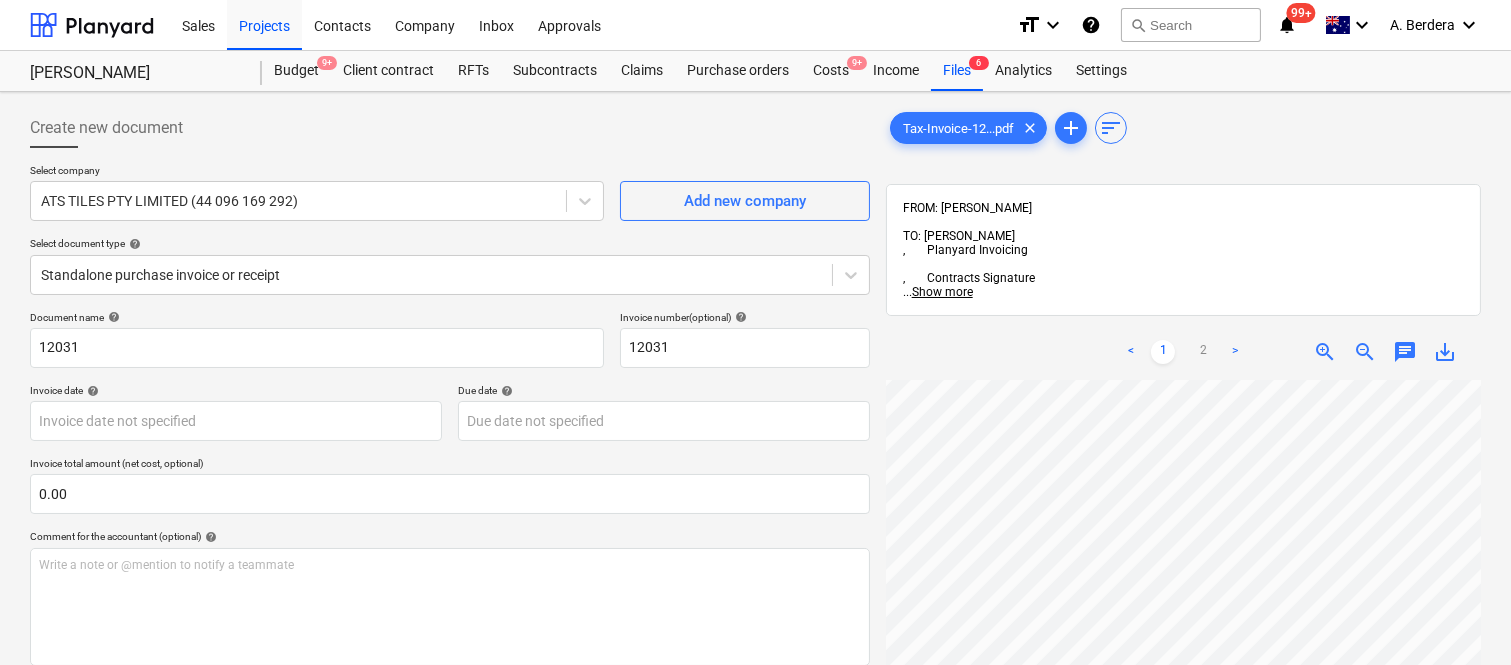 click on "zoom_out" at bounding box center [1365, 352] 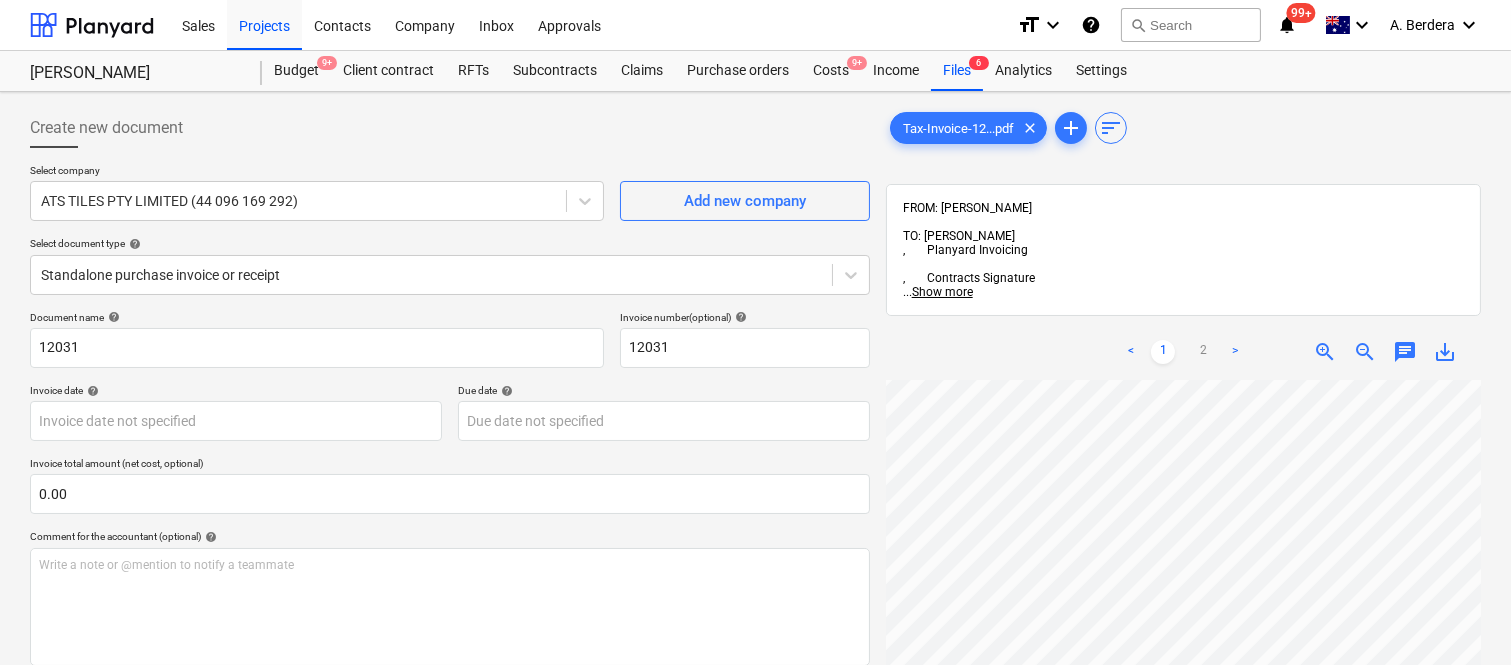 scroll, scrollTop: 0, scrollLeft: 456, axis: horizontal 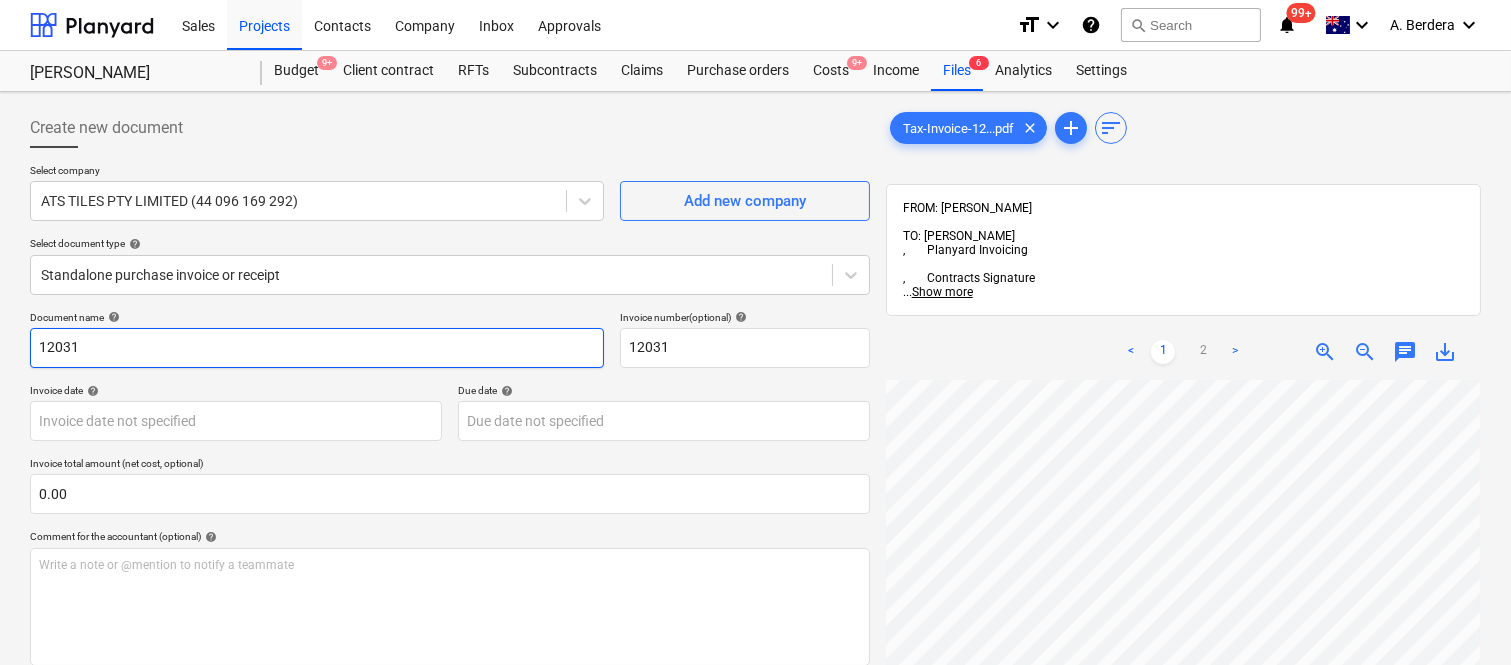 click on "12031" at bounding box center (317, 348) 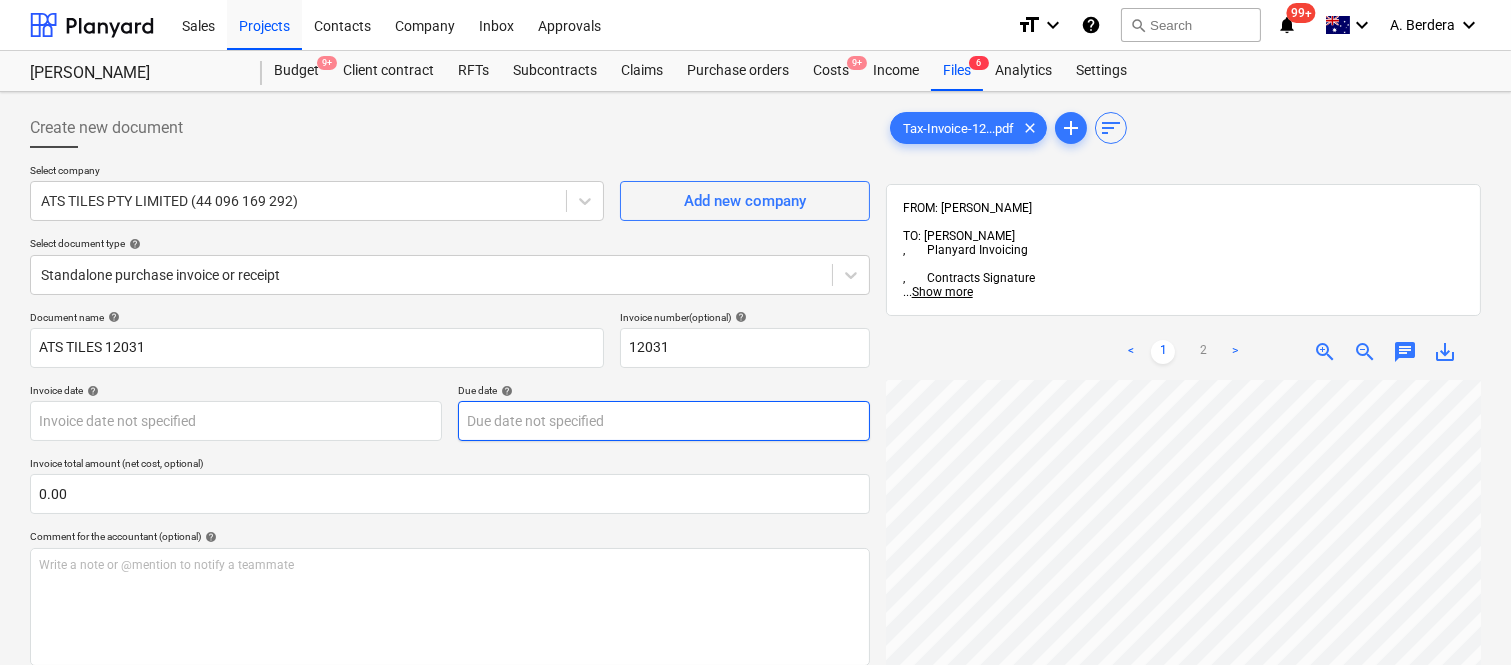 scroll, scrollTop: 15, scrollLeft: 0, axis: vertical 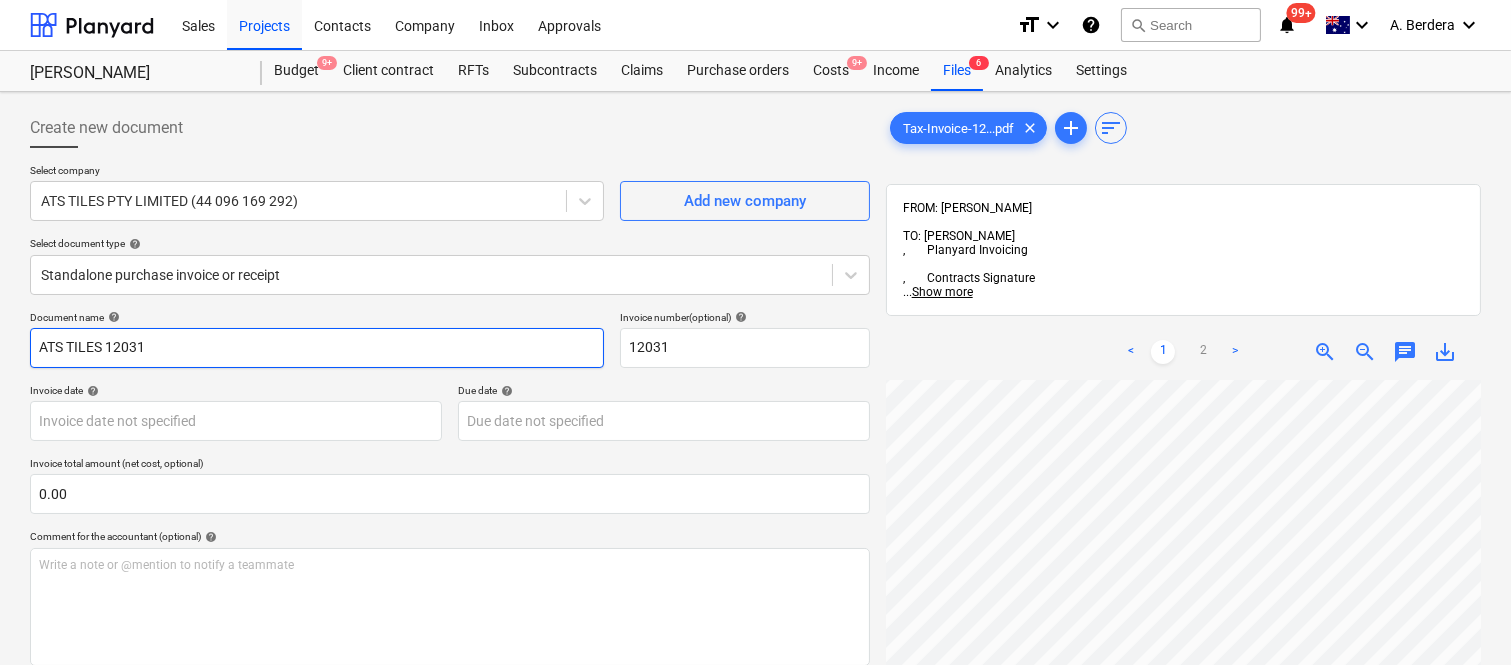 click on "ATS TILES 12031" at bounding box center (317, 348) 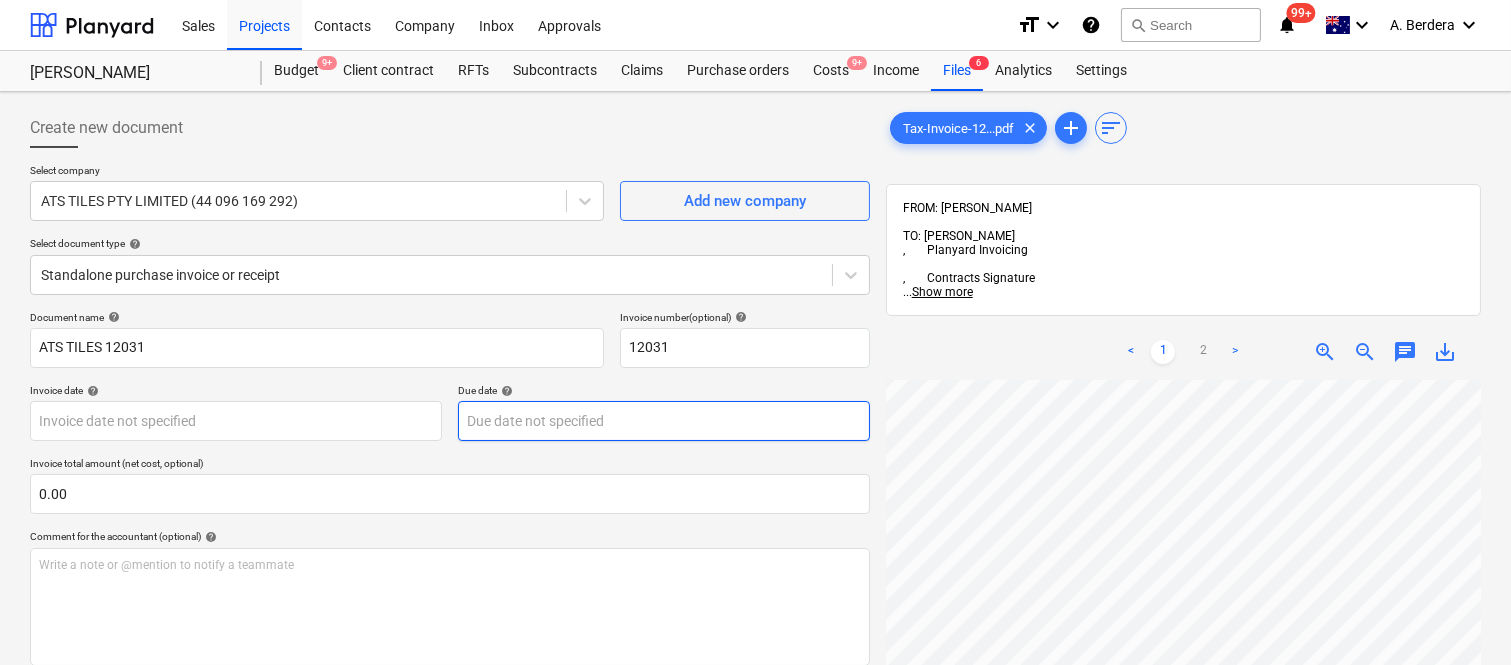 scroll, scrollTop: 0, scrollLeft: 0, axis: both 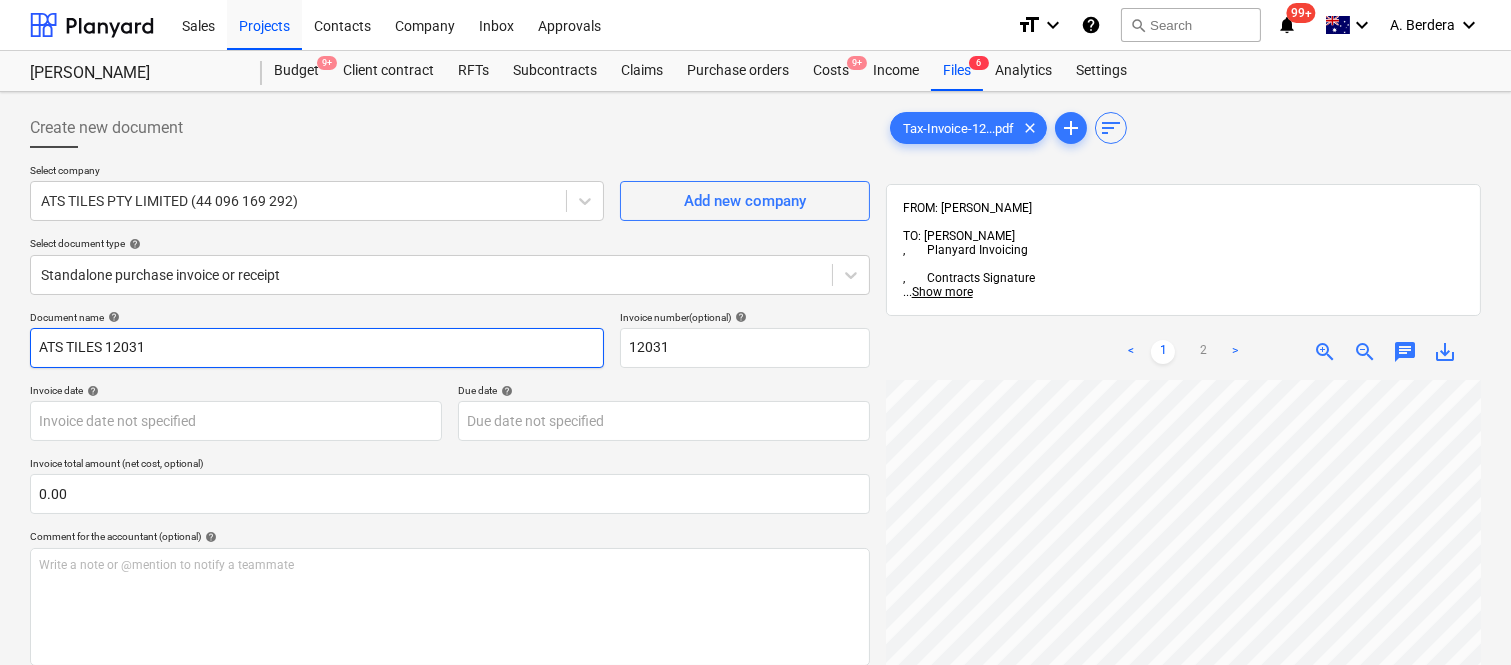 click on "ATS TILES 12031" at bounding box center [317, 348] 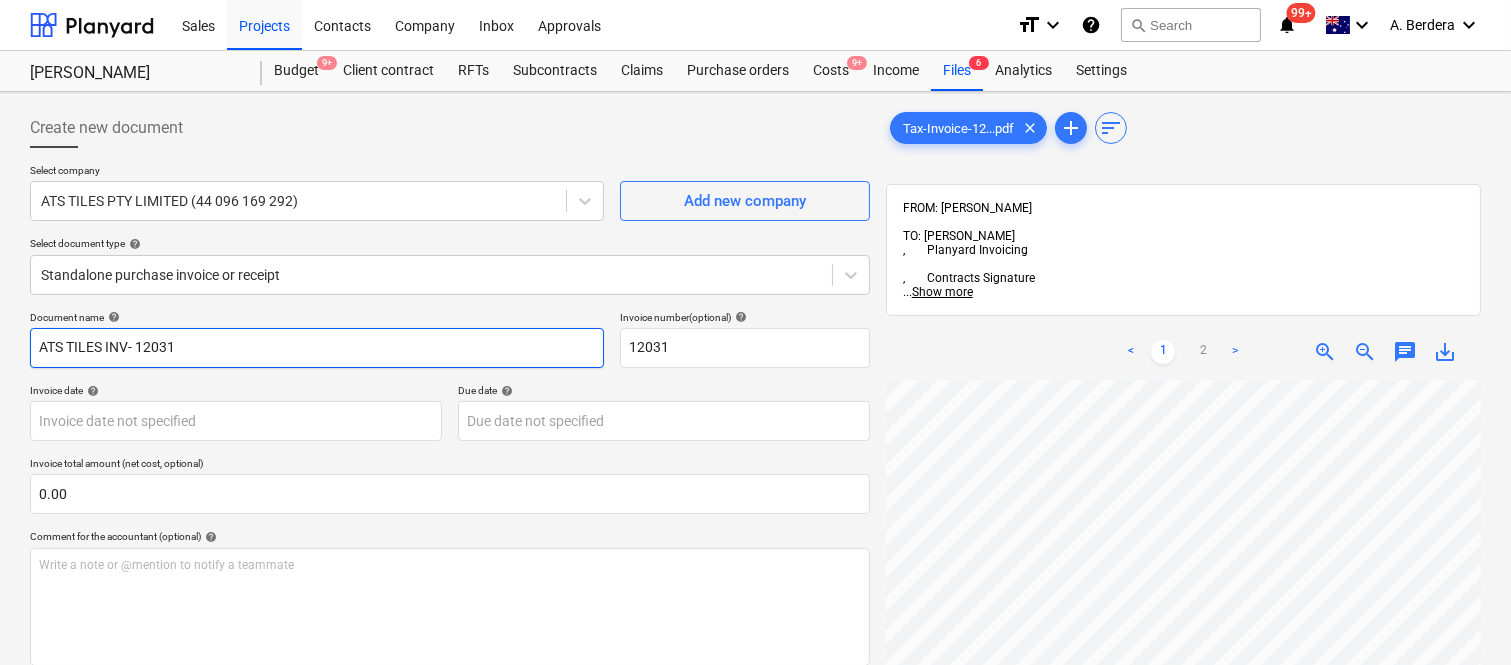 click on "ATS TILES INV- 12031" at bounding box center [317, 348] 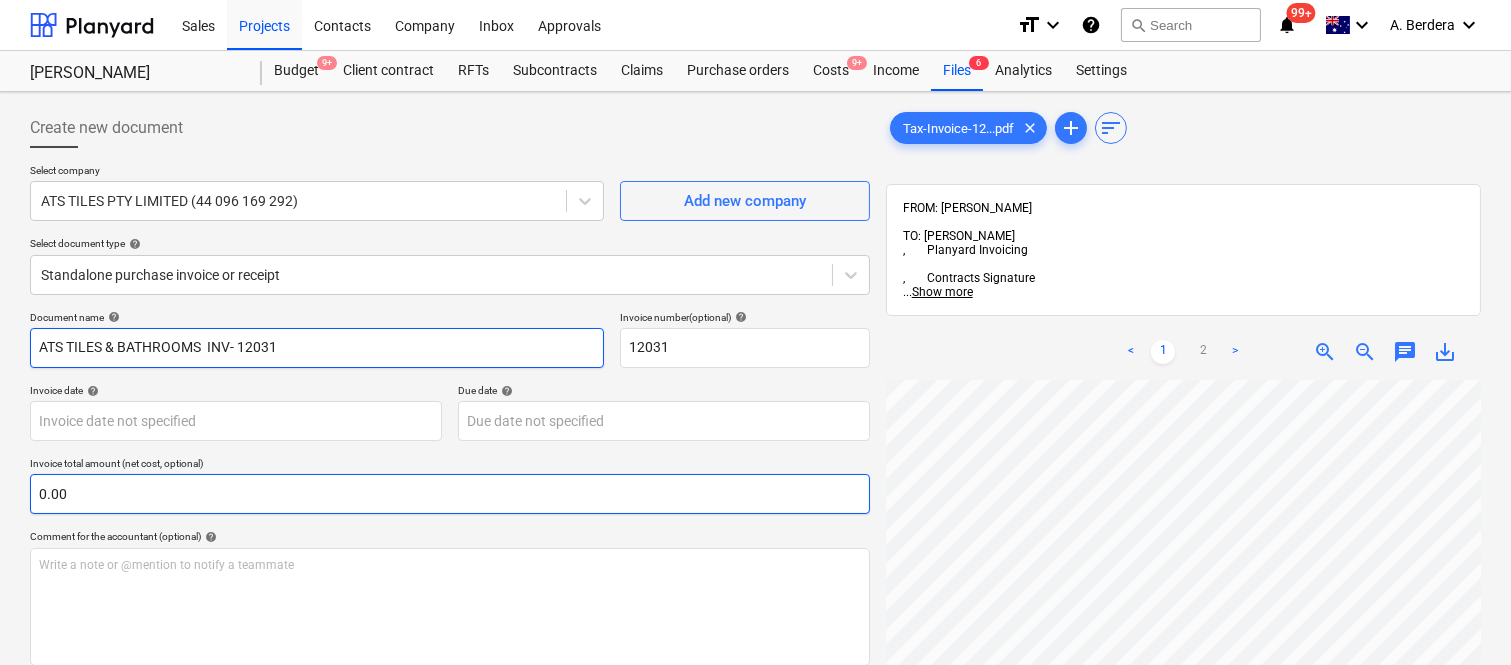 type on "ATS TILES & BATHROOMS  INV- 12031" 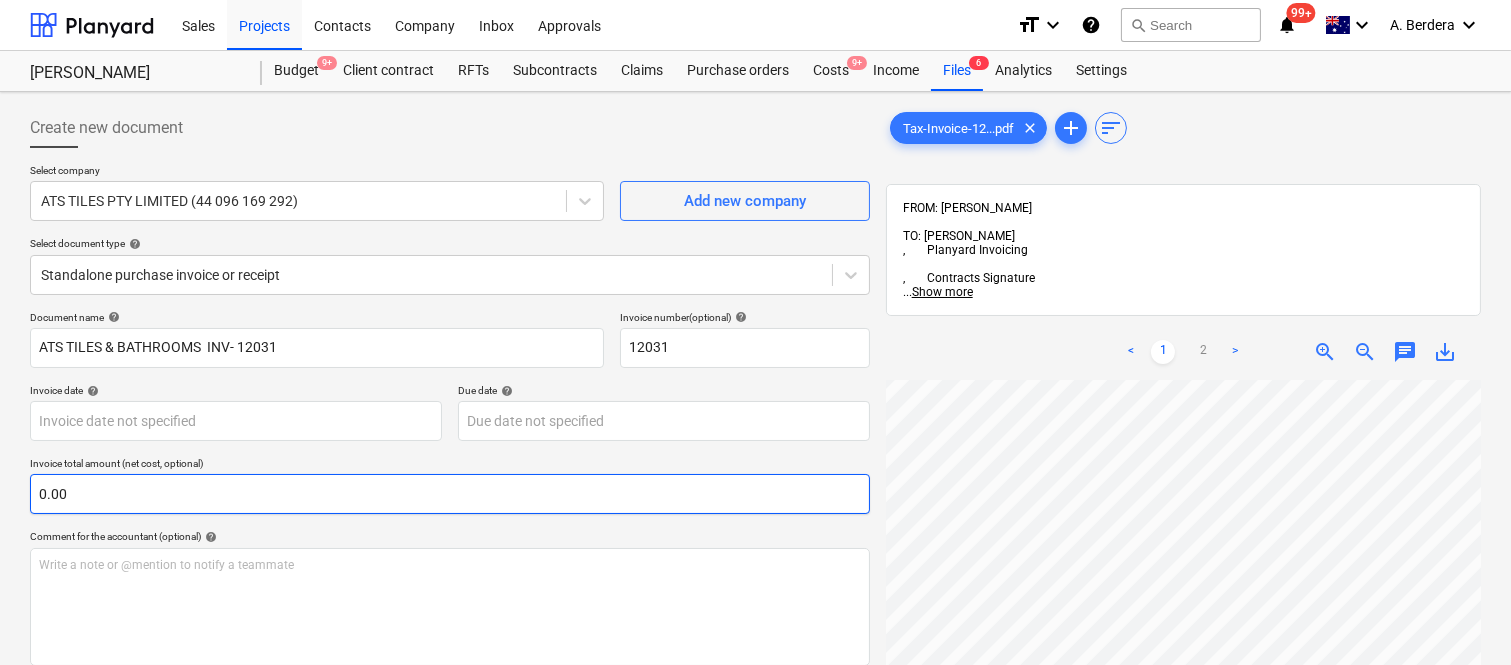 scroll, scrollTop: 355, scrollLeft: 353, axis: both 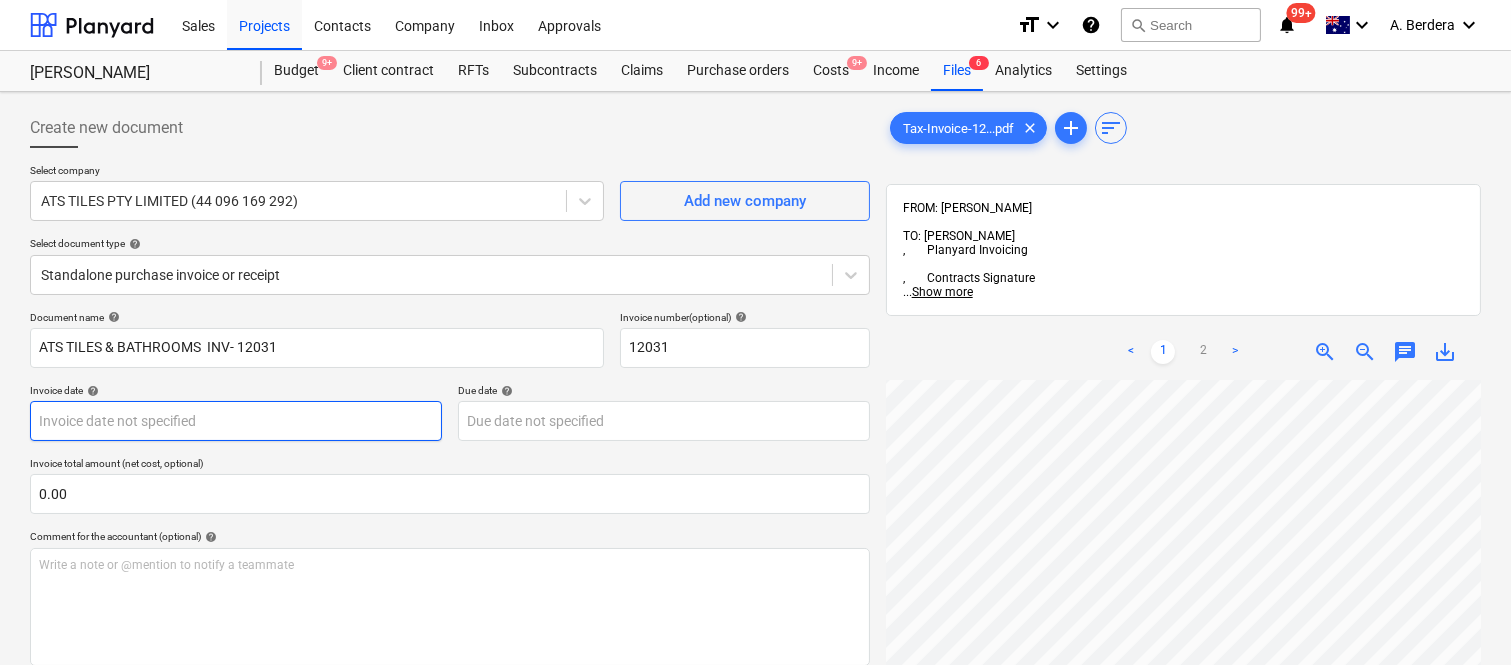 click on "Sales Projects Contacts Company Inbox Approvals format_size keyboard_arrow_down help search Search notifications 99+ keyboard_arrow_down A. Berdera keyboard_arrow_down [PERSON_NAME] [PERSON_NAME] Budget 9+ Client contract RFTs Subcontracts Claims Purchase orders Costs 9+ Income Files 6 Analytics Settings Create new document Select company ATS TILES PTY LIMITED (44 096 169 292)  Add new company Select document type help Standalone purchase invoice or receipt Document name help ATS TILES & BATHROOMS  INV- 12031 Invoice number  (optional) help 12031 Invoice date help Press the down arrow key to interact with the calendar and
select a date. Press the question mark key to get the keyboard shortcuts for changing dates. Due date help Press the down arrow key to interact with the calendar and
select a date. Press the question mark key to get the keyboard shortcuts for changing dates. Invoice total amount (net cost, optional) 0.00 Comment for the accountant (optional) help ﻿ Clear Save Submit 0.00 help clear add" at bounding box center (755, 332) 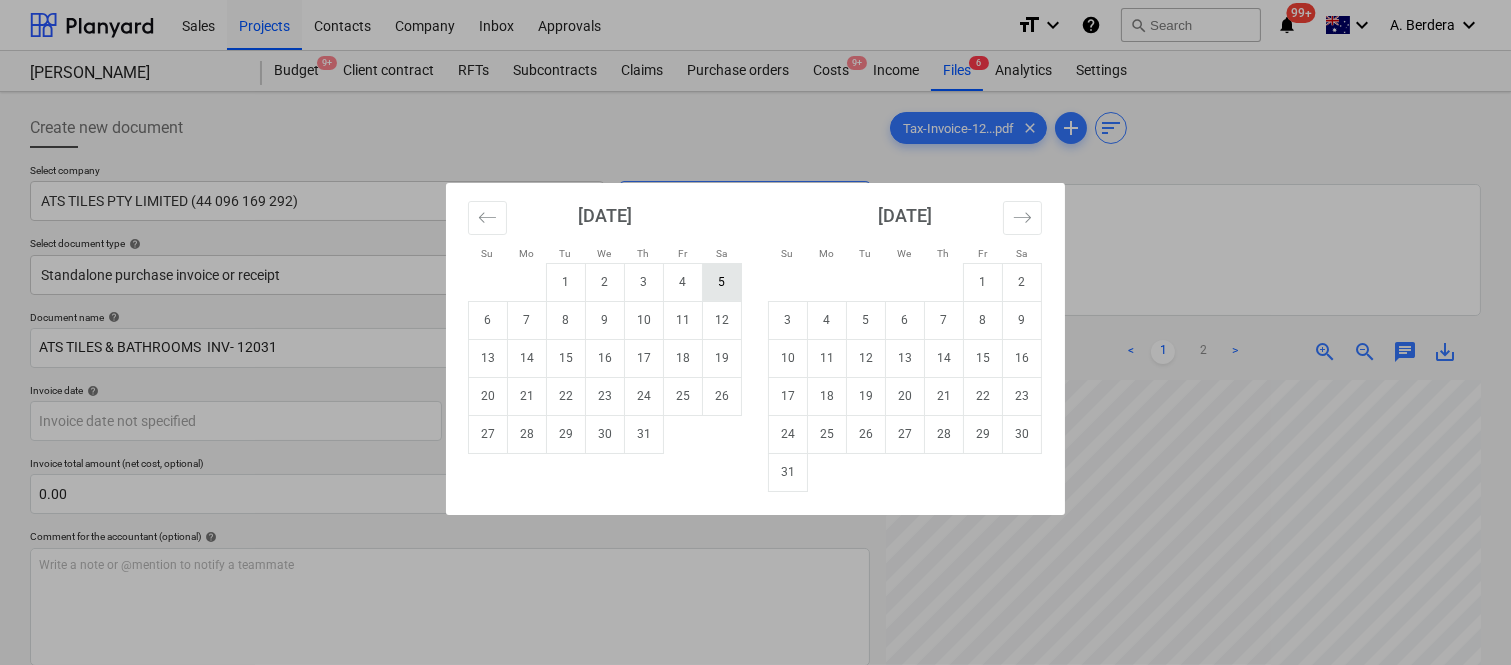 click on "5" at bounding box center (722, 282) 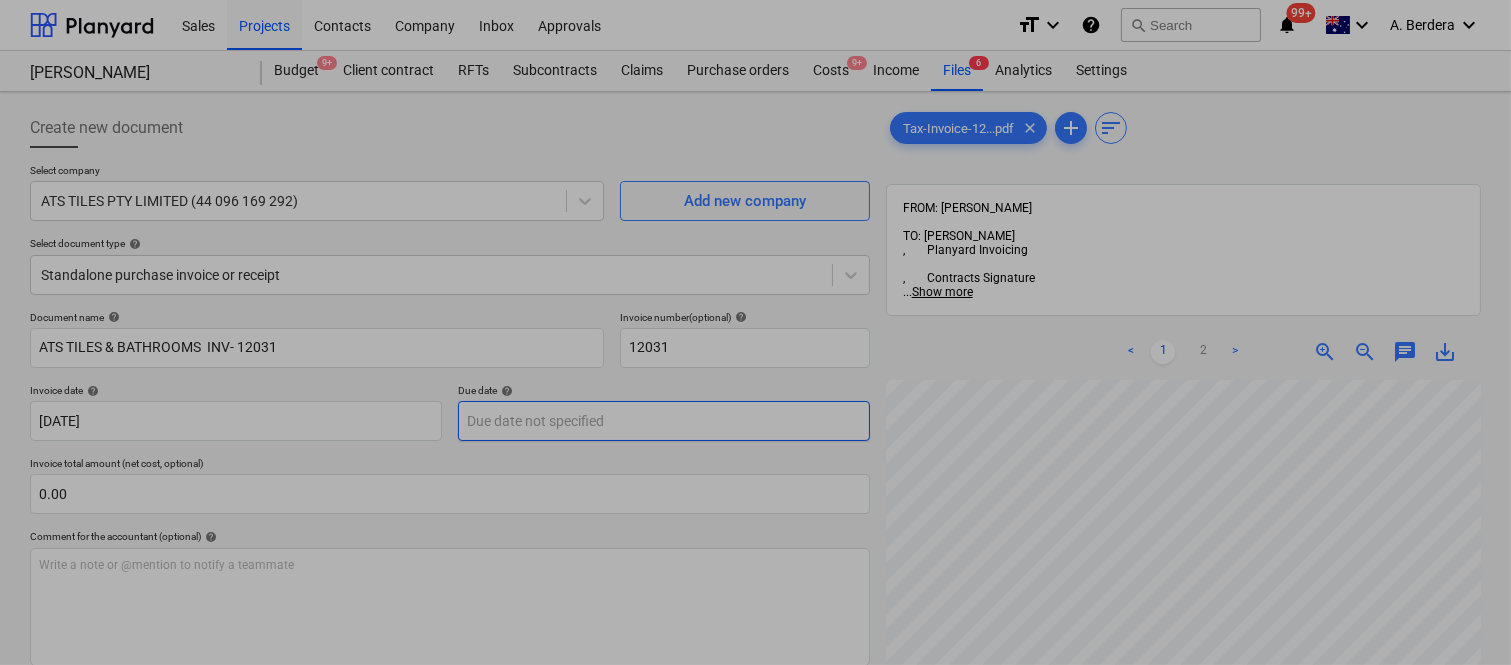 click on "Sales Projects Contacts Company Inbox Approvals format_size keyboard_arrow_down help search Search notifications 99+ keyboard_arrow_down A. Berdera keyboard_arrow_down [PERSON_NAME] [PERSON_NAME] Budget 9+ Client contract RFTs Subcontracts Claims Purchase orders Costs 9+ Income Files 6 Analytics Settings Create new document Select company ATS TILES PTY LIMITED (44 096 169 292)  Add new company Select document type help Standalone purchase invoice or receipt Document name help ATS TILES & BATHROOMS  INV- 12031 Invoice number  (optional) help 12031 Invoice date help [DATE] 05.07.2025 Press the down arrow key to interact with the calendar and
select a date. Press the question mark key to get the keyboard shortcuts for changing dates. Due date help Press the down arrow key to interact with the calendar and
select a date. Press the question mark key to get the keyboard shortcuts for changing dates. Invoice total amount (net cost, optional) 0.00 Comment for the accountant (optional) help ﻿ Clear Save add" at bounding box center (755, 332) 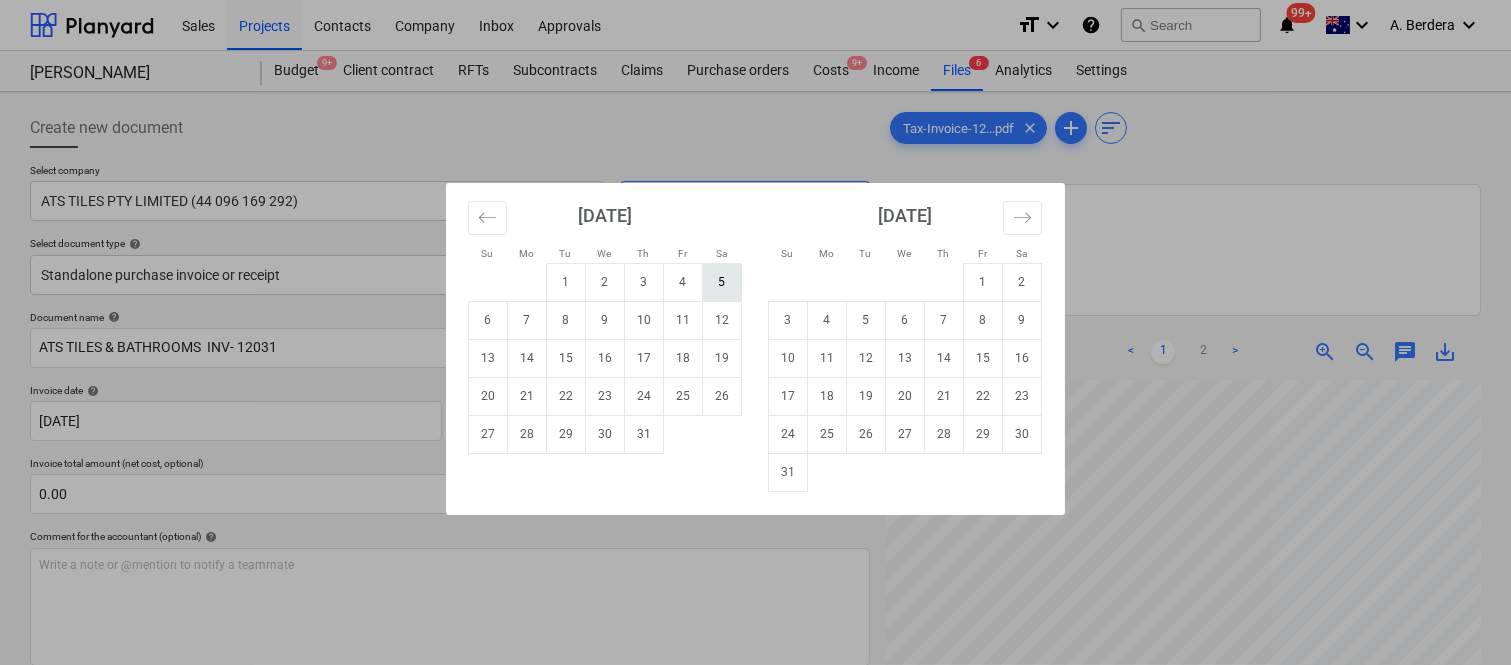 click on "5" at bounding box center [722, 282] 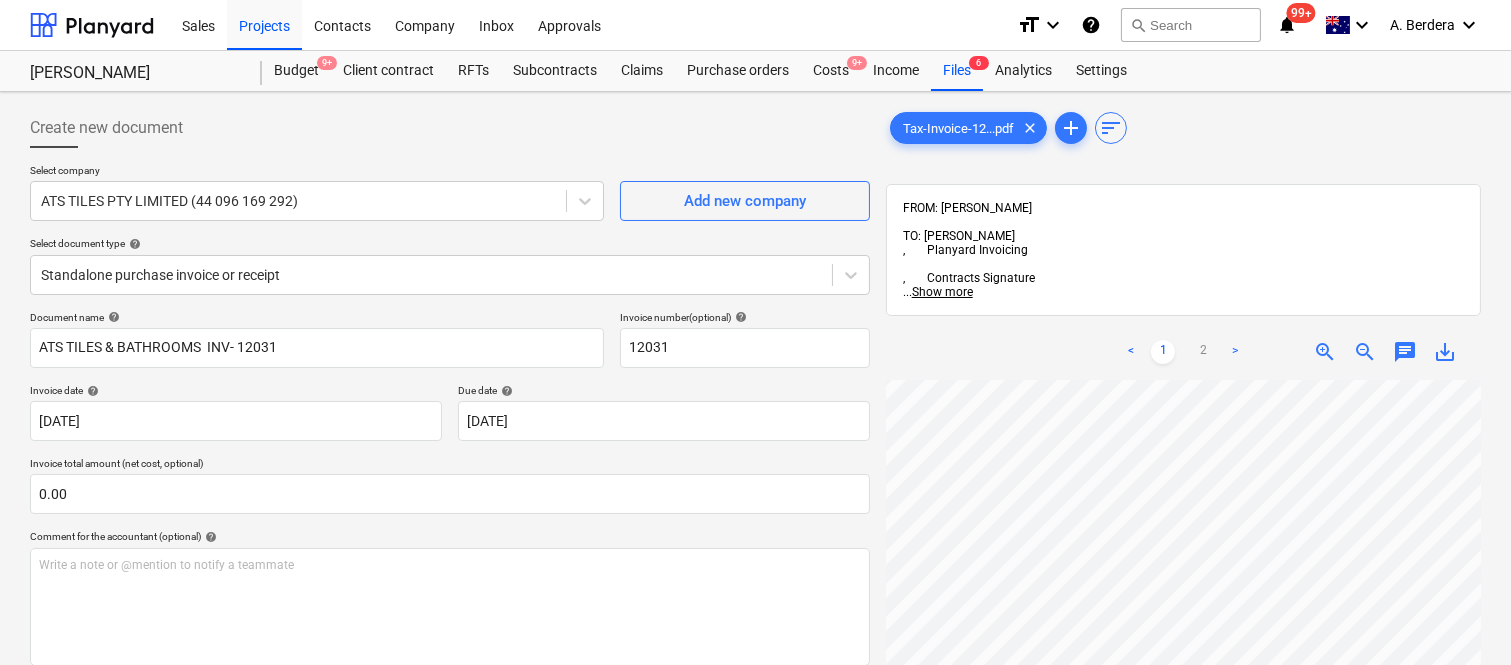 click on "Sales Projects Contacts Company Inbox Approvals format_size keyboard_arrow_down help search Search notifications 99+ keyboard_arrow_down A. Berdera keyboard_arrow_down [PERSON_NAME] [PERSON_NAME] Budget 9+ Client contract RFTs Subcontracts Claims Purchase orders Costs 9+ Income Files 6 Analytics Settings Create new document Select company ATS TILES PTY LIMITED (44 096 169 292)  Add new company Select document type help Standalone purchase invoice or receipt Document name help ATS TILES & BATHROOMS  INV- 12031 Invoice number  (optional) help 12031 Invoice date help [DATE] 05.07.2025 Press the down arrow key to interact with the calendar and
select a date. Press the question mark key to get the keyboard shortcuts for changing dates. Due date help [DATE] 05.07.2025 Press the down arrow key to interact with the calendar and
select a date. Press the question mark key to get the keyboard shortcuts for changing dates. Invoice total amount (net cost, optional) 0.00 help ﻿ Clear Save Submit 0.00 <" at bounding box center [755, 332] 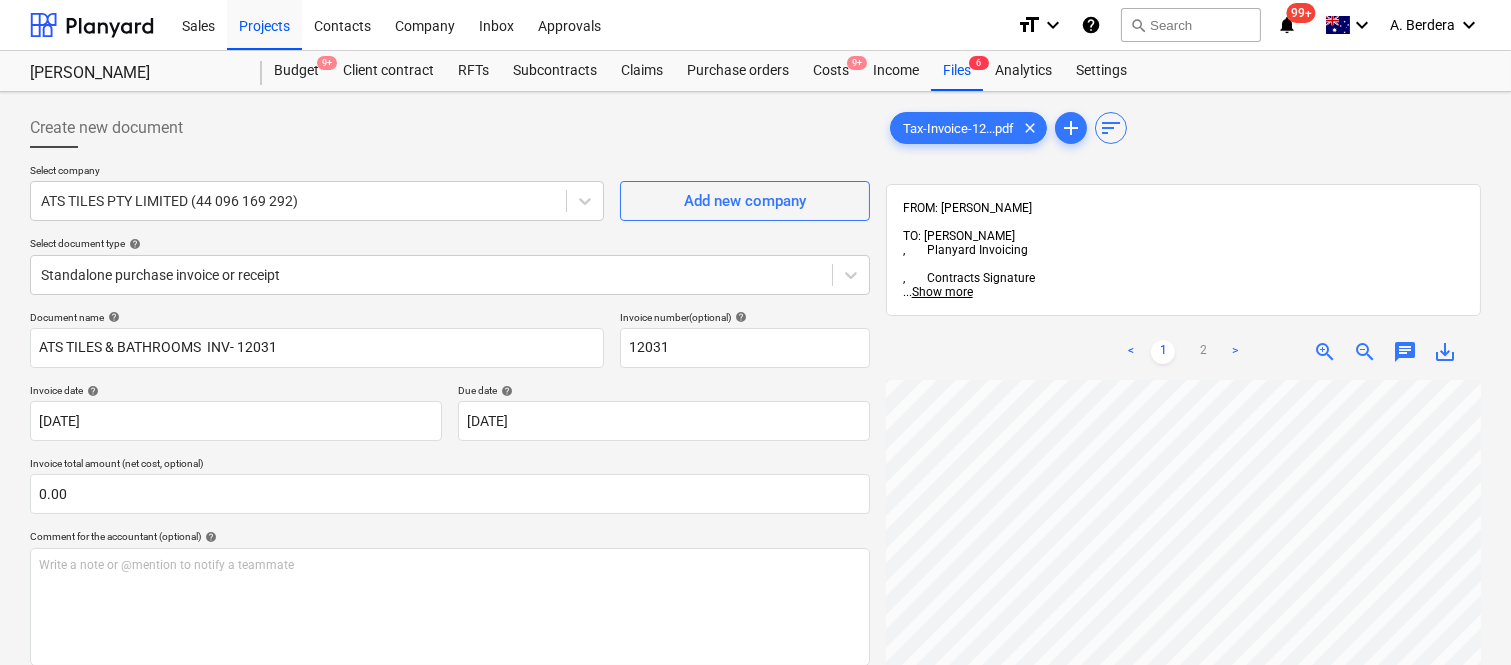 scroll, scrollTop: 877, scrollLeft: 437, axis: both 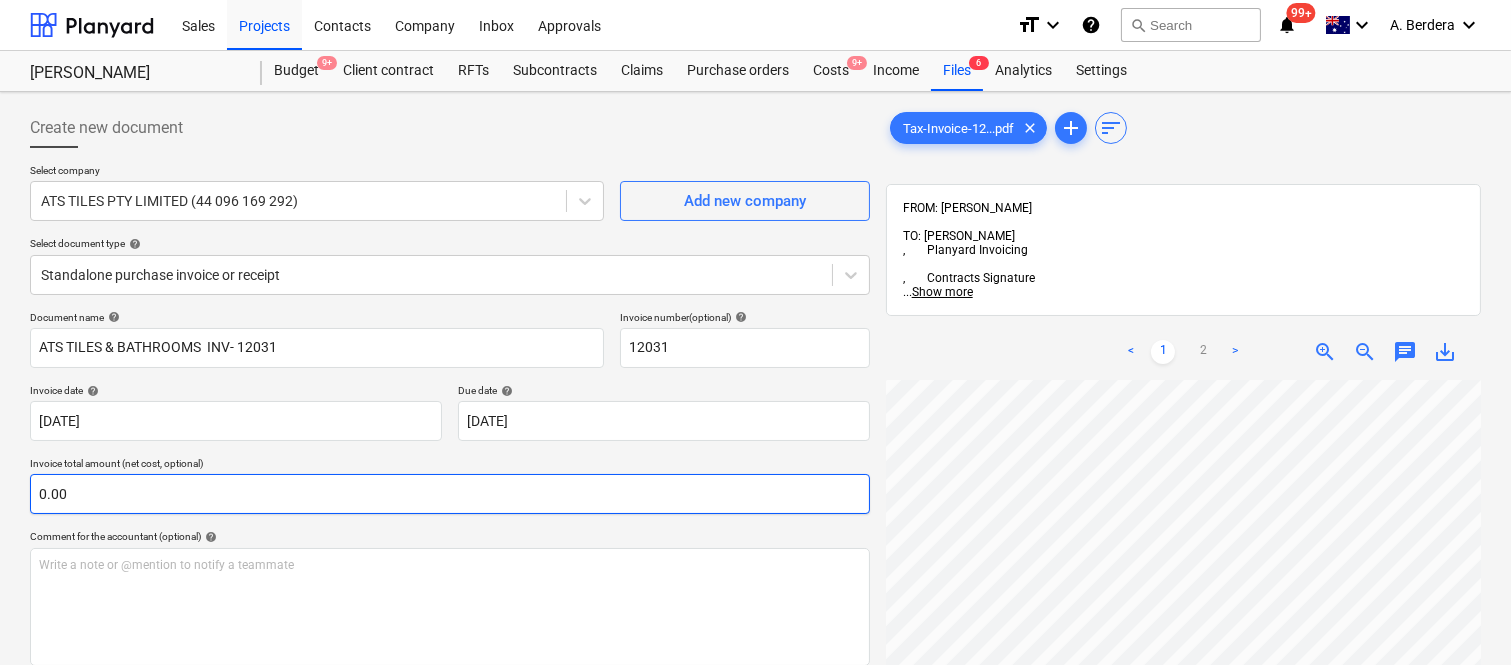 click on "0.00" at bounding box center [450, 494] 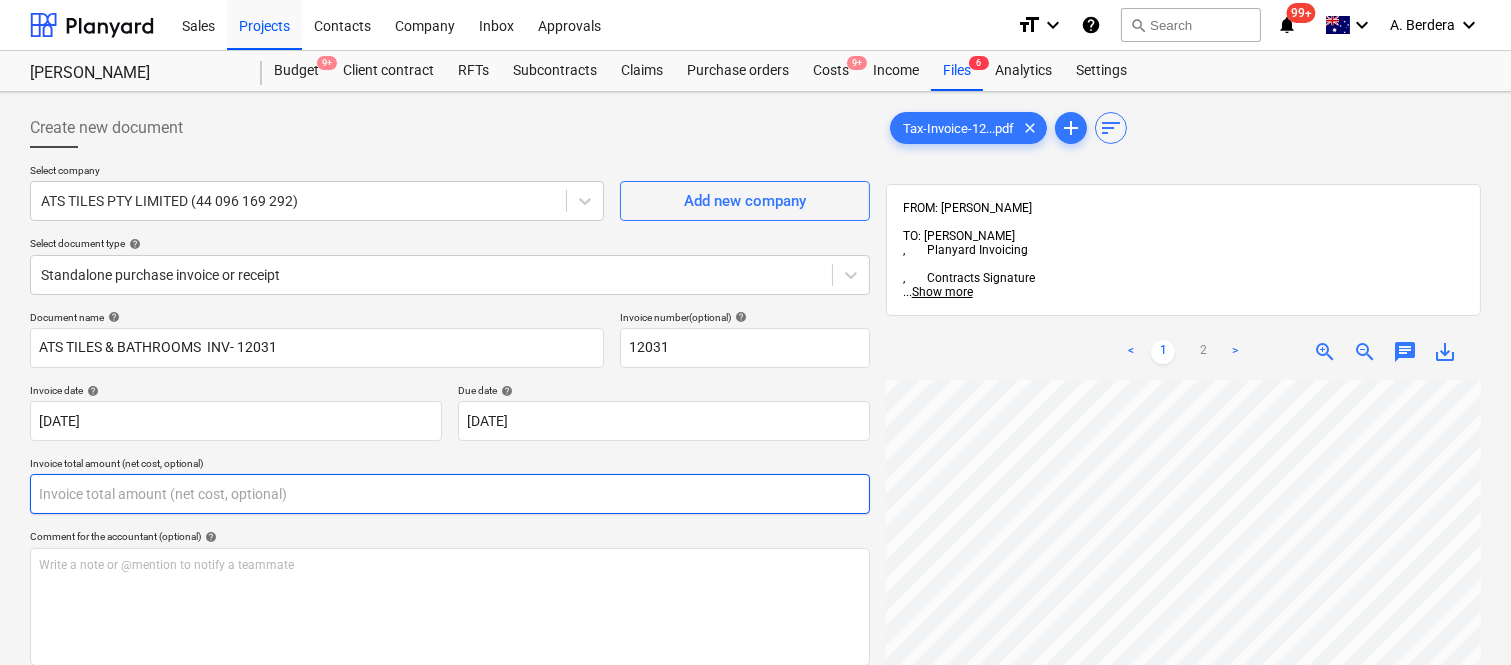 paste on "87.22" 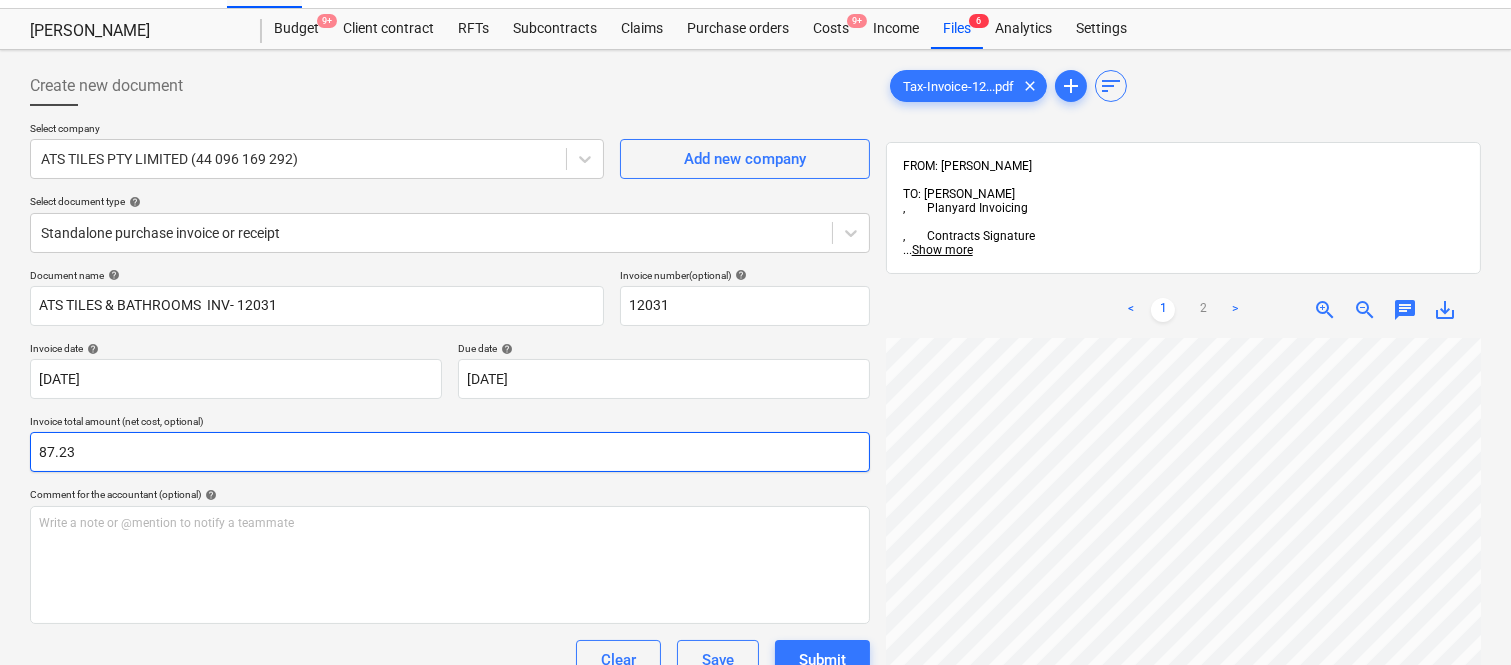 scroll, scrollTop: 0, scrollLeft: 0, axis: both 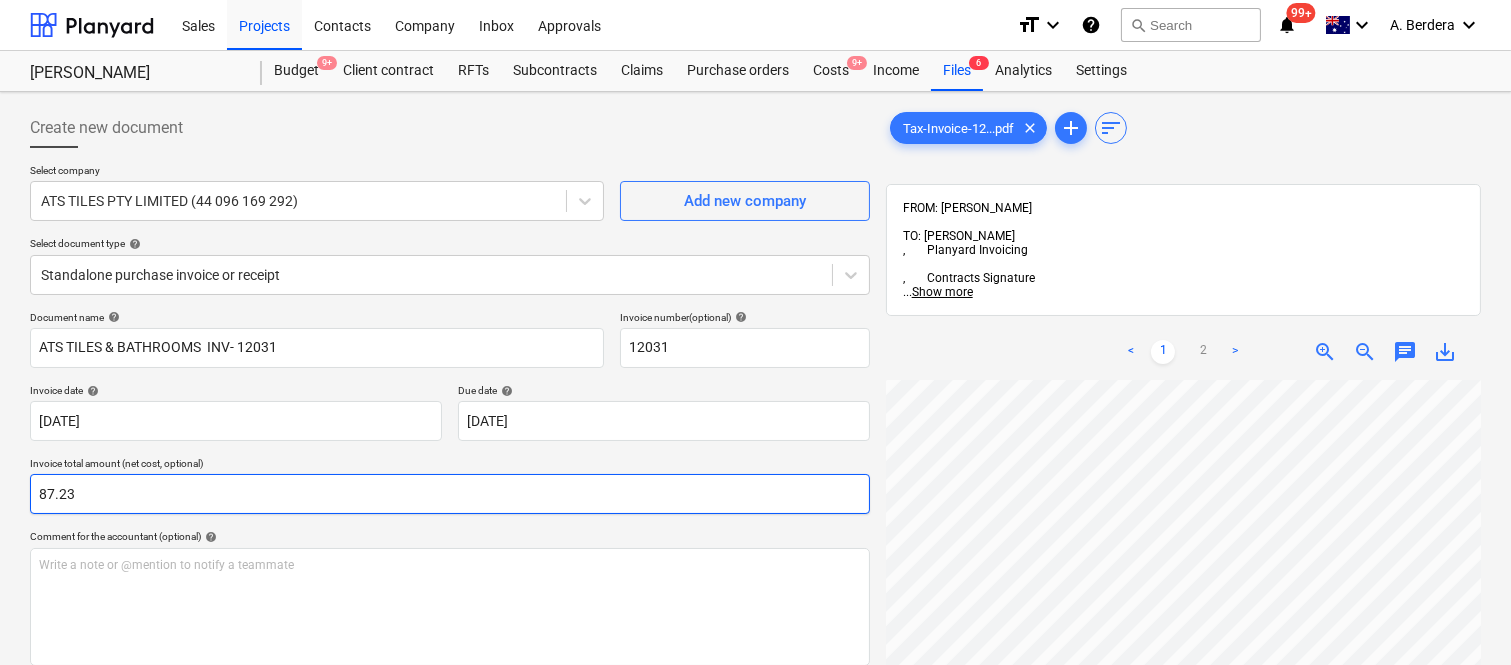 type on "87.23" 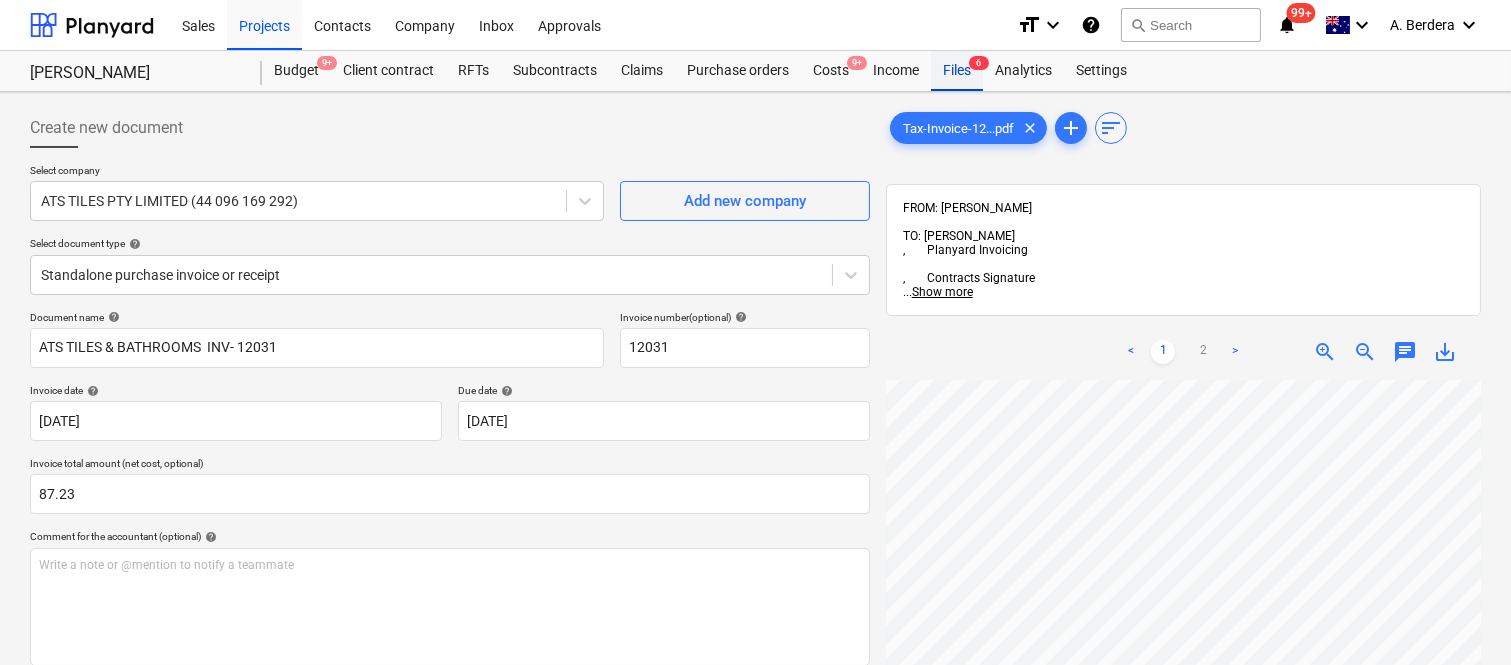 click on "6" at bounding box center (979, 63) 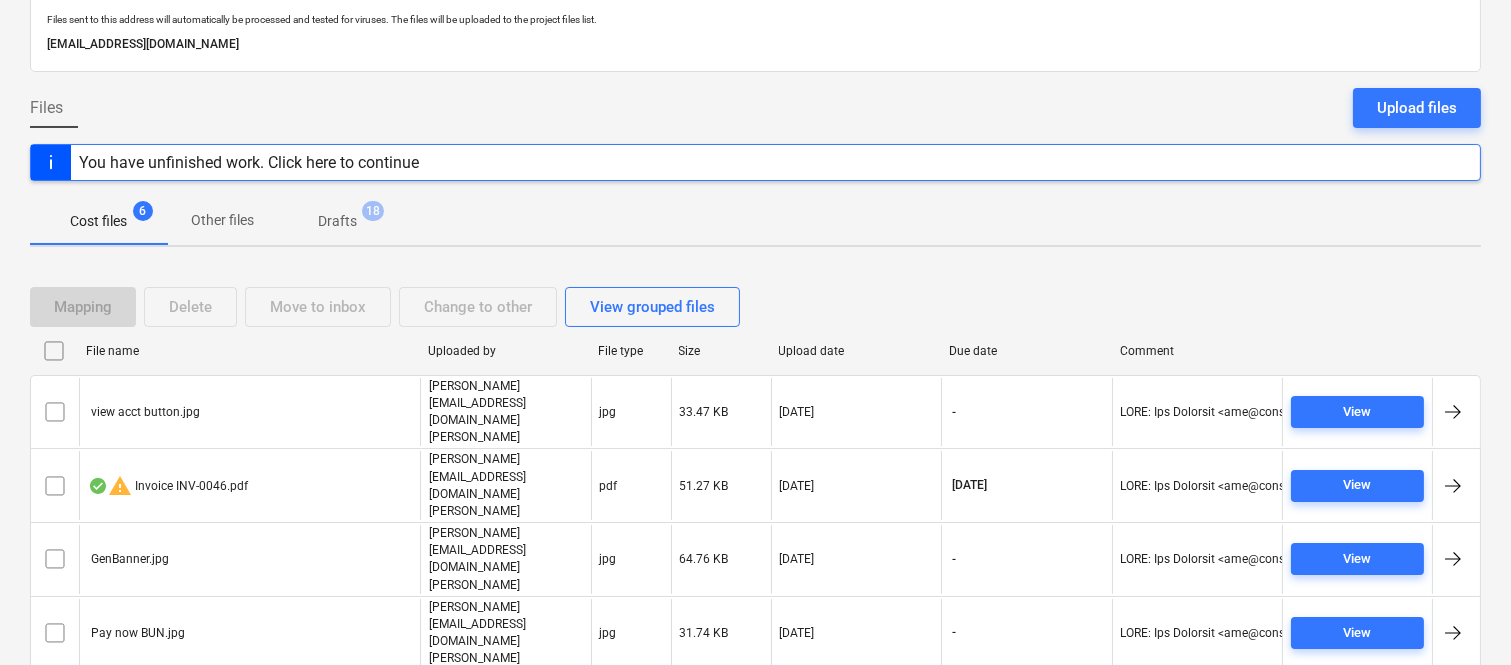 scroll, scrollTop: 117, scrollLeft: 0, axis: vertical 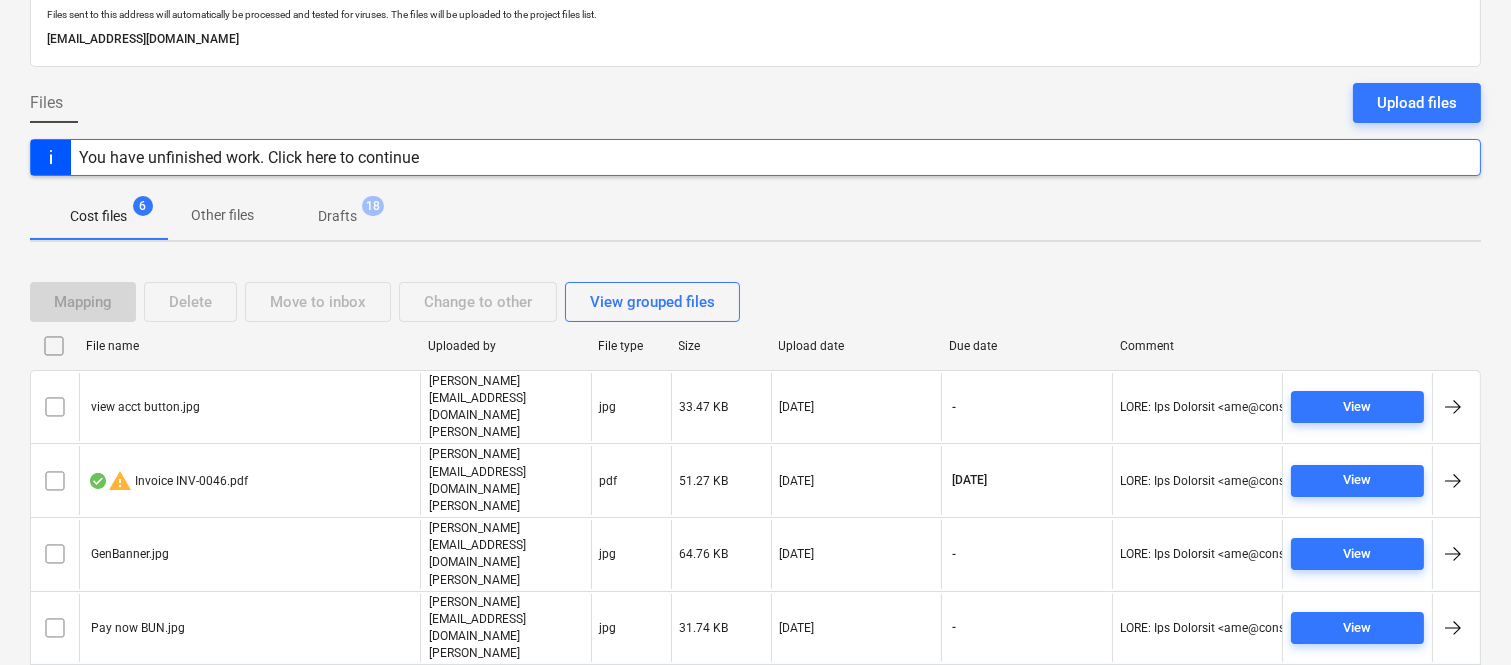 click on "[EMAIL_ADDRESS][DOMAIN_NAME]" at bounding box center [506, 758] 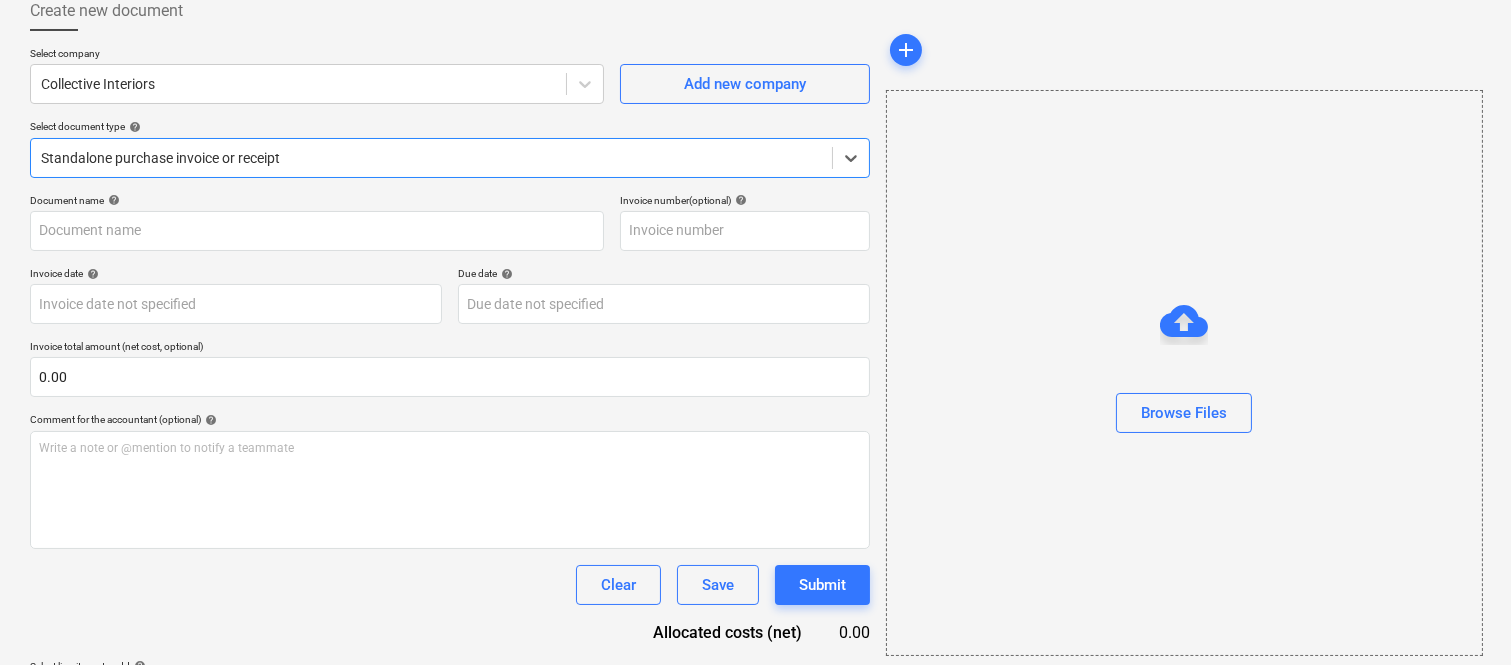 type on "INV-6287" 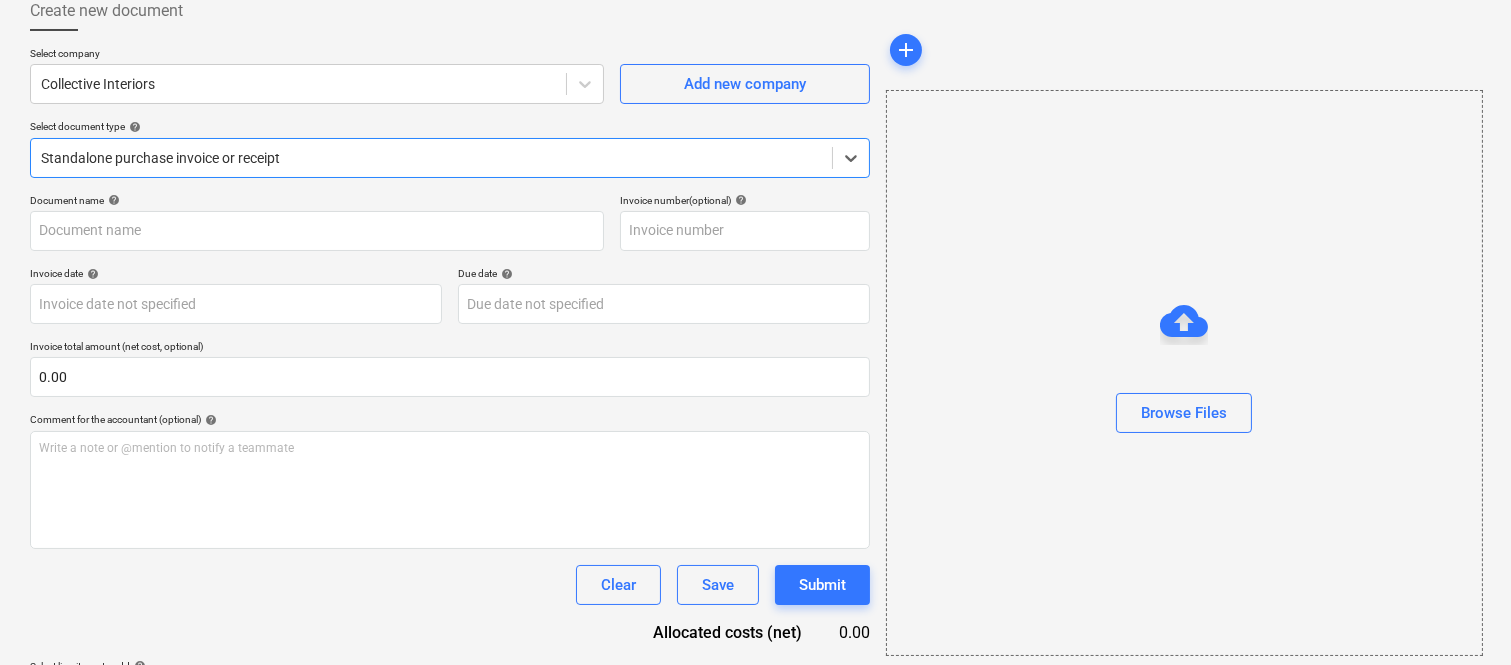 type on "INV-6287" 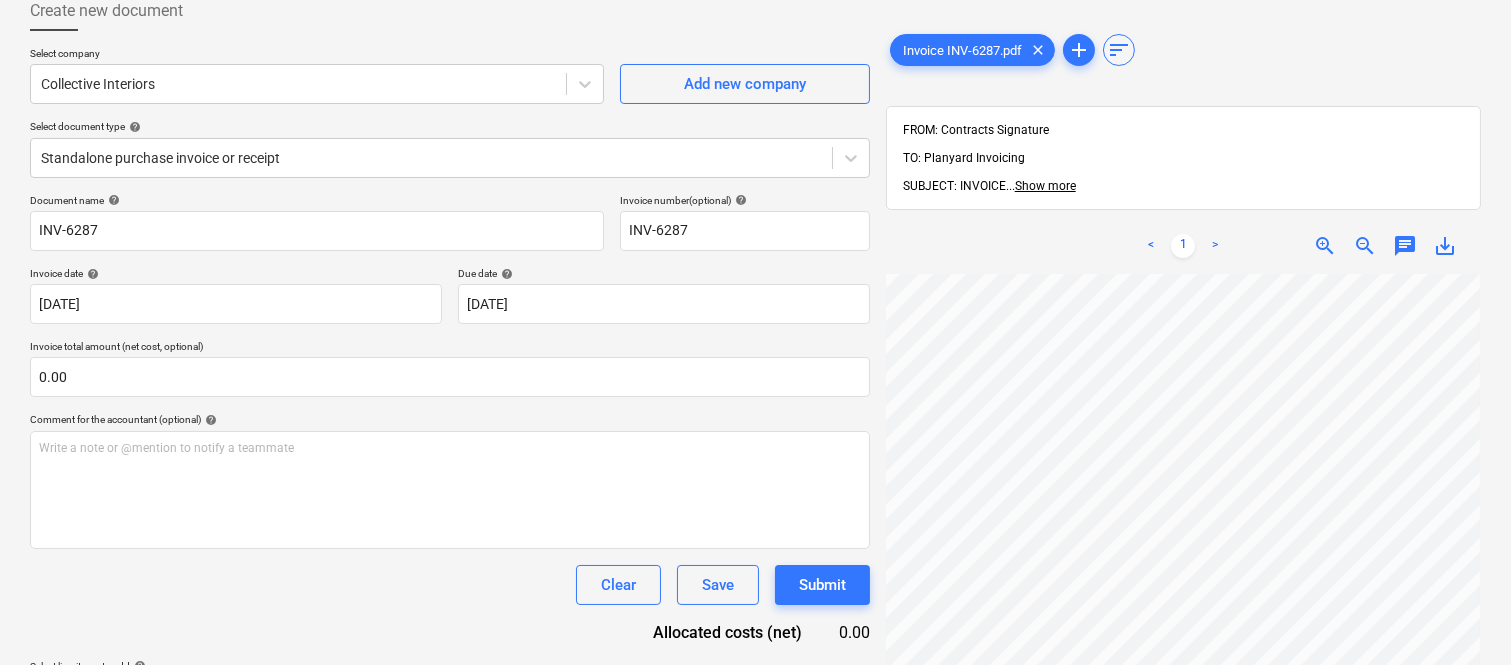 scroll, scrollTop: 5, scrollLeft: 455, axis: both 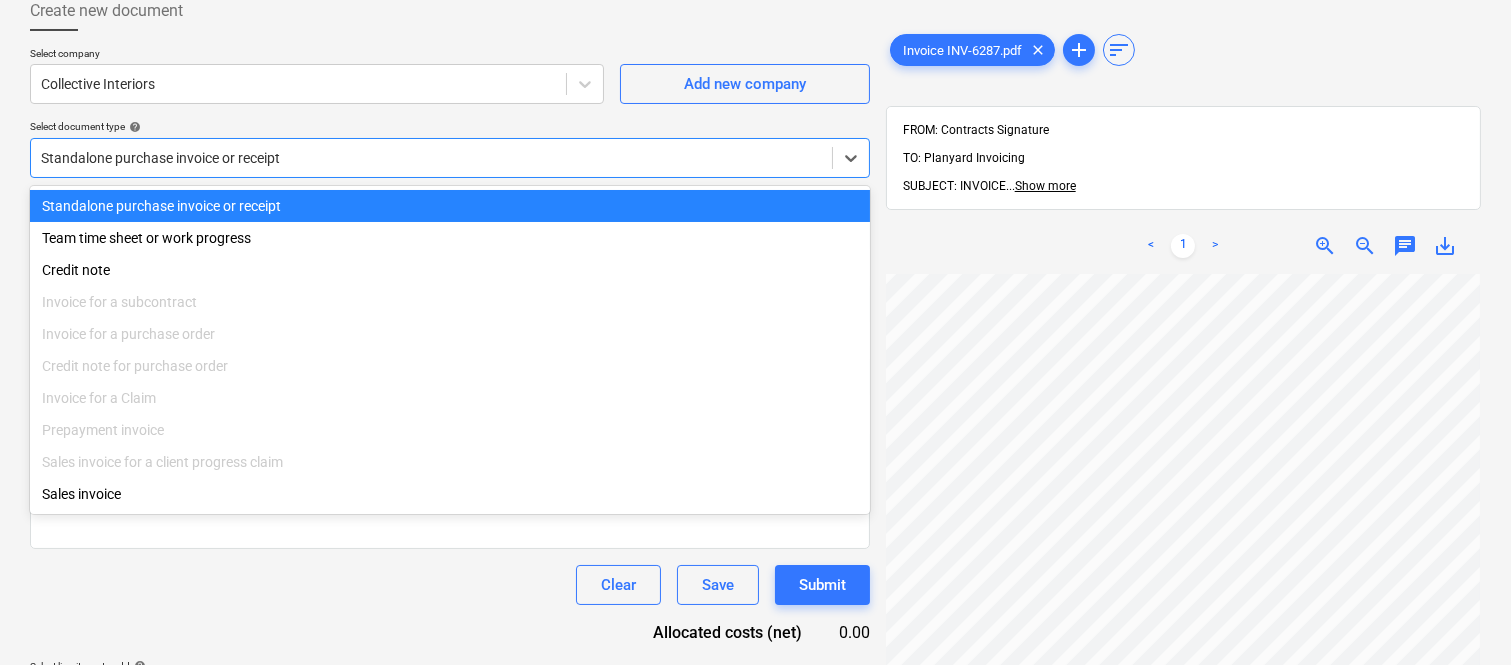 click at bounding box center (431, 158) 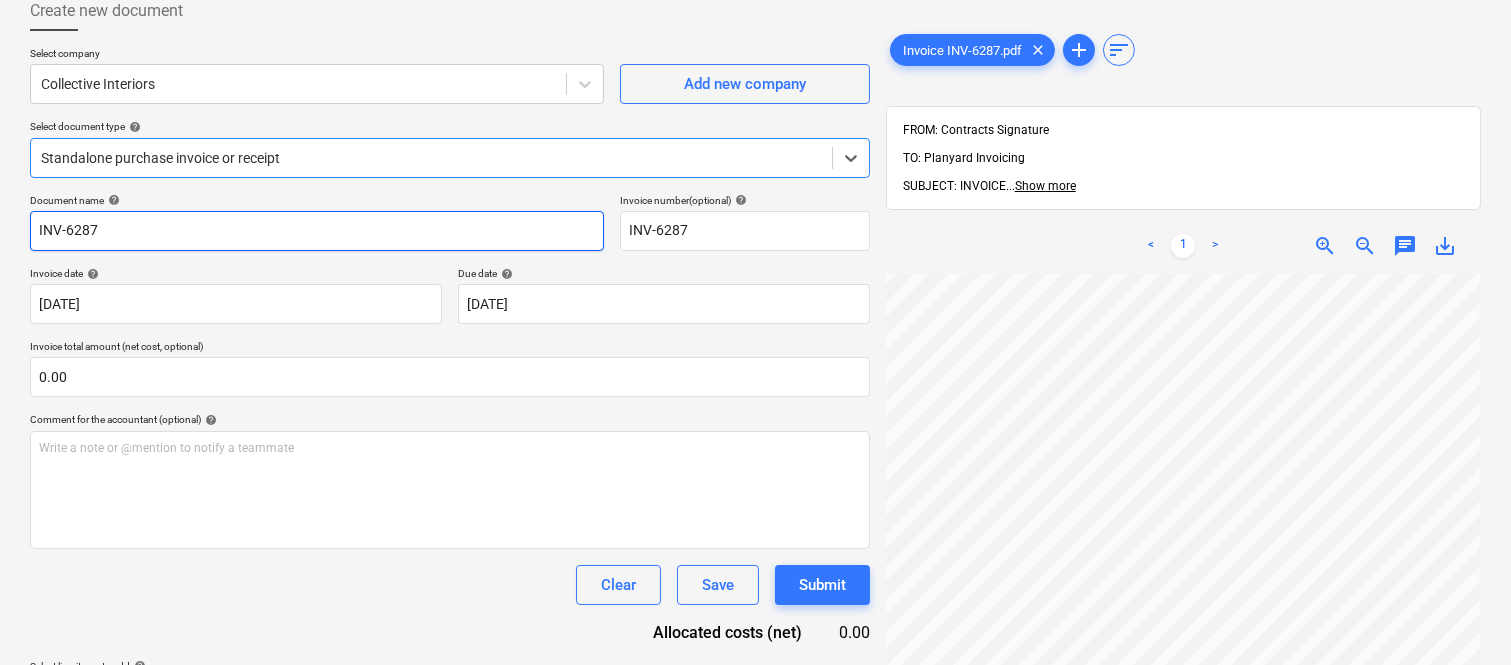 click on "INV-6287" at bounding box center [317, 231] 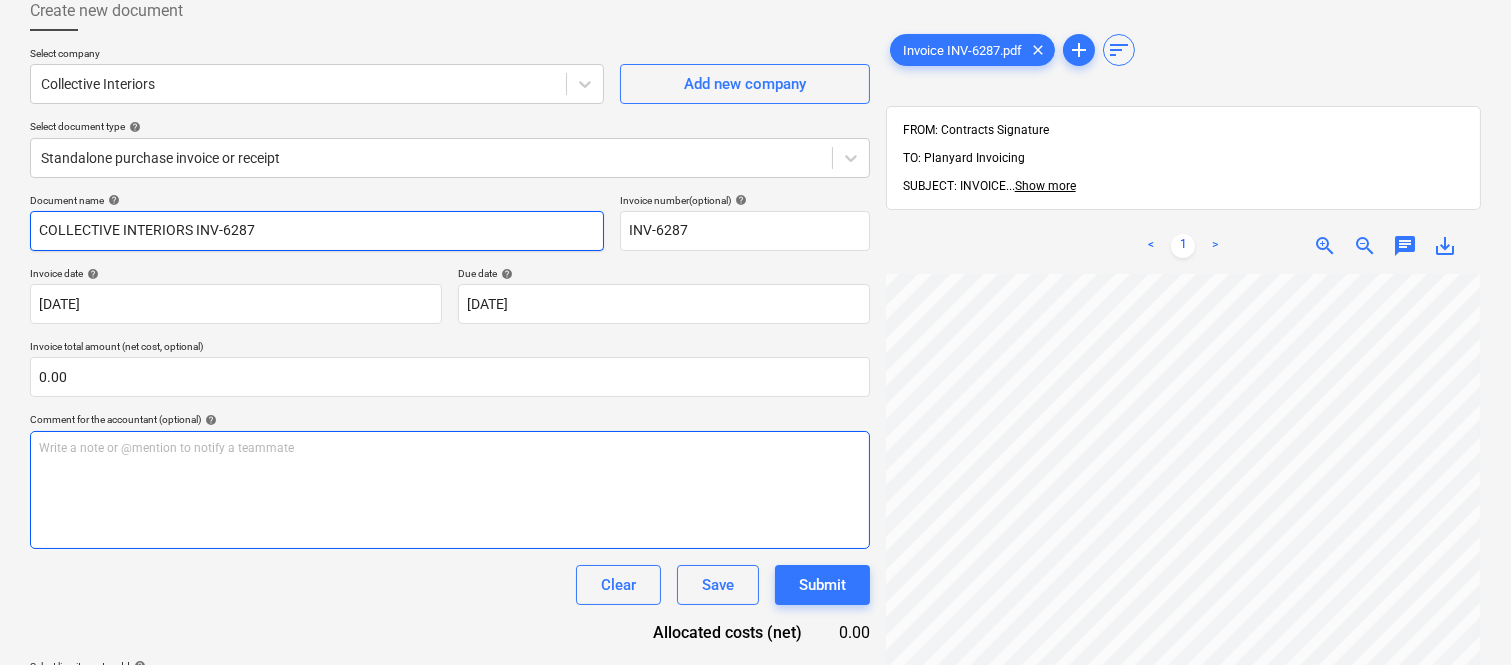 type on "COLLECTIVE INTERIORS INV-6287" 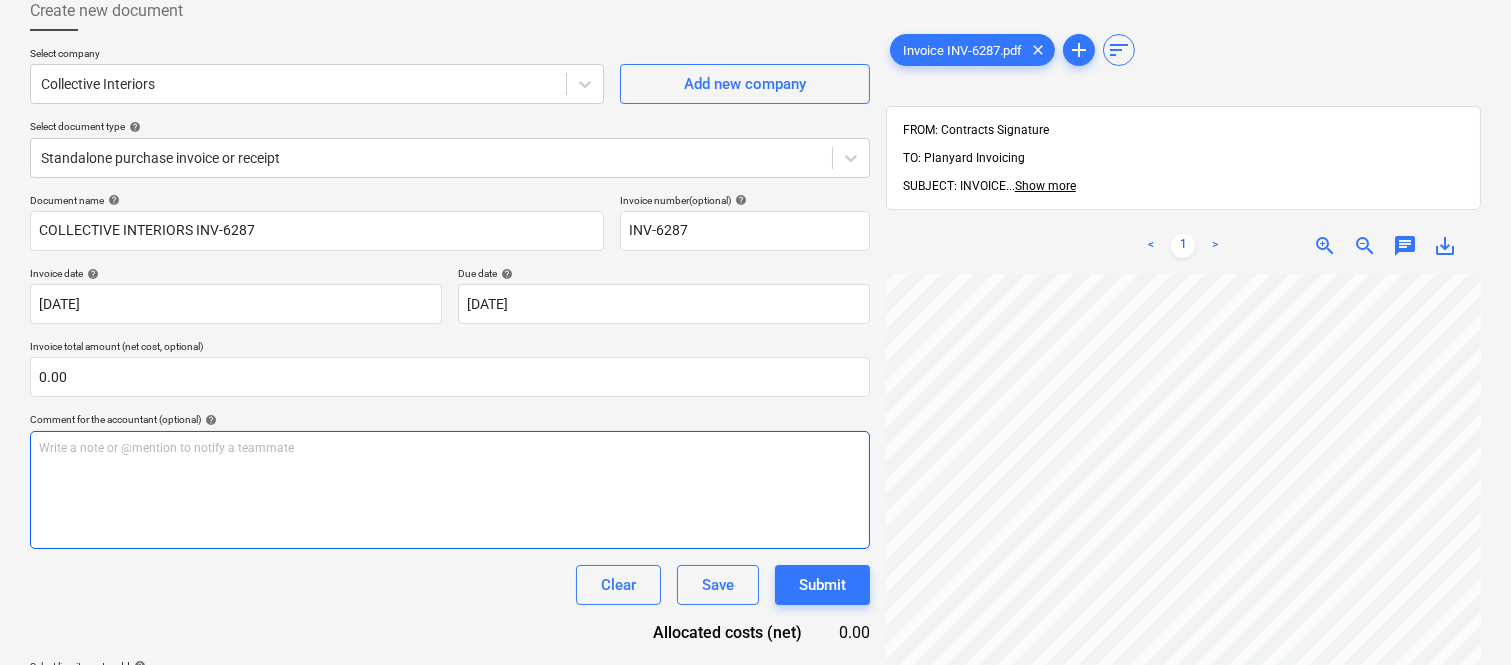 scroll, scrollTop: 877, scrollLeft: 455, axis: both 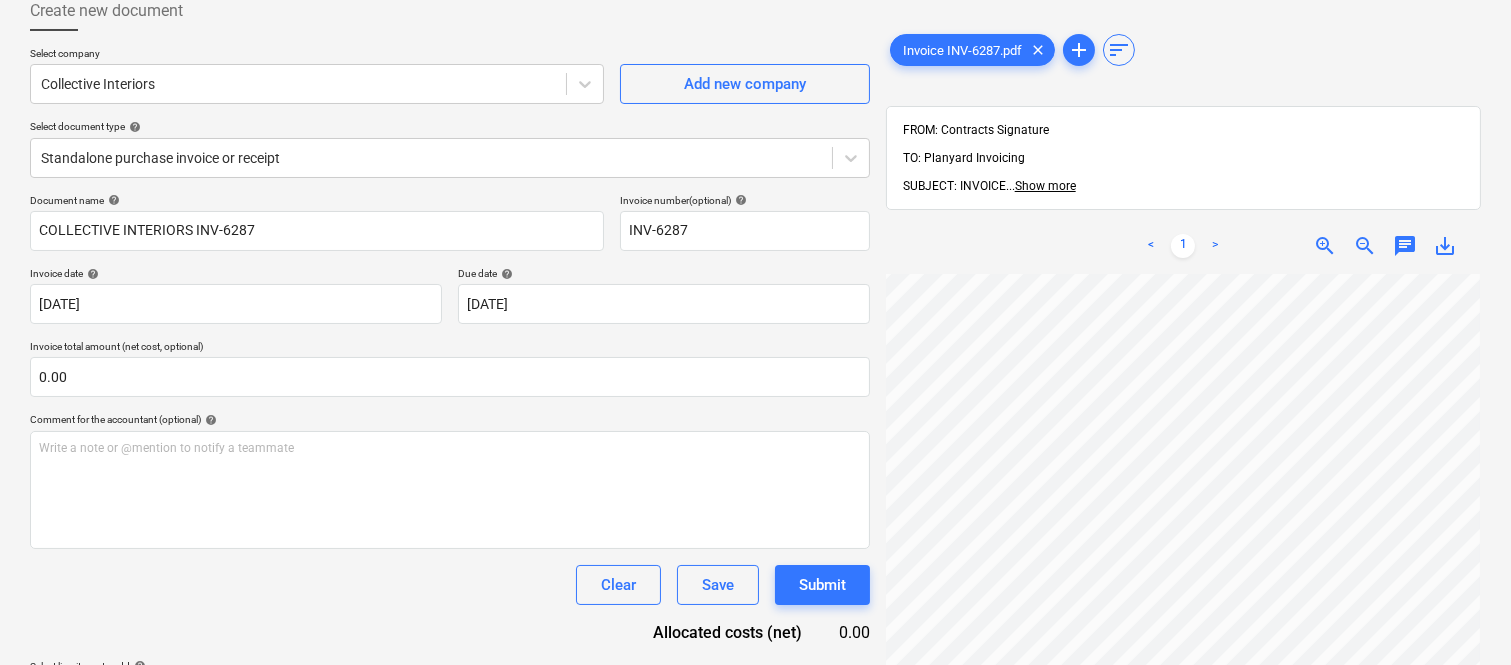 click on "zoom_out" at bounding box center (1365, 246) 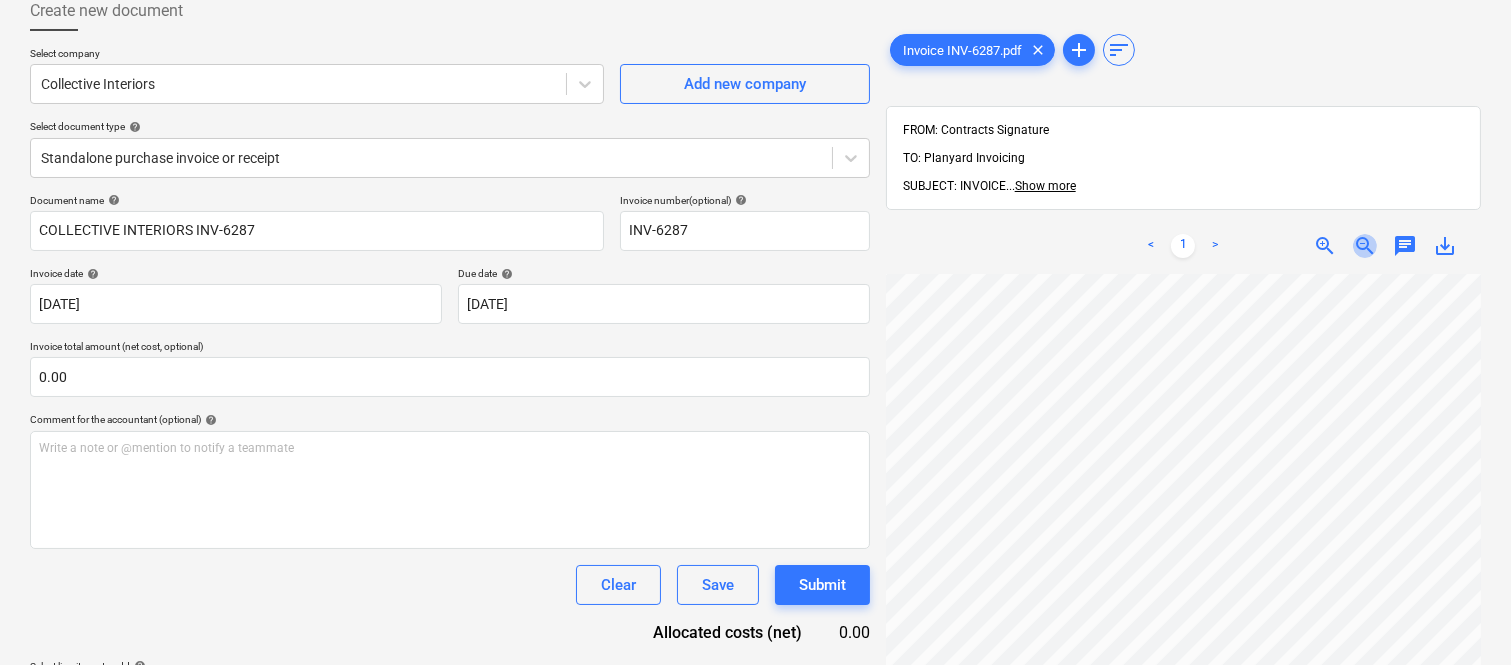 click on "zoom_out" at bounding box center (1365, 246) 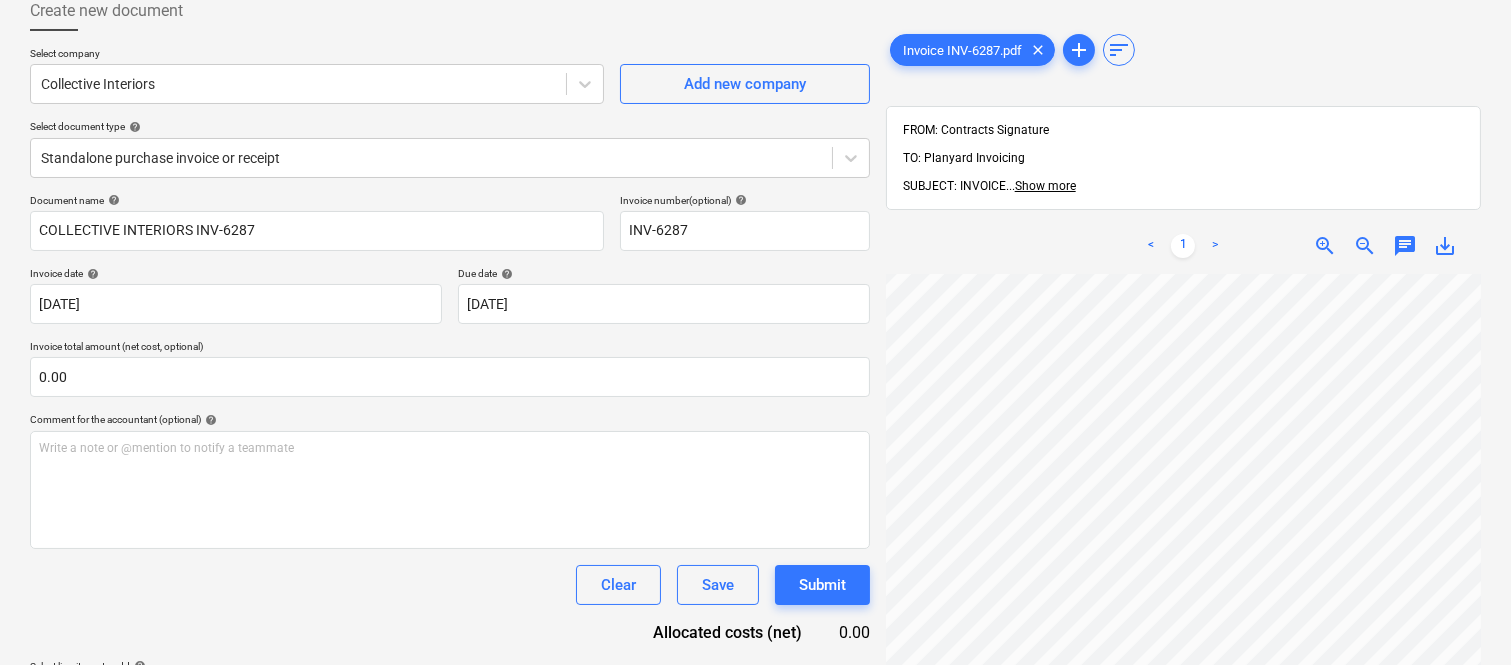 scroll, scrollTop: 0, scrollLeft: 158, axis: horizontal 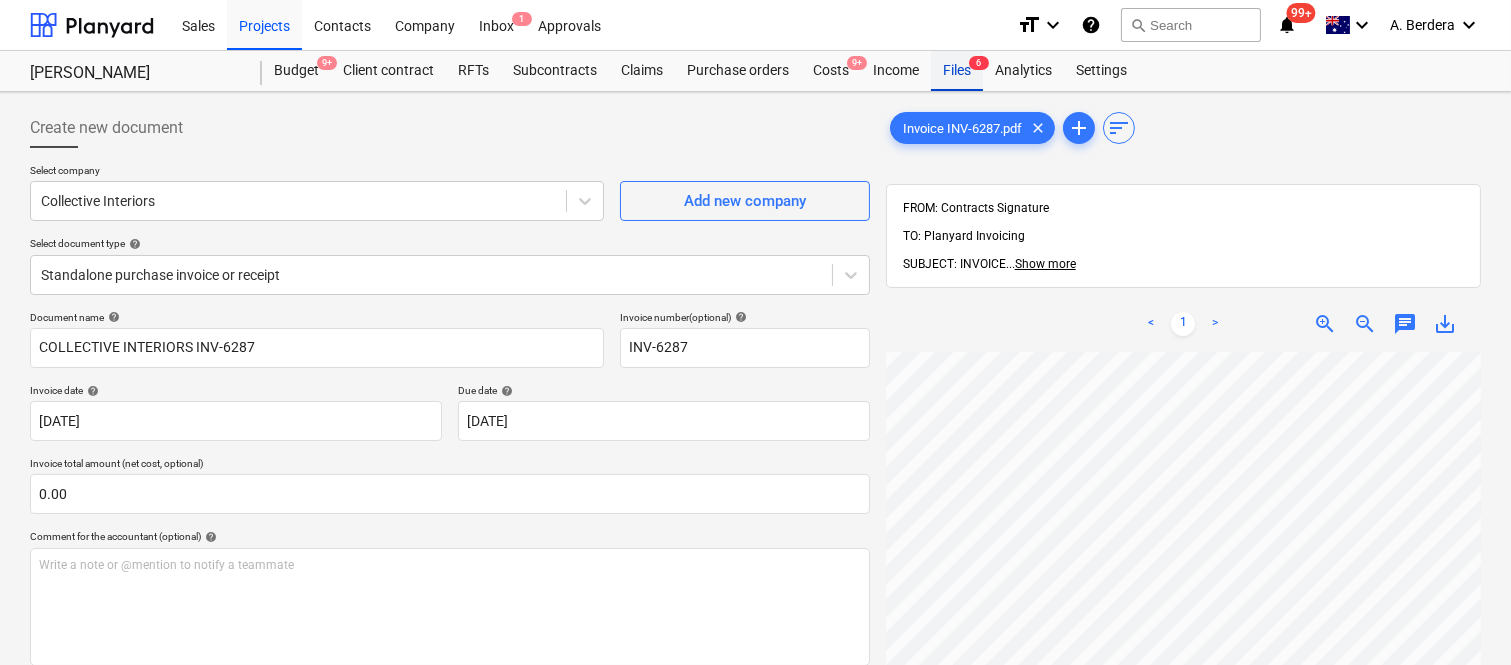 click on "Files 6" at bounding box center (957, 71) 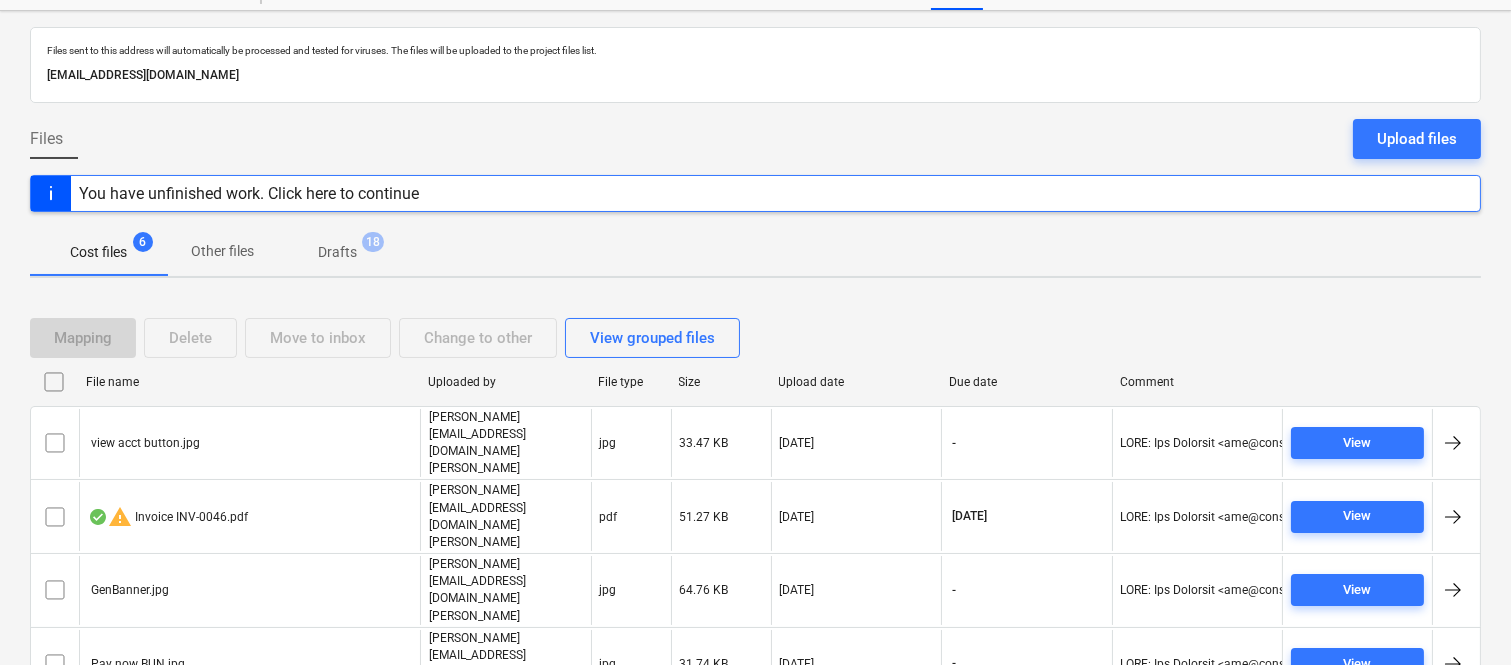scroll, scrollTop: 117, scrollLeft: 0, axis: vertical 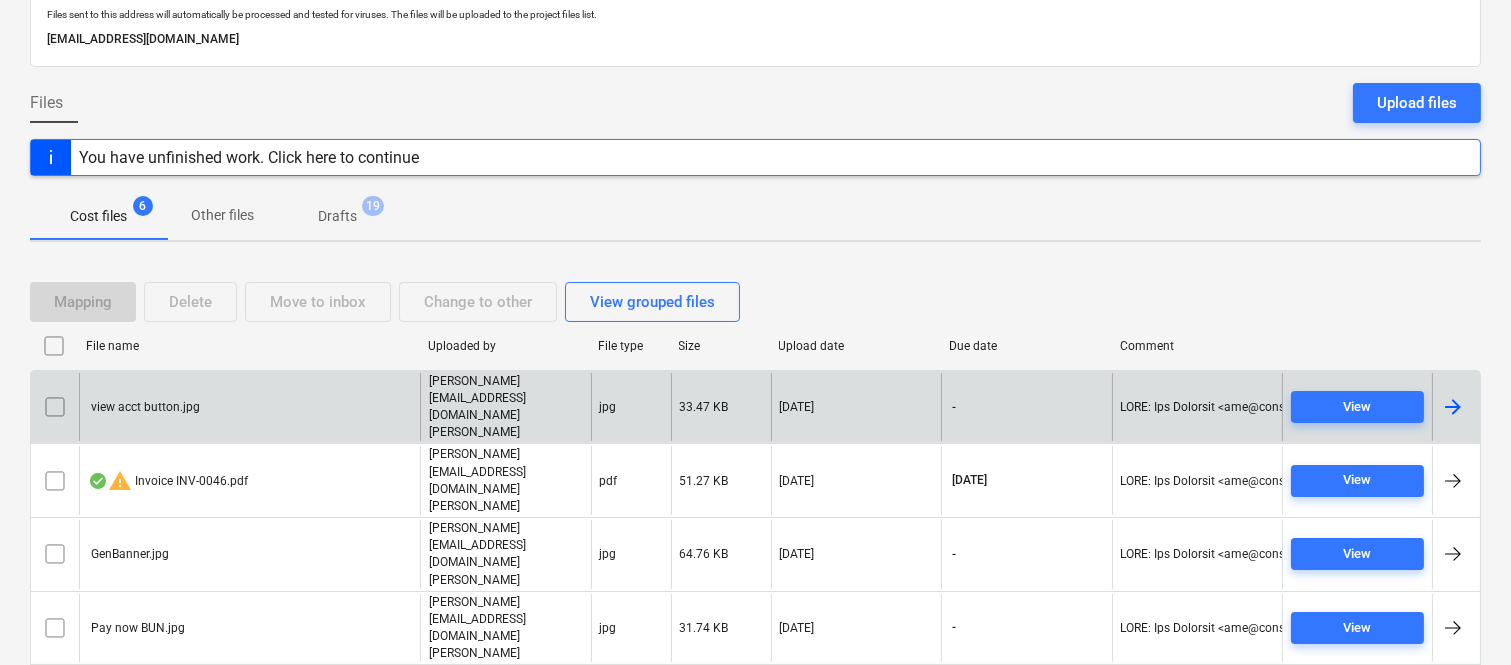 click on "view acct button.jpg" at bounding box center [249, 407] 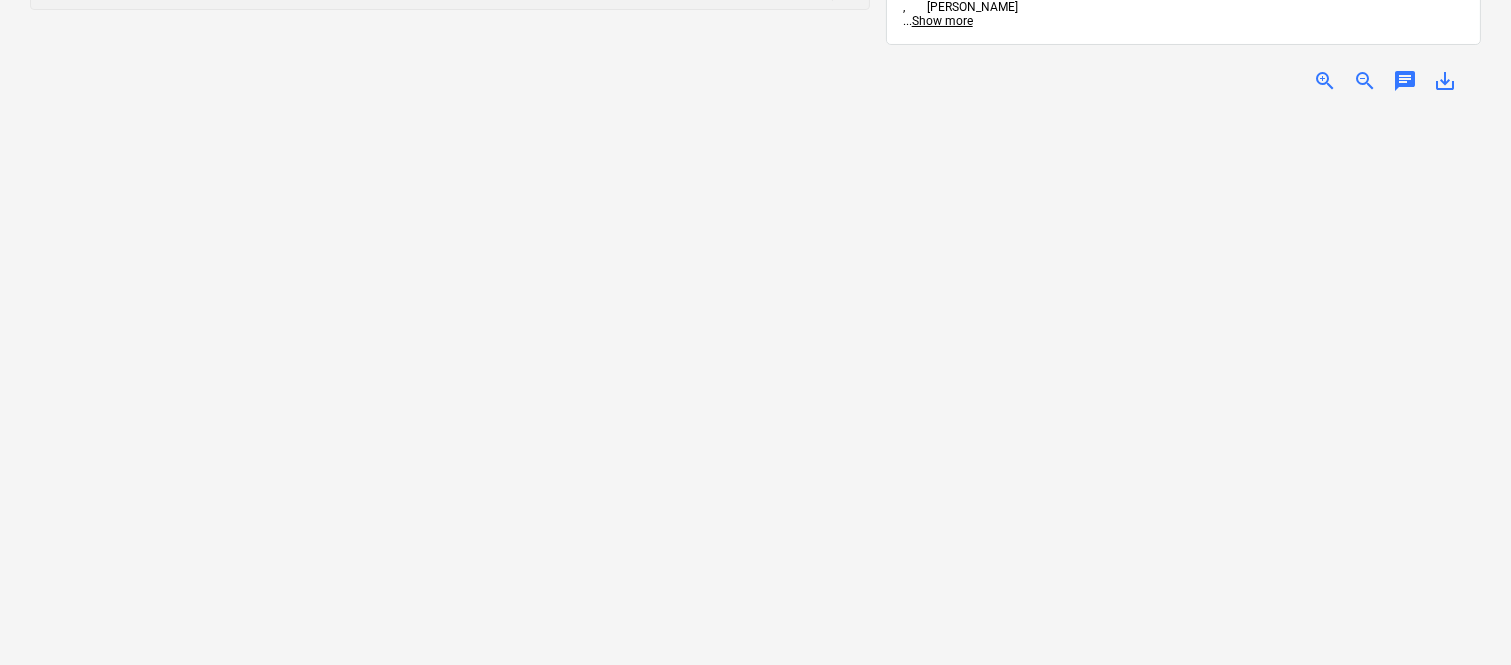 scroll, scrollTop: 0, scrollLeft: 0, axis: both 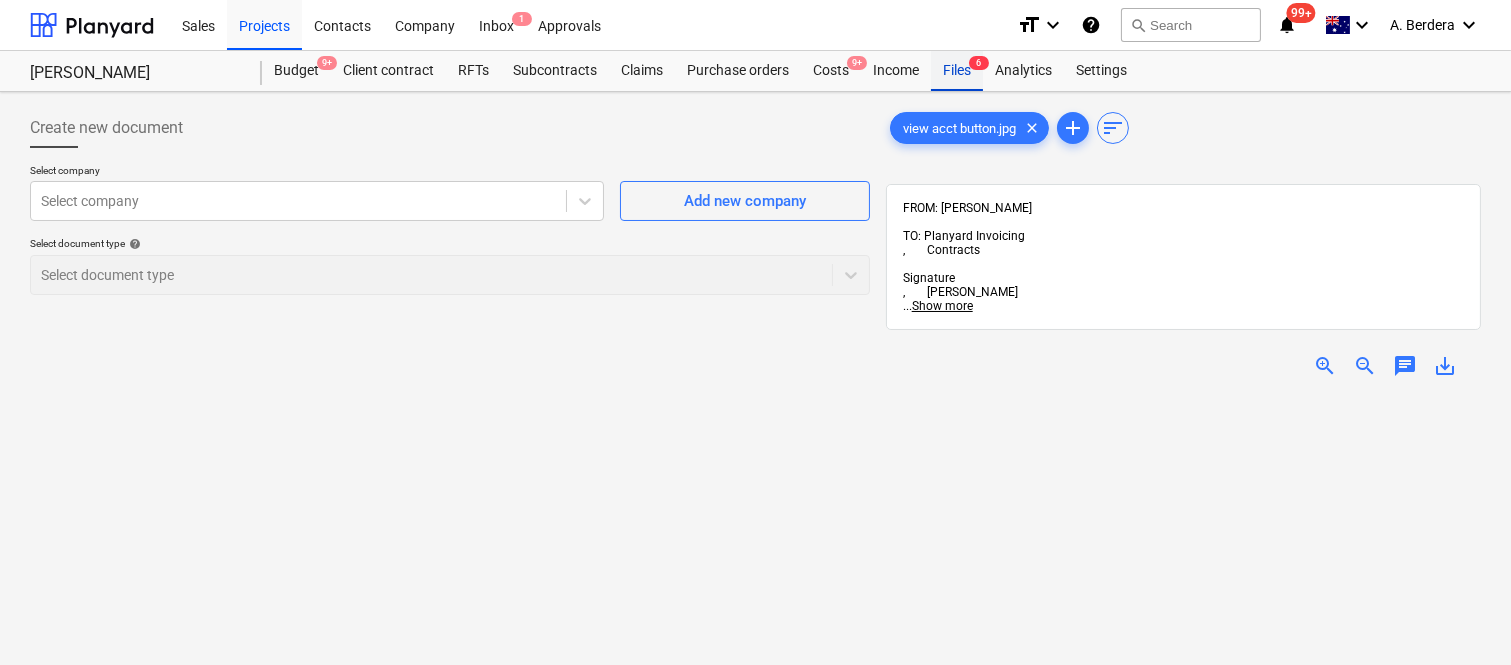 click on "Files 6" at bounding box center (957, 71) 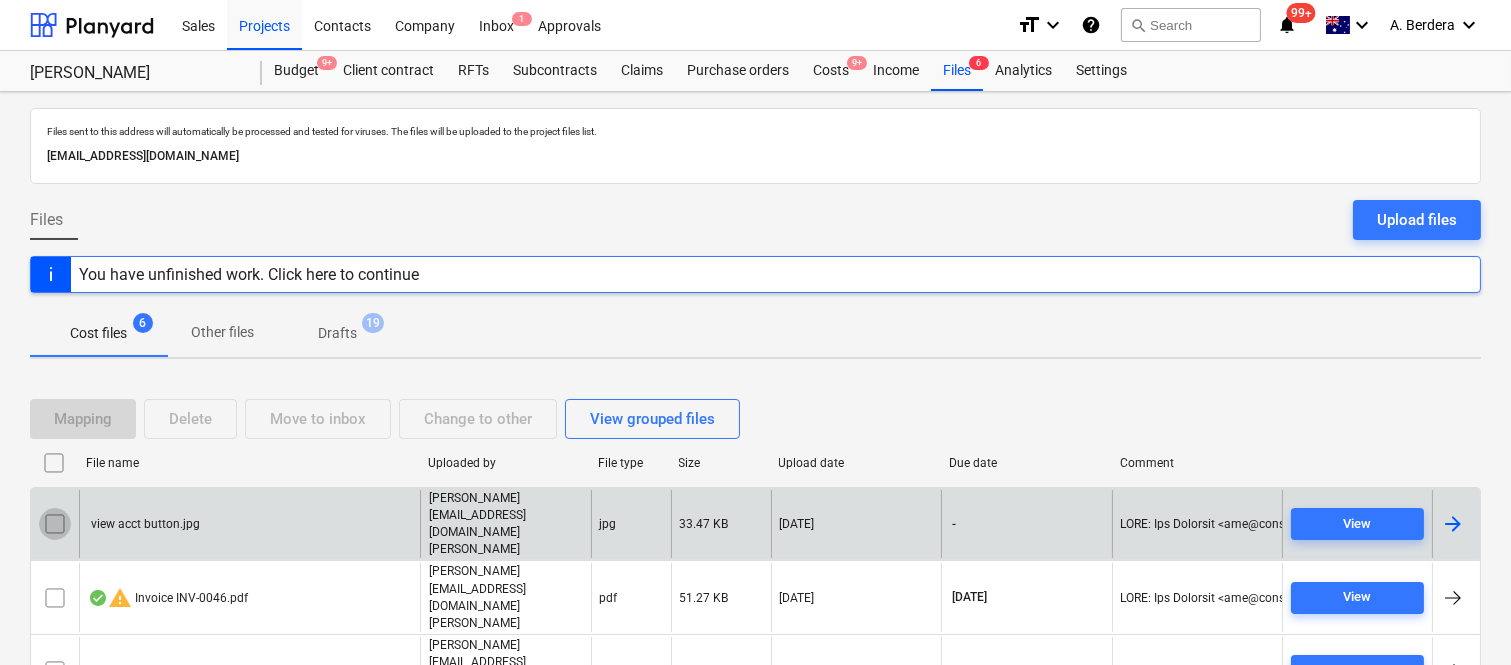 click at bounding box center [55, 524] 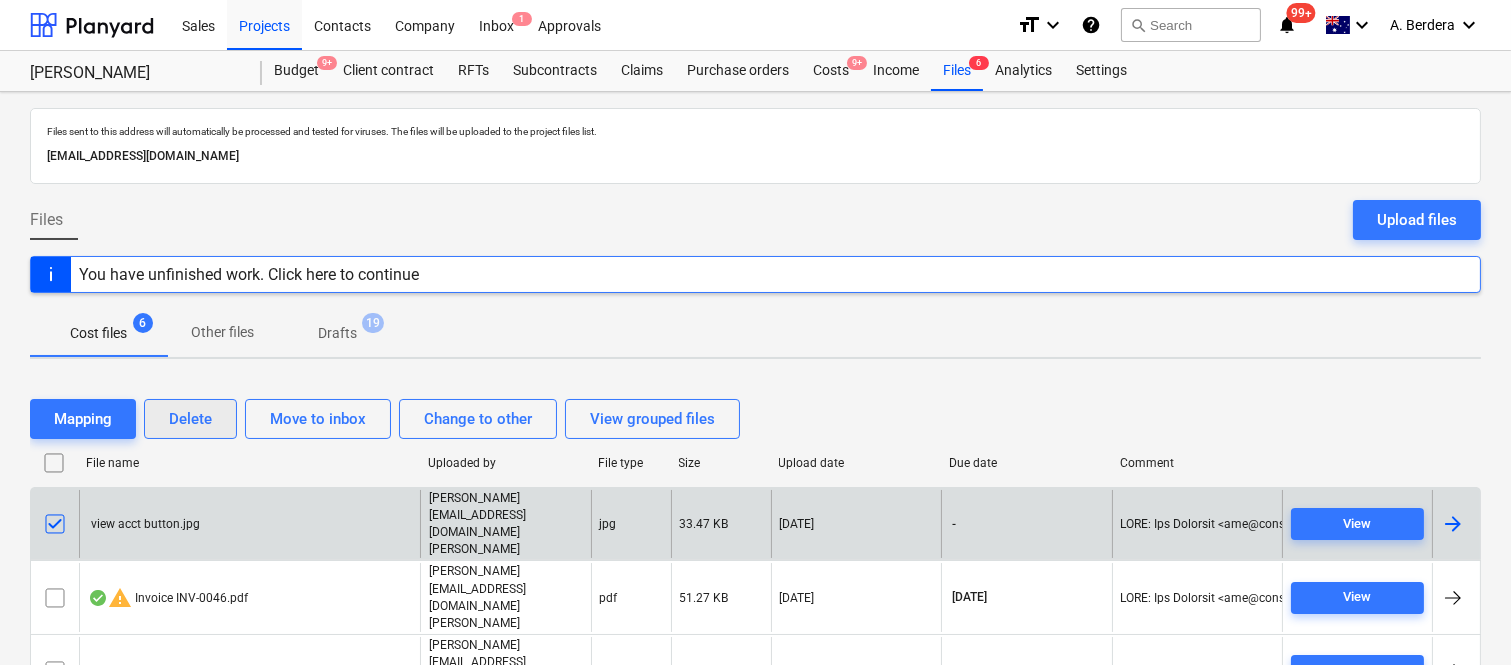 click on "Delete" at bounding box center [190, 419] 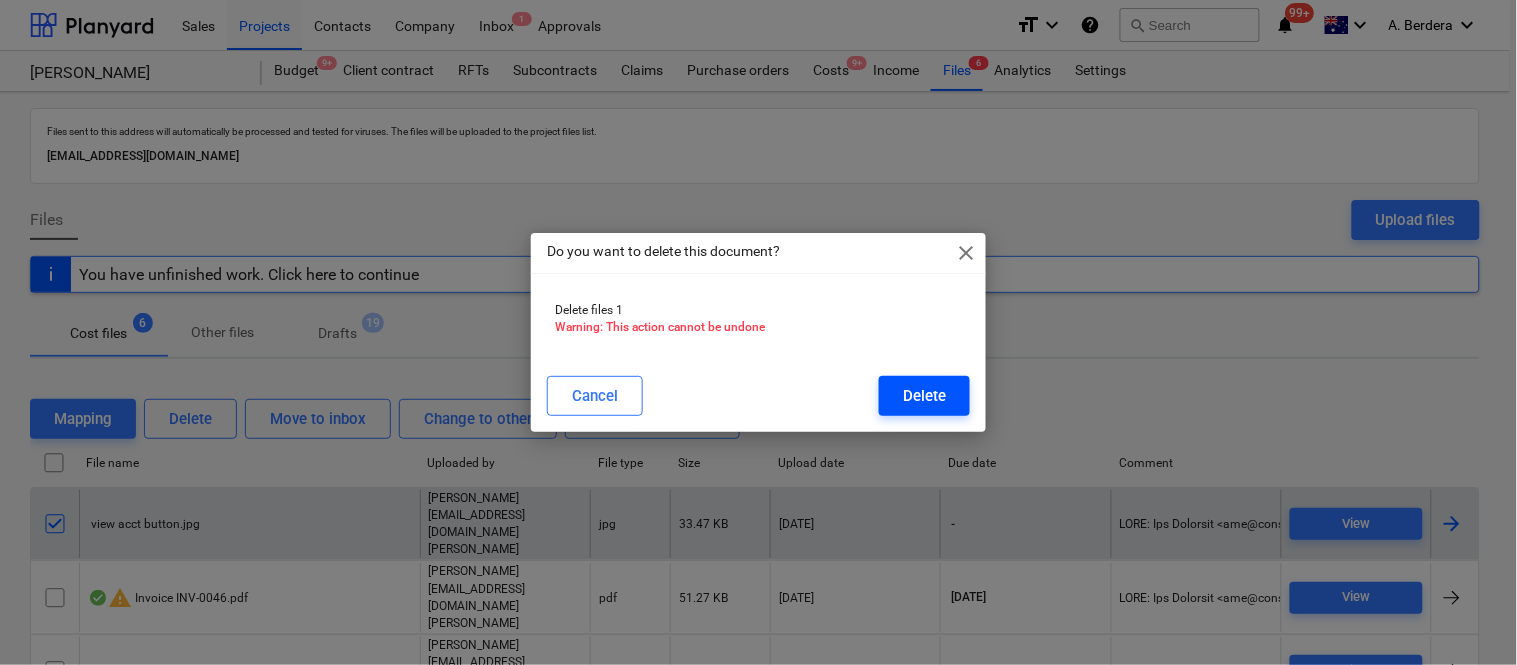 click on "Delete" at bounding box center (924, 396) 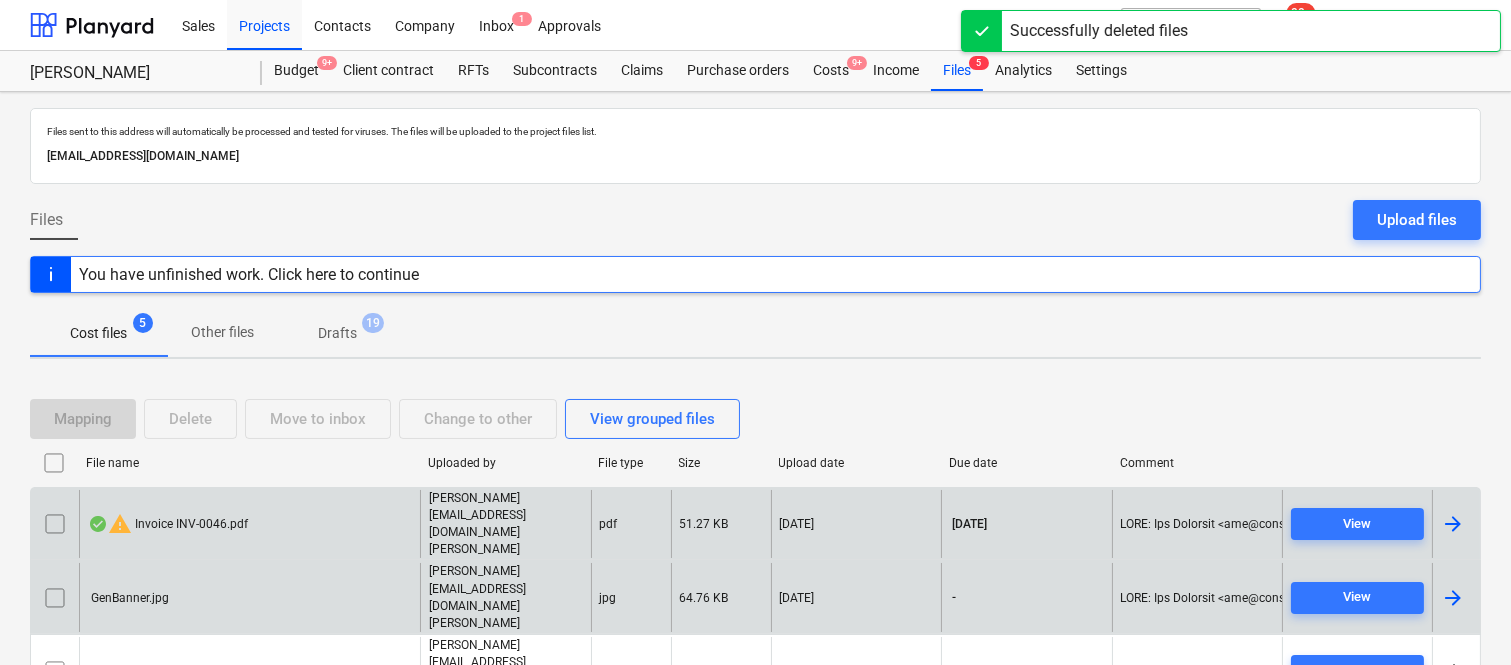 click on "GenBanner.jpg" at bounding box center (249, 597) 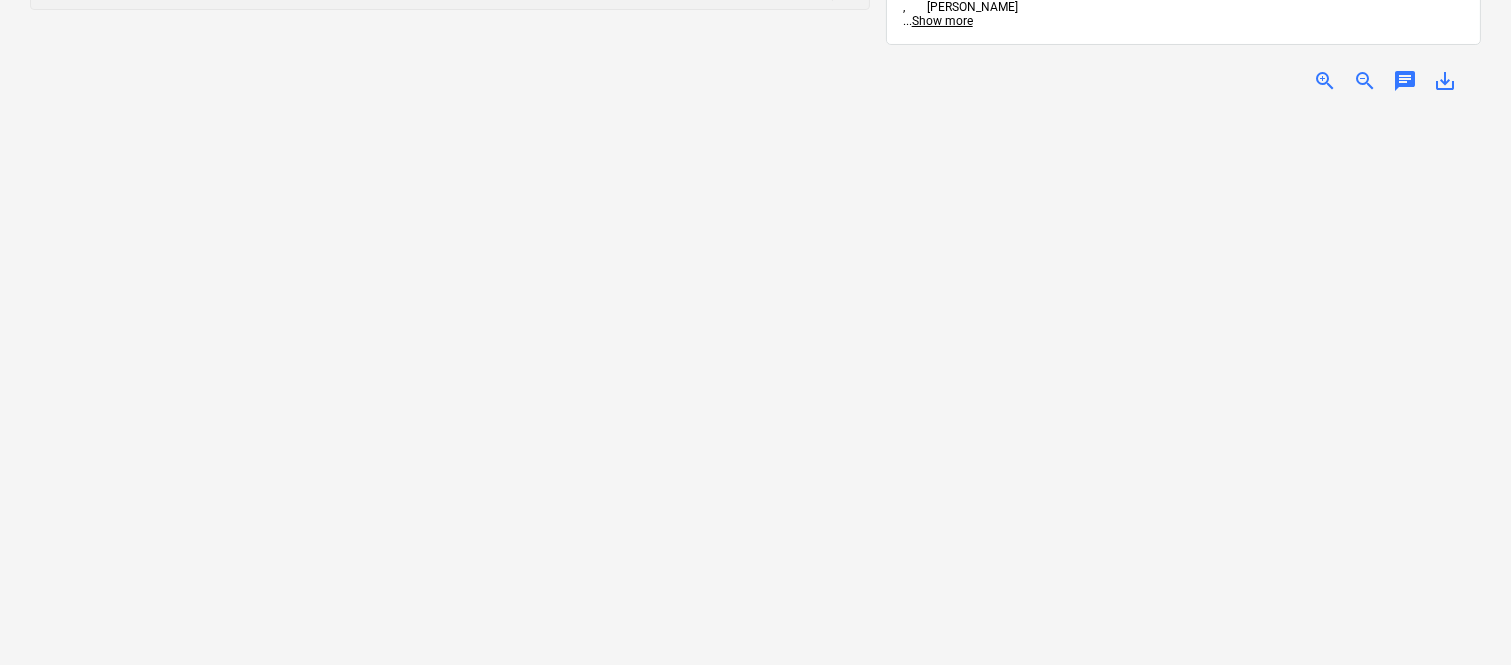 scroll, scrollTop: 0, scrollLeft: 0, axis: both 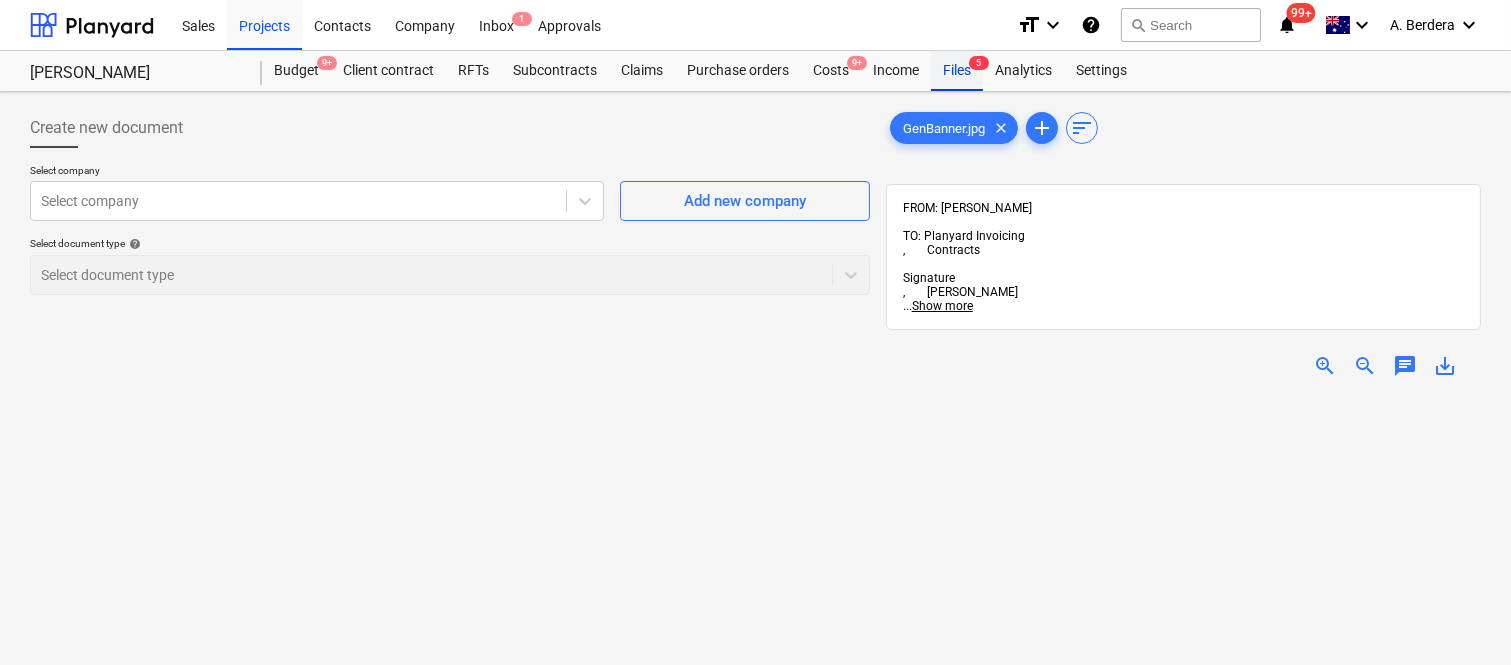click on "Files 5" at bounding box center [957, 71] 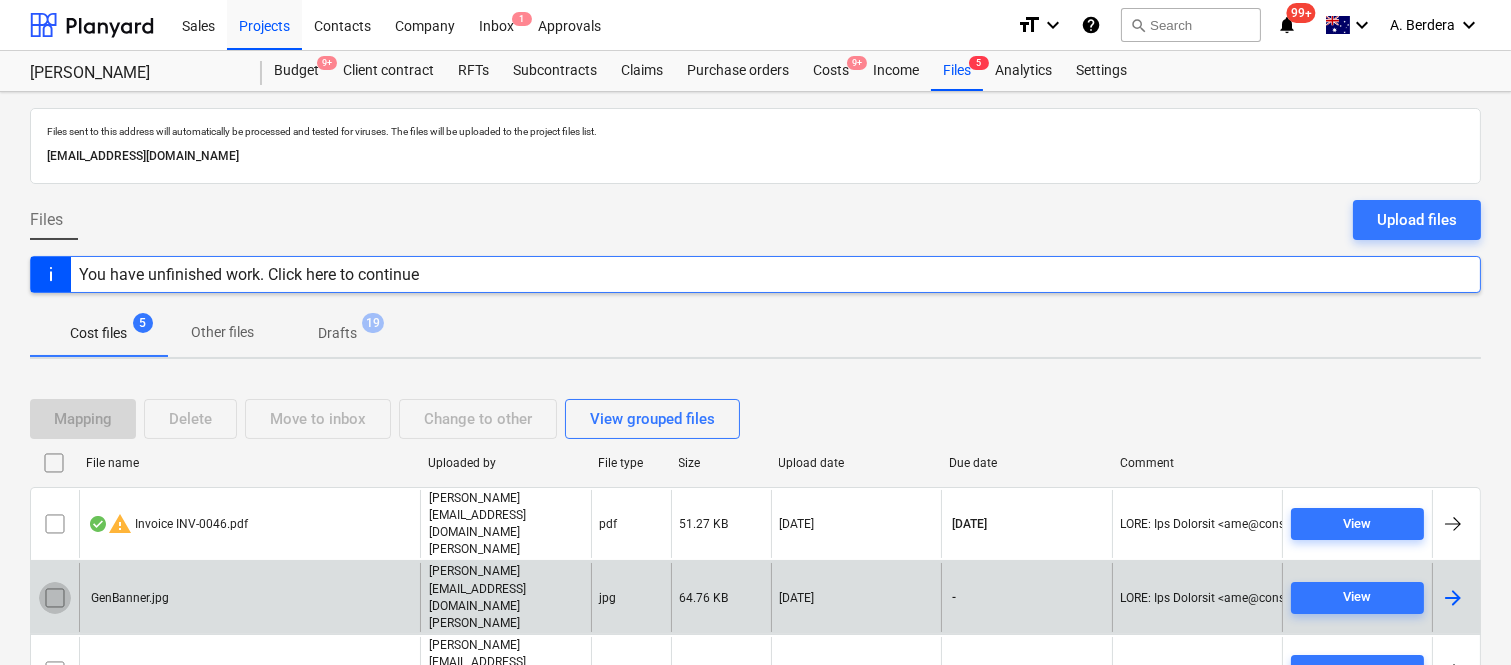 click at bounding box center [55, 598] 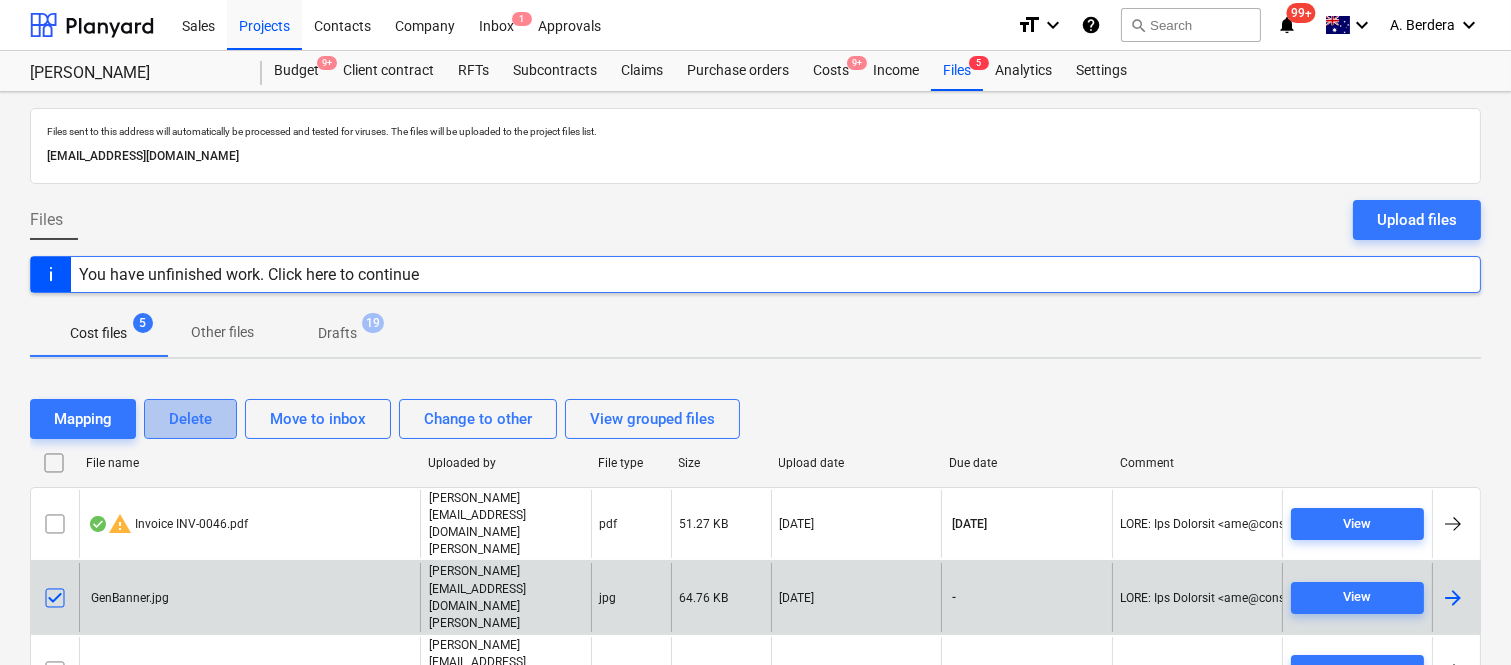 click on "Delete" at bounding box center (190, 419) 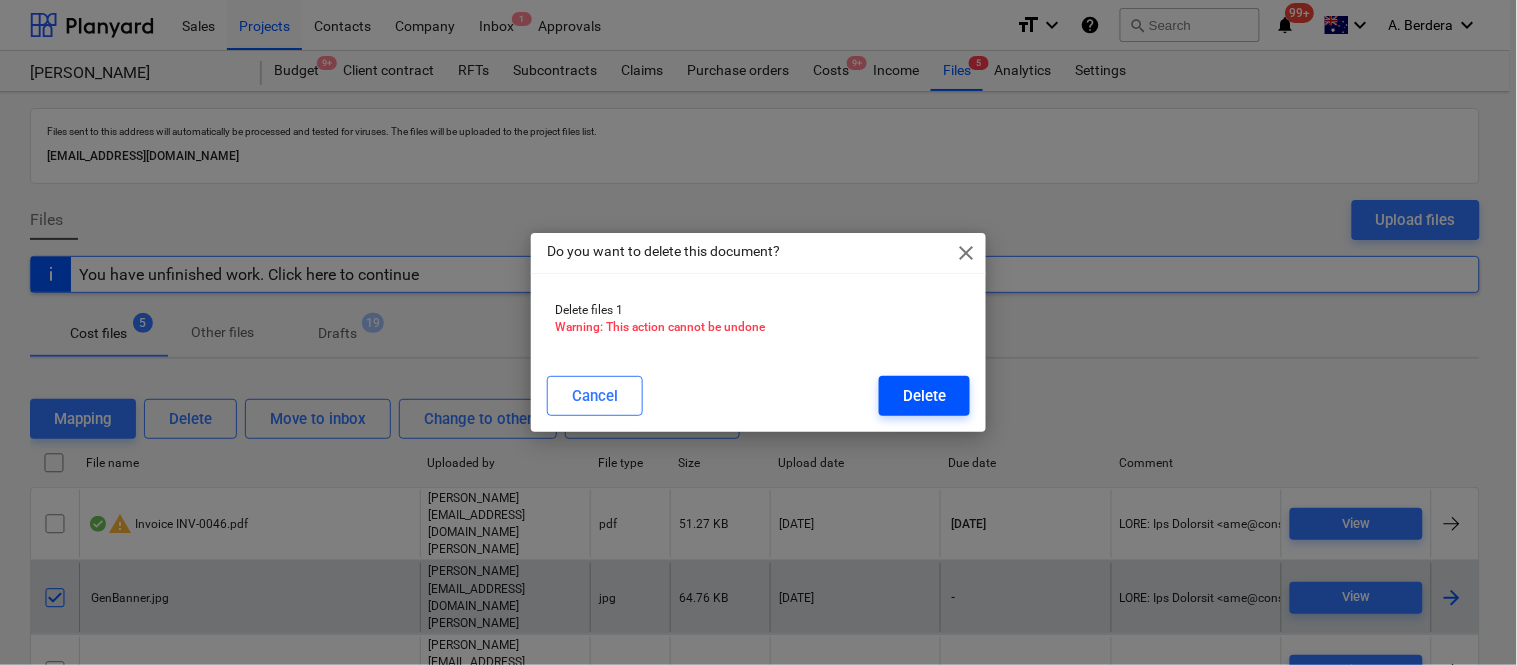 click on "Delete" at bounding box center [924, 396] 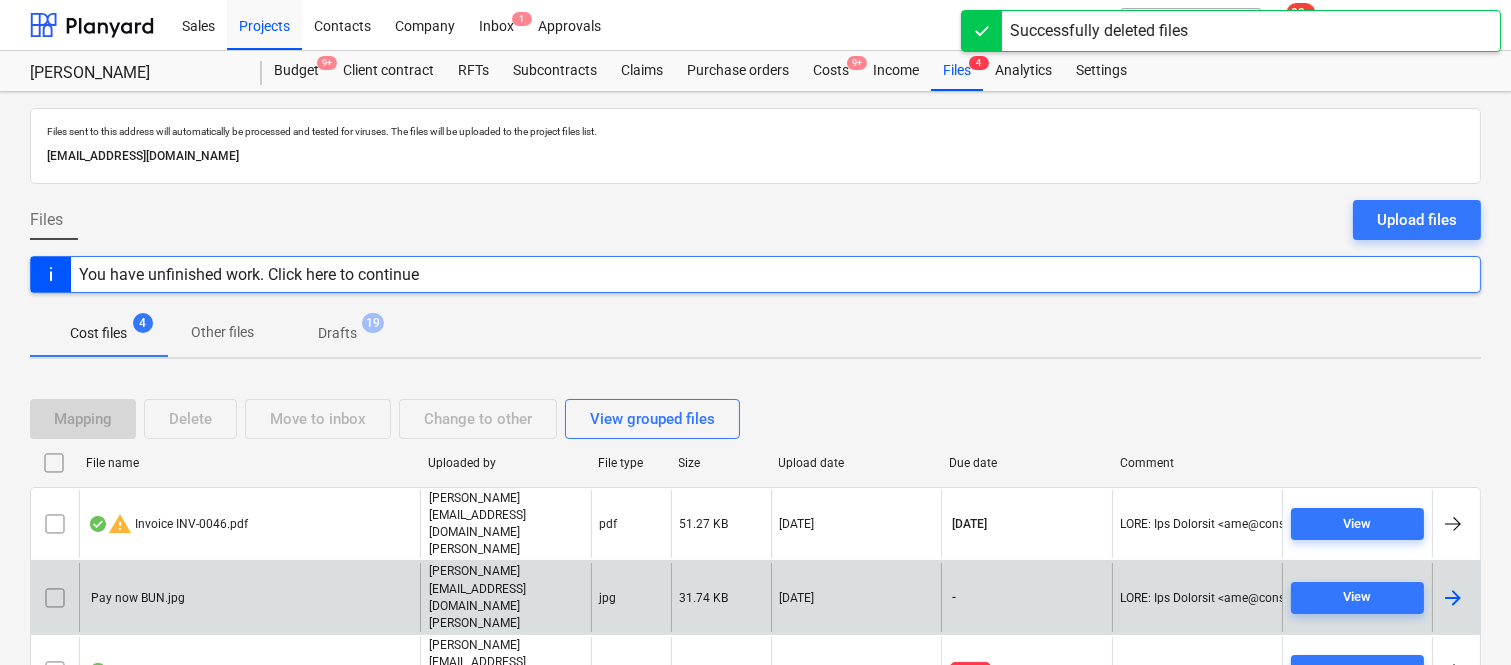 click on "Pay now BUN.jpg" at bounding box center (249, 597) 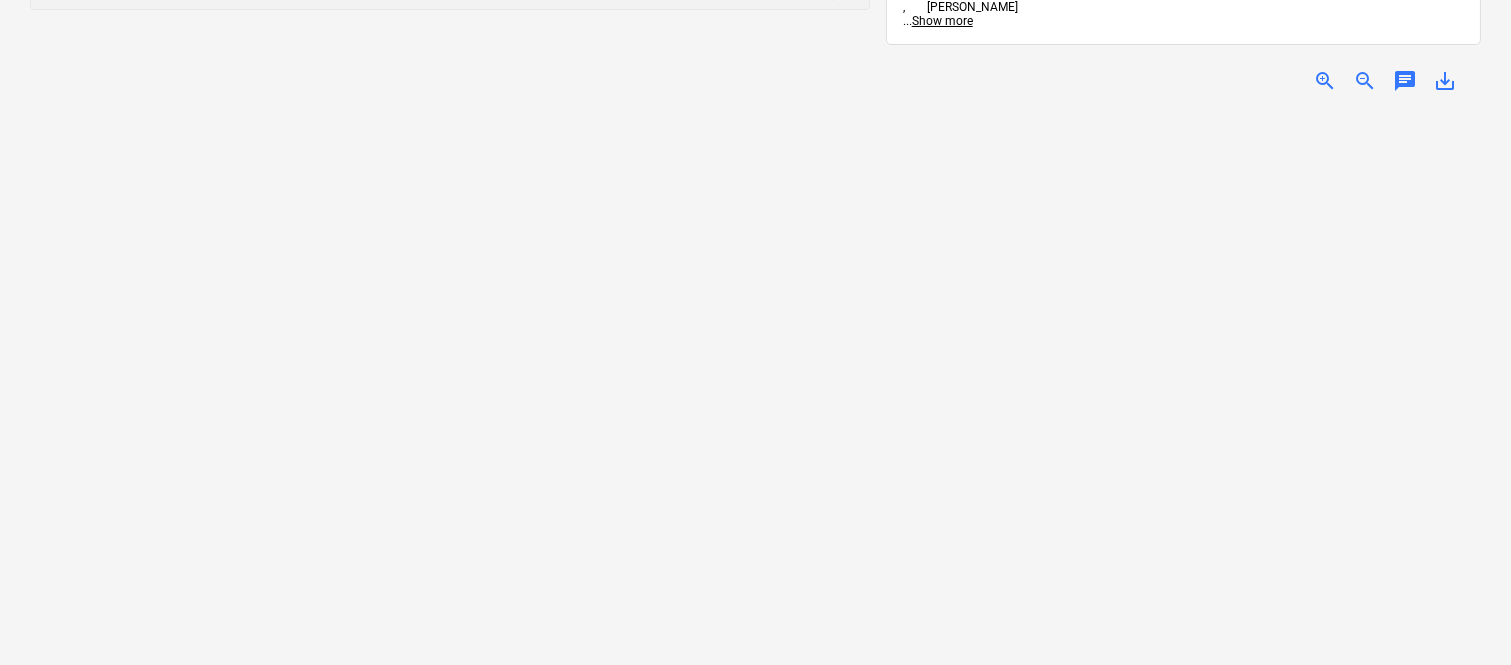 scroll, scrollTop: 0, scrollLeft: 0, axis: both 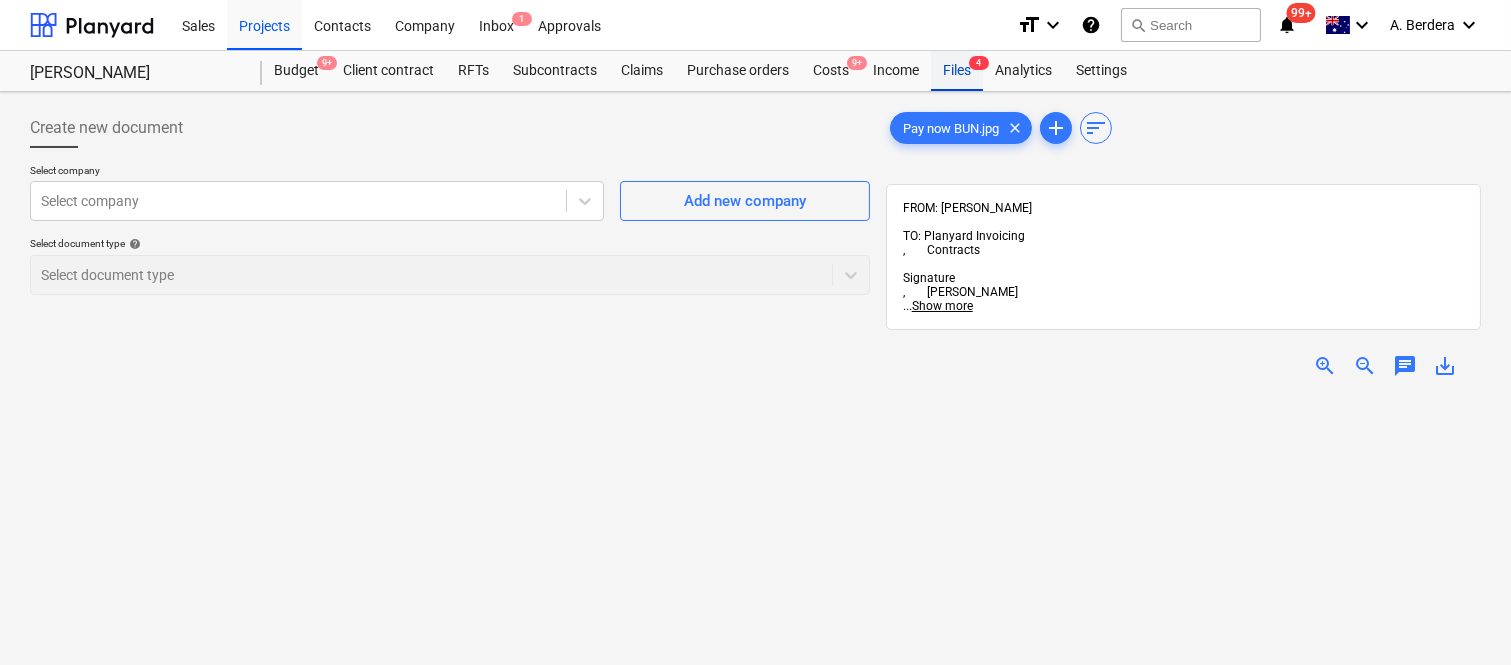 click on "Files 4" at bounding box center (957, 71) 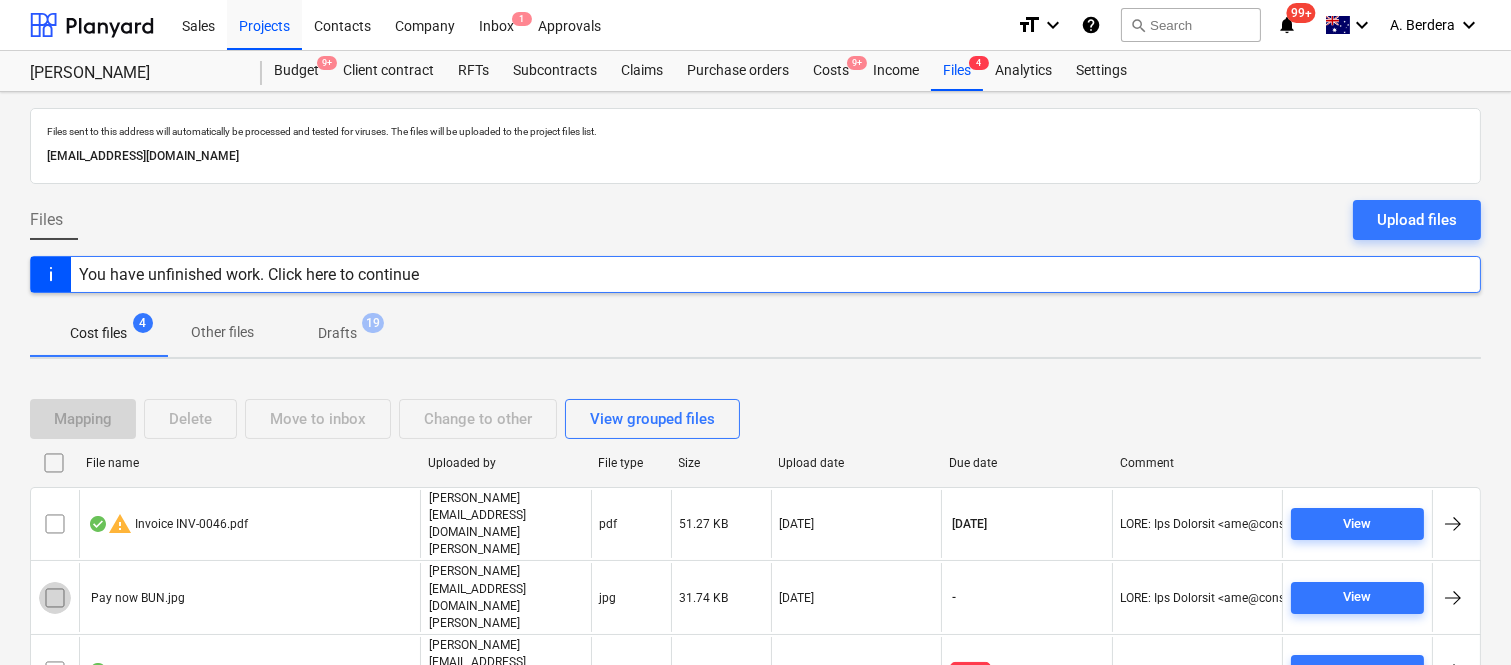click at bounding box center (55, 598) 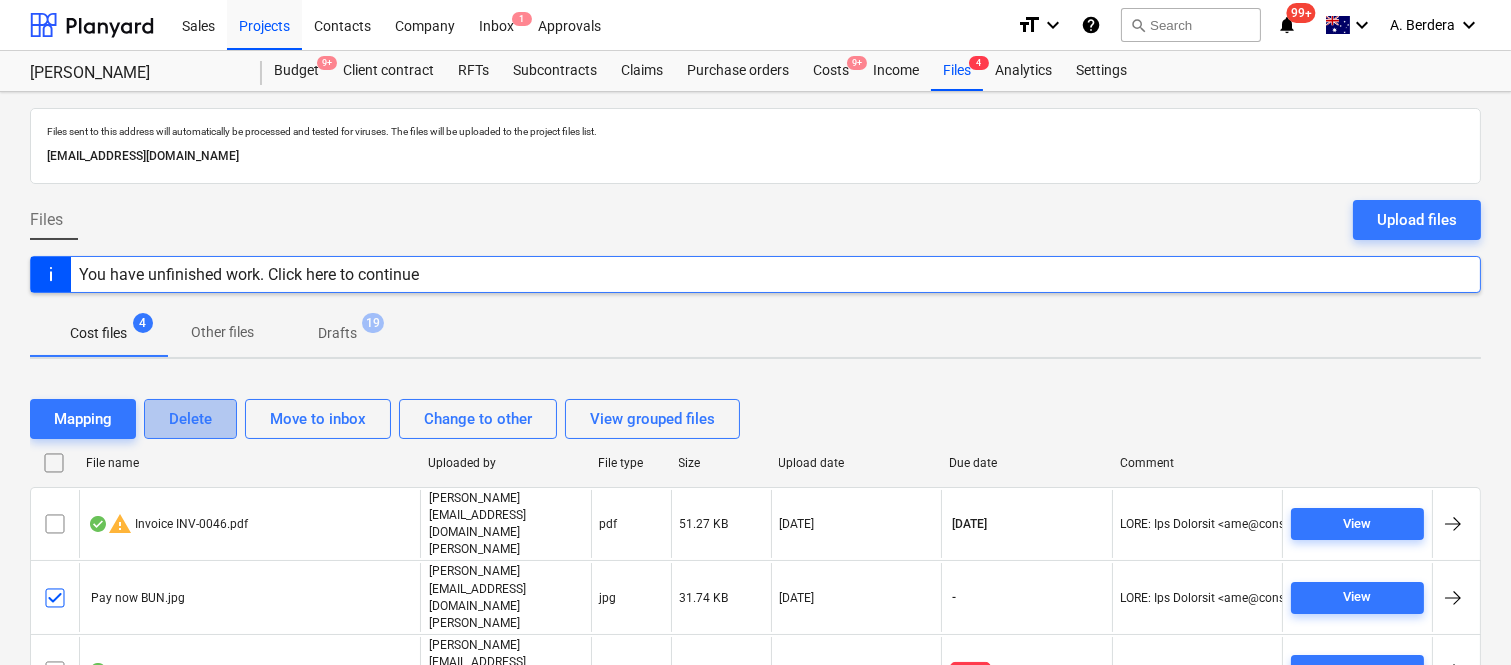 click on "Delete" at bounding box center (190, 419) 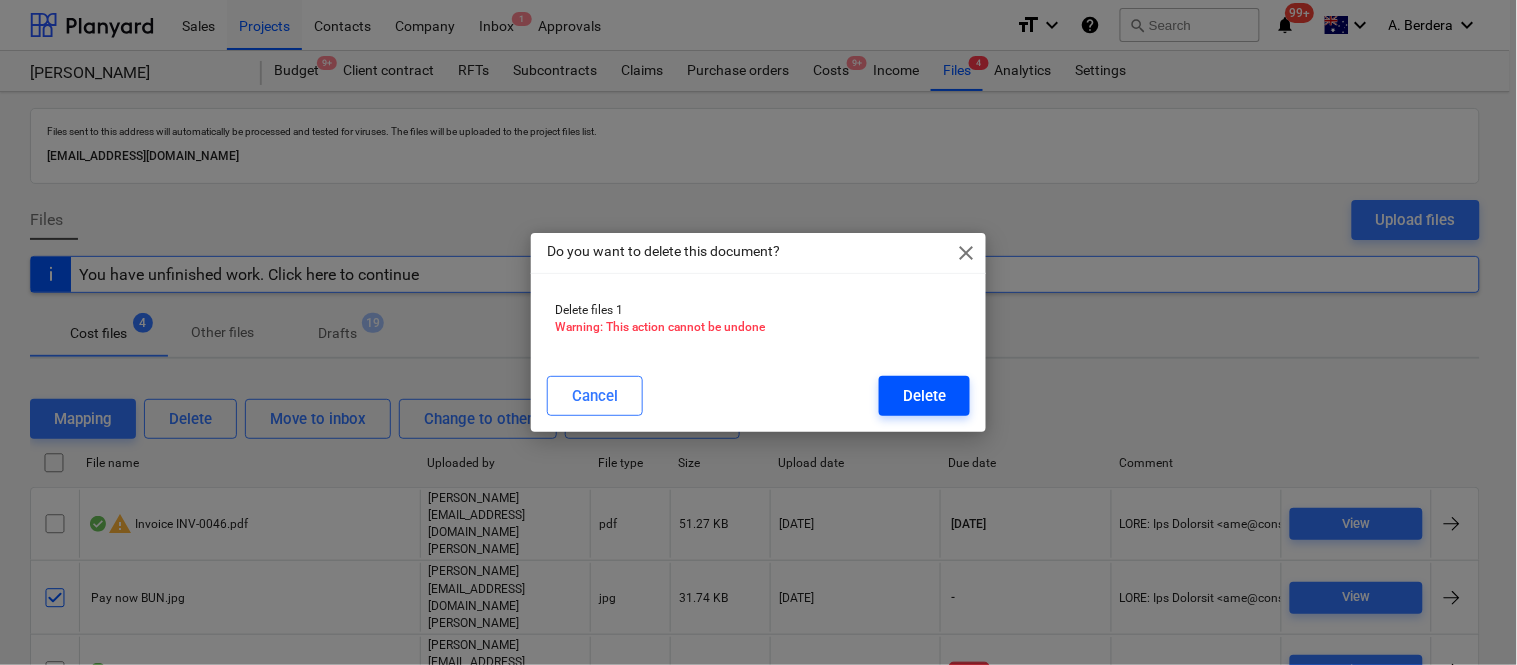 click on "Delete" at bounding box center (924, 396) 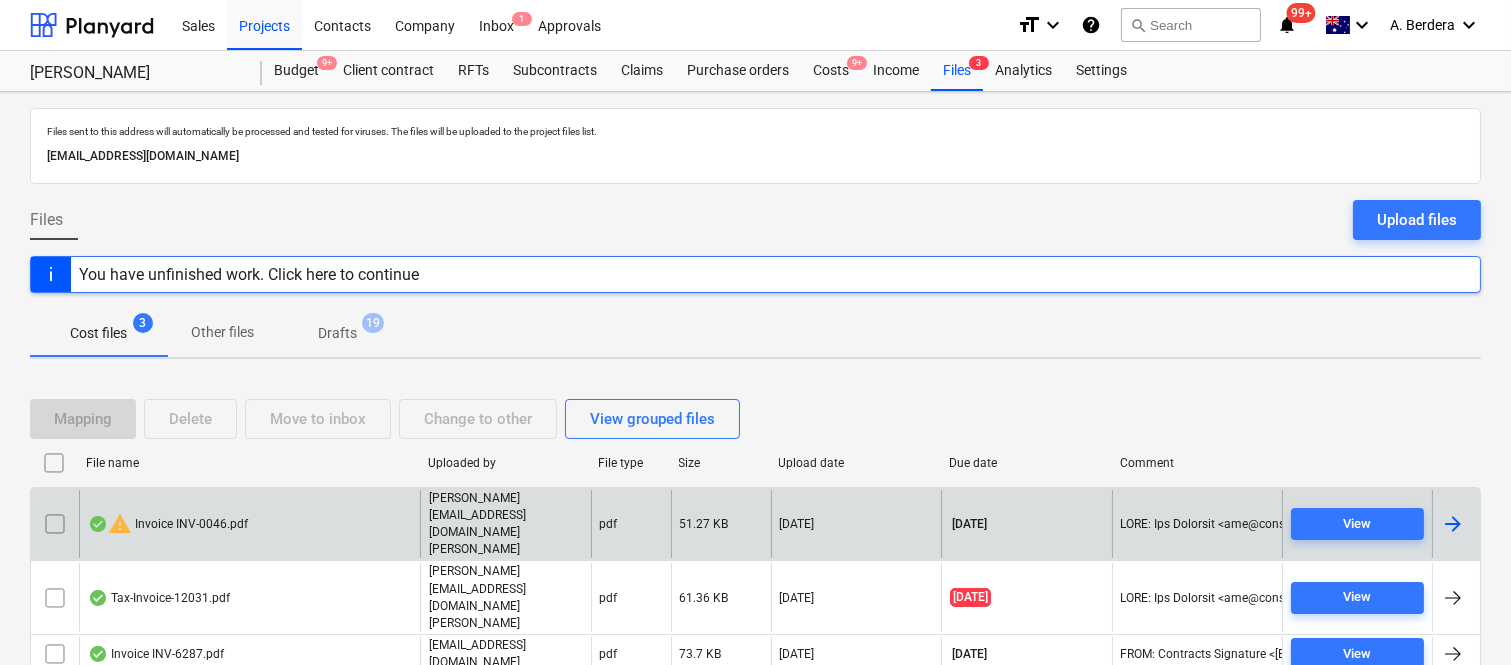 click on "warning   Invoice INV-0046.pdf" at bounding box center [249, 524] 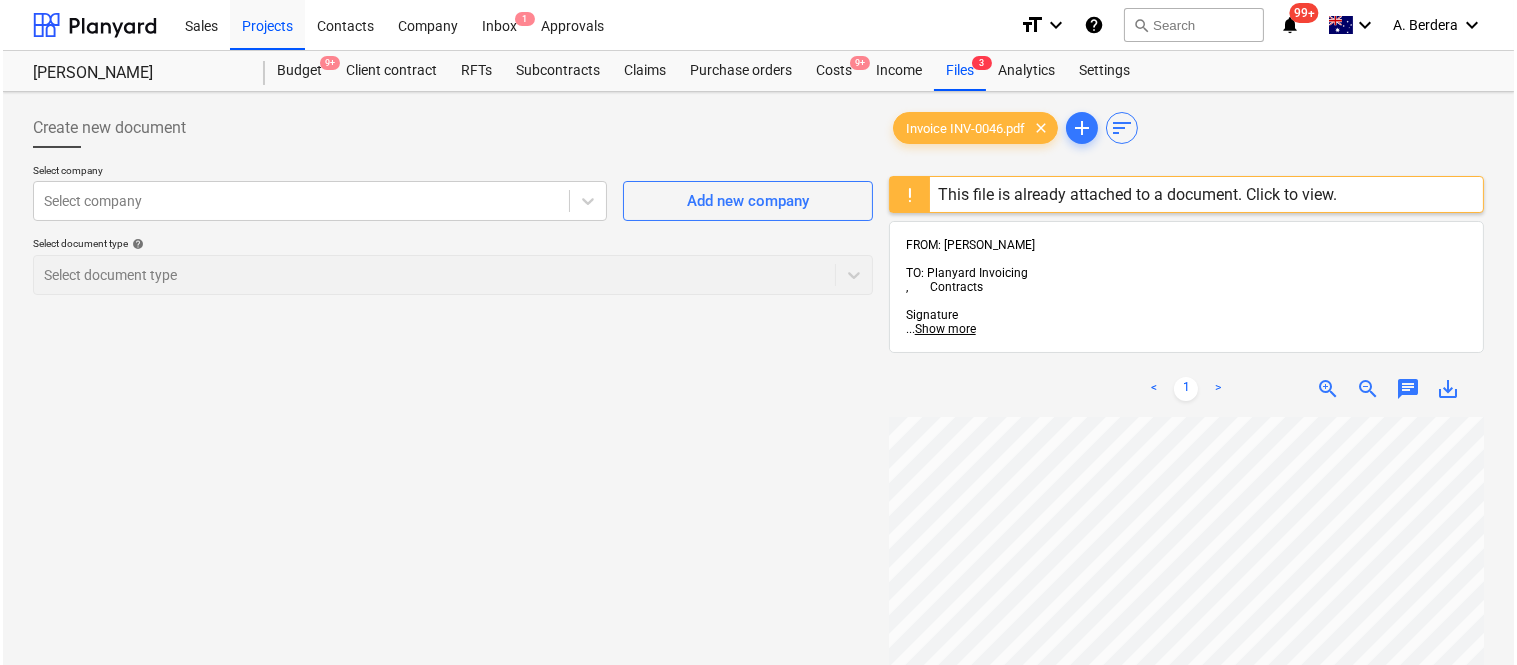 scroll, scrollTop: 0, scrollLeft: 158, axis: horizontal 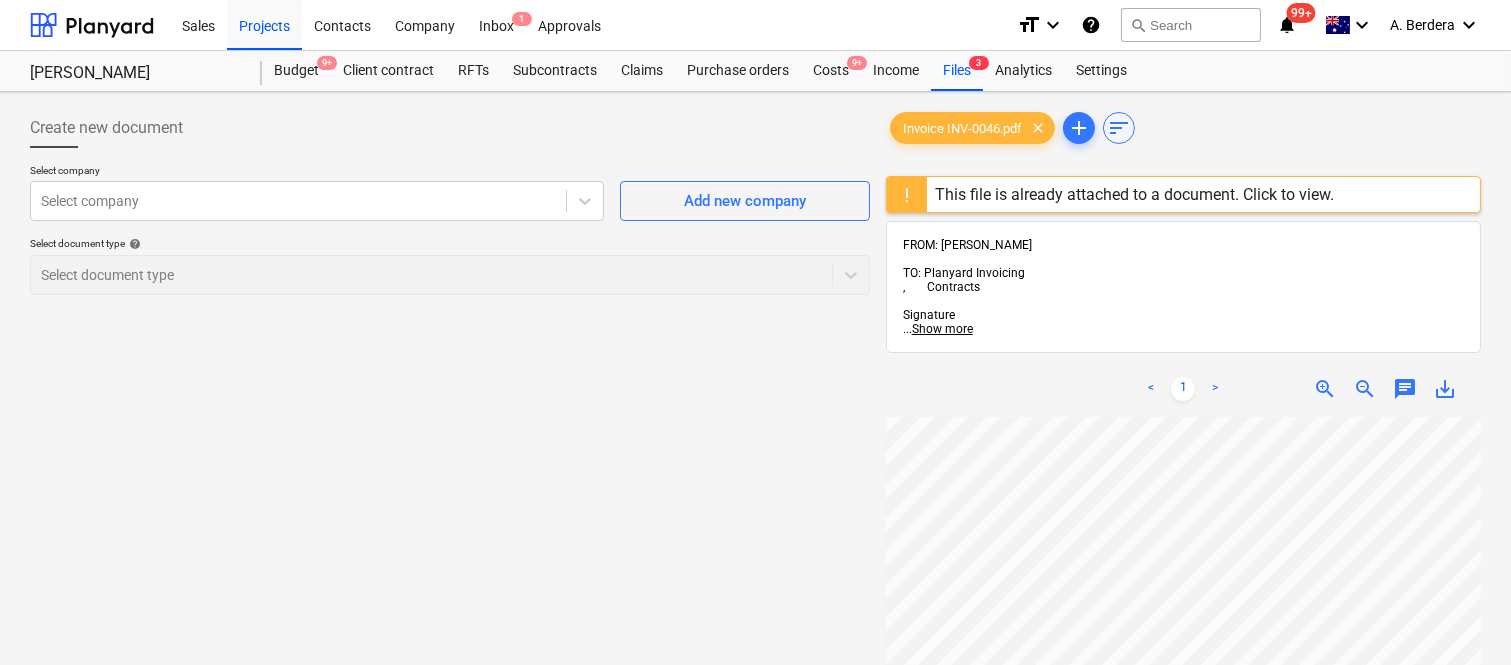 click at bounding box center (907, 194) 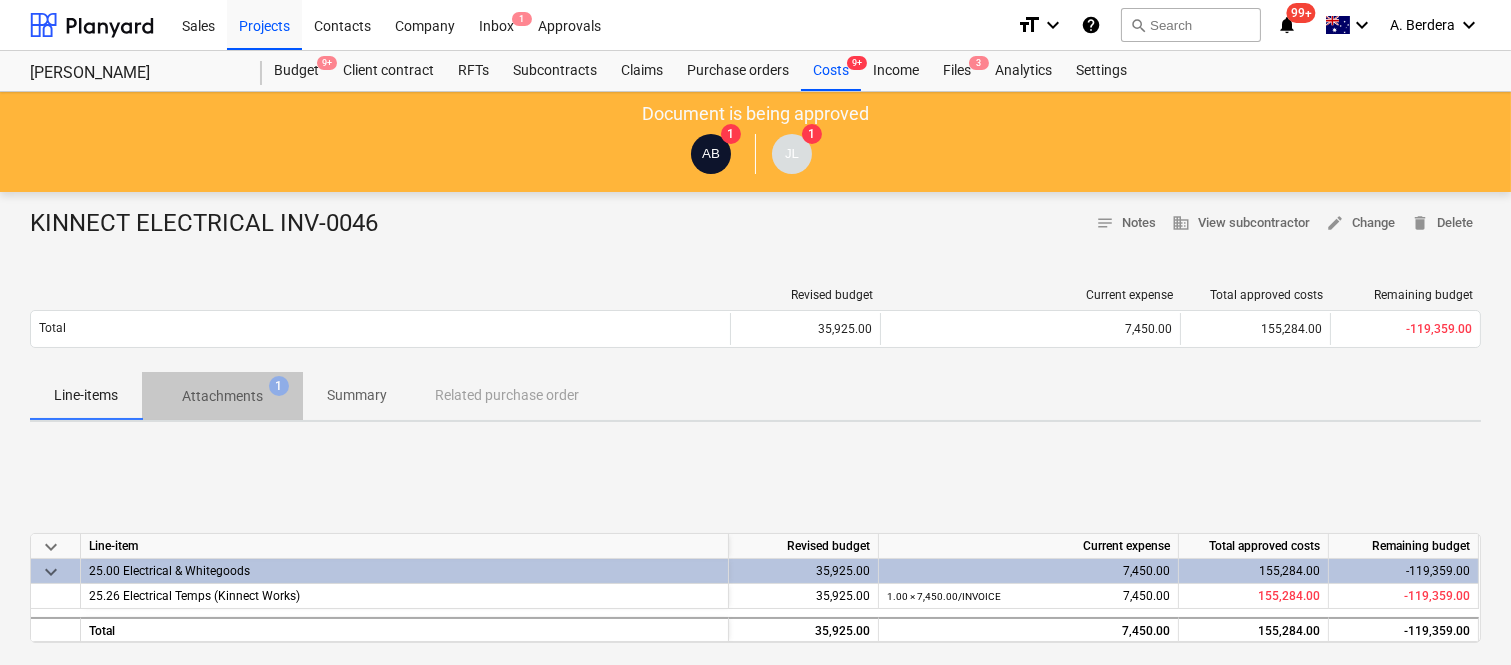 click on "Attachments" at bounding box center (222, 396) 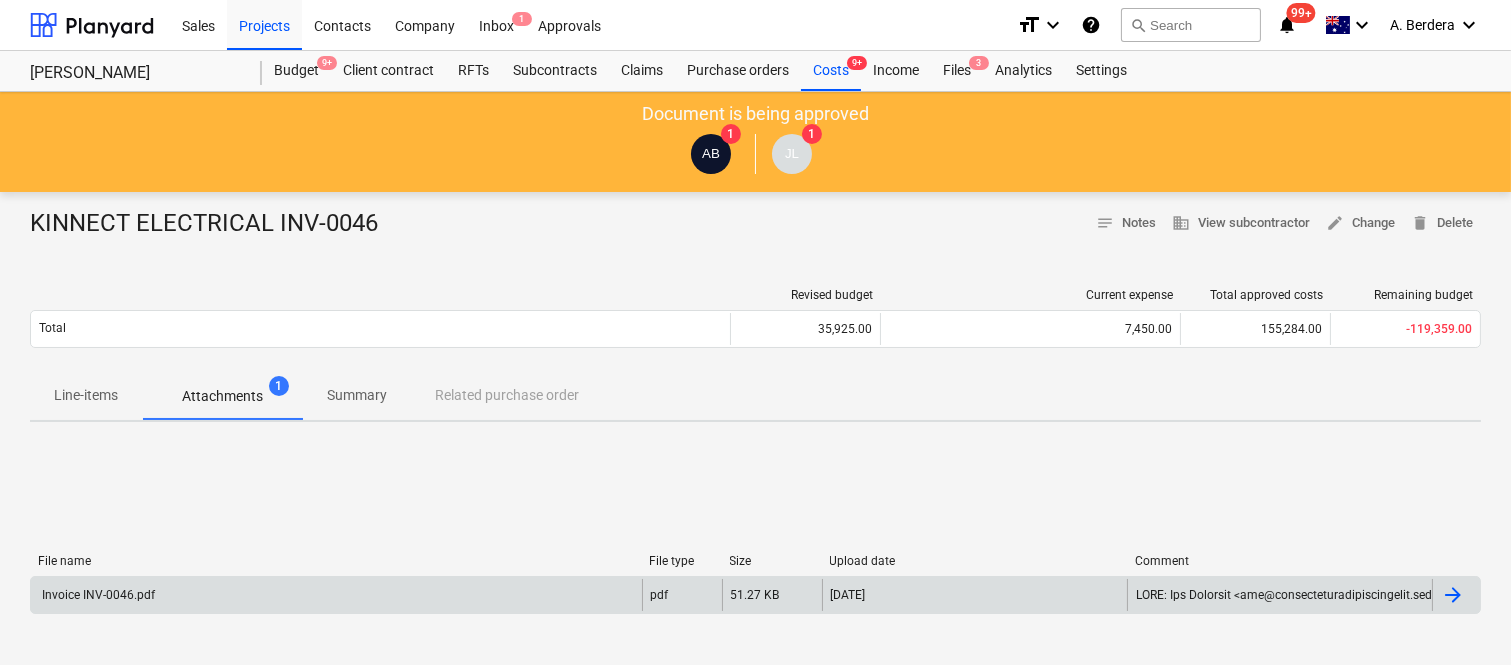 click on "Invoice INV-0046.pdf" at bounding box center (336, 595) 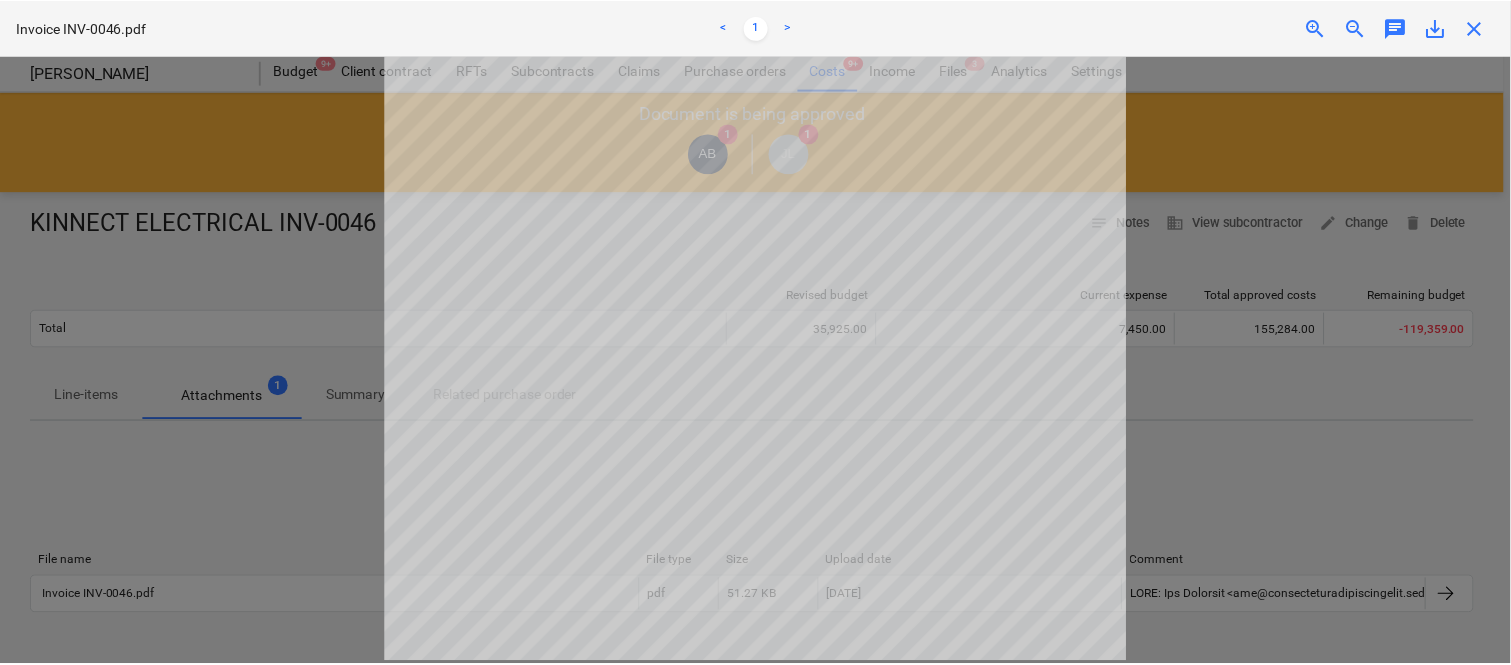 scroll, scrollTop: 0, scrollLeft: 0, axis: both 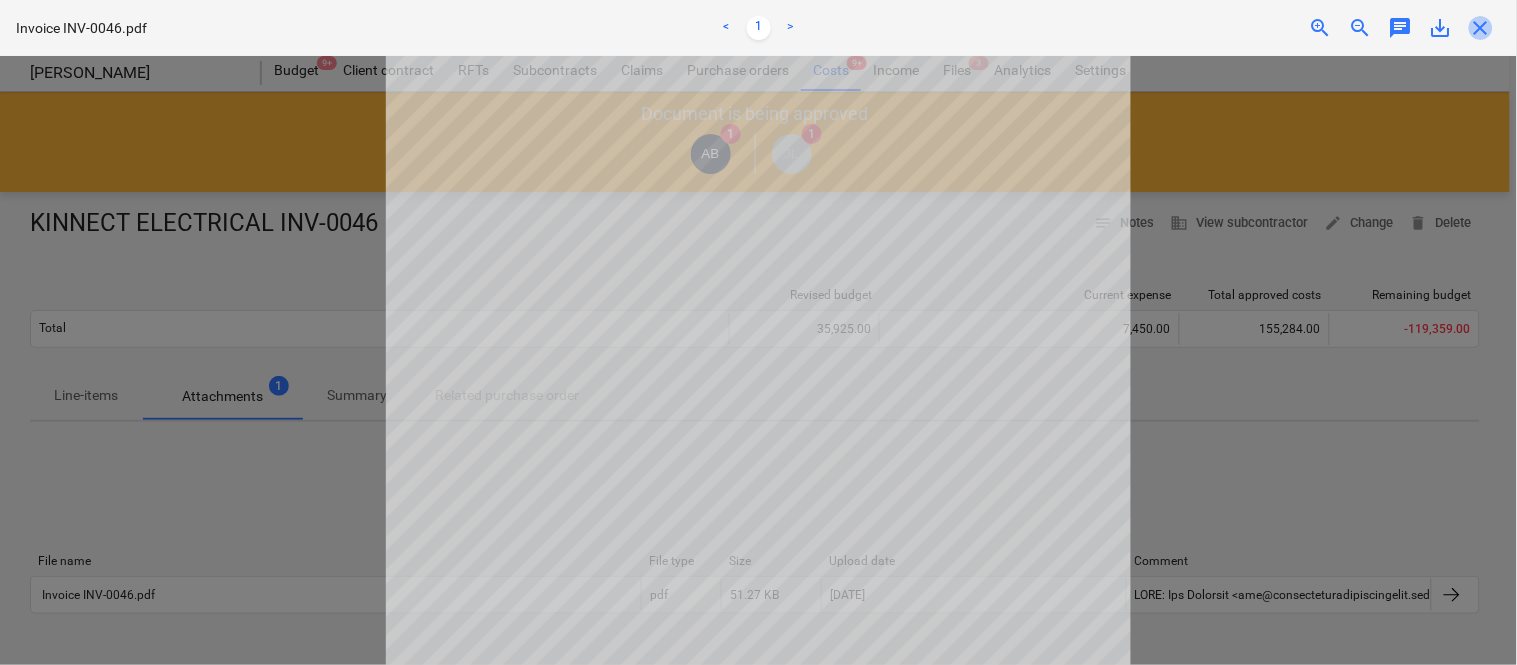 click on "close" at bounding box center [1481, 28] 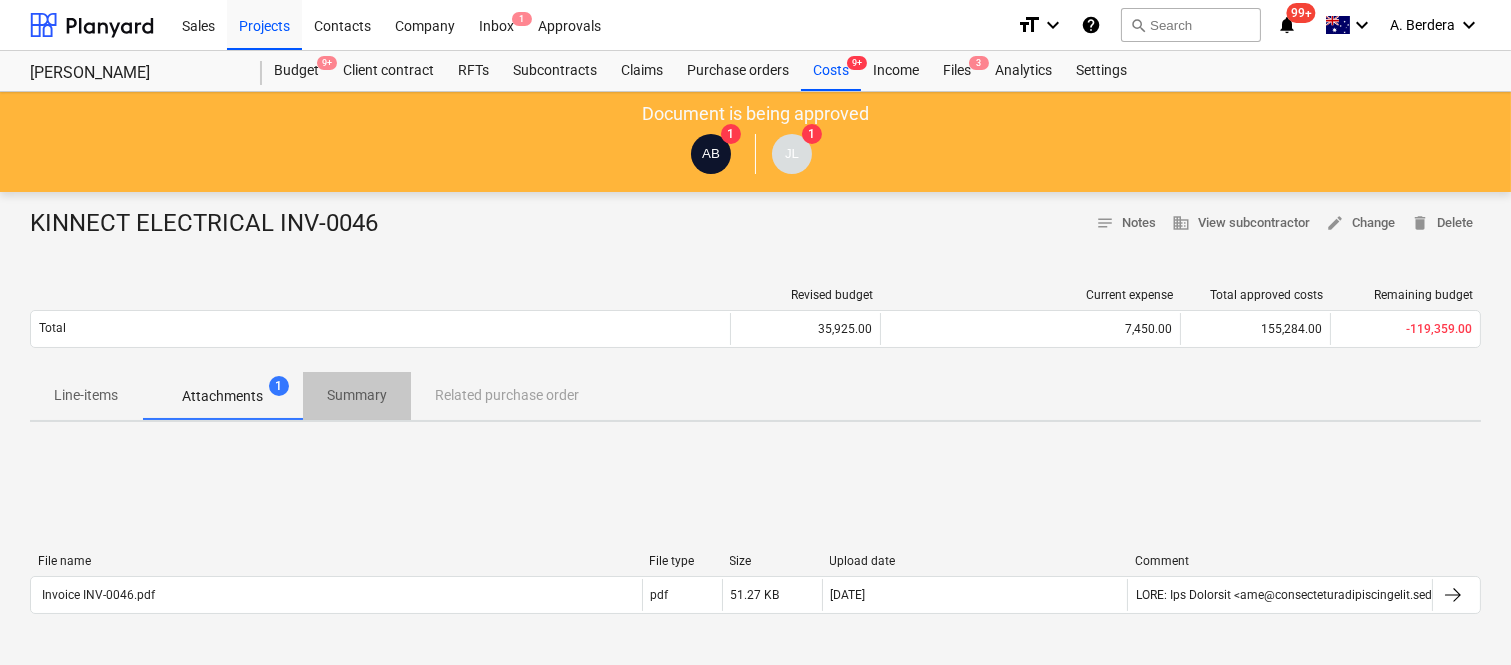 click on "Summary" at bounding box center (357, 395) 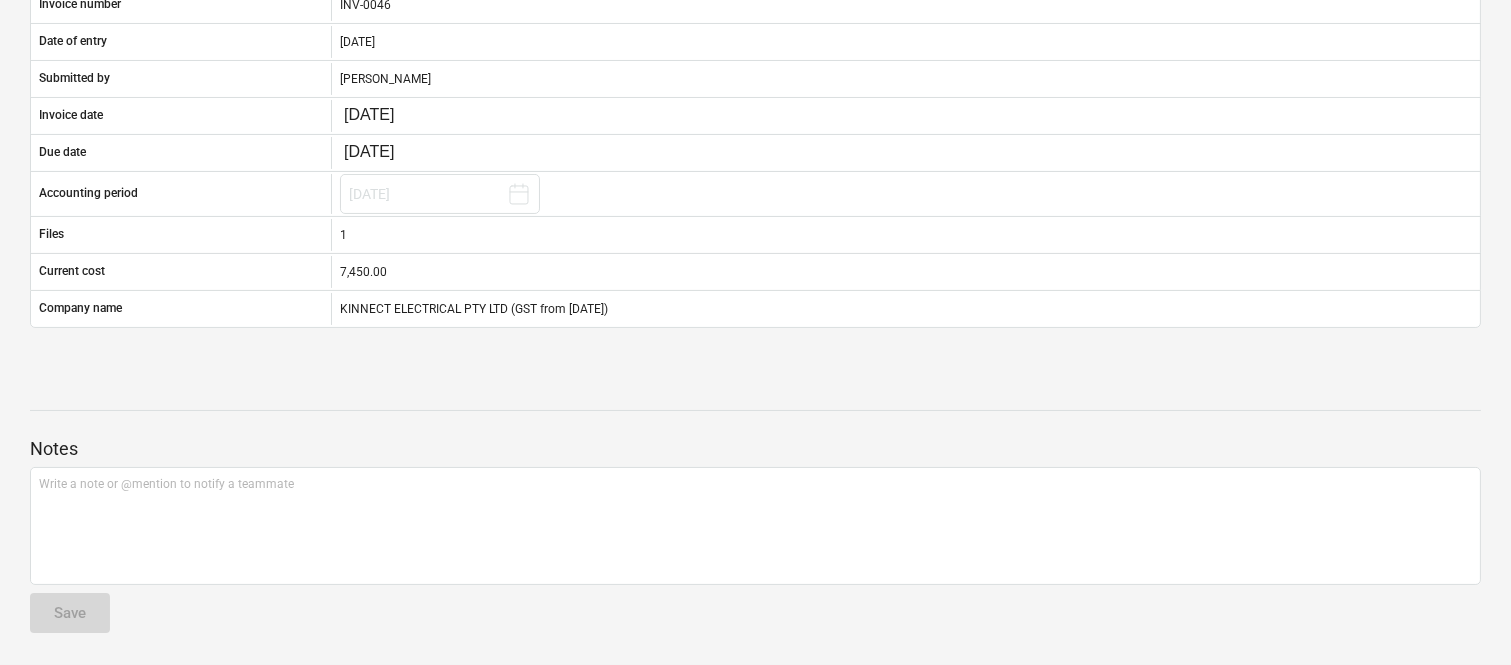 scroll, scrollTop: 0, scrollLeft: 0, axis: both 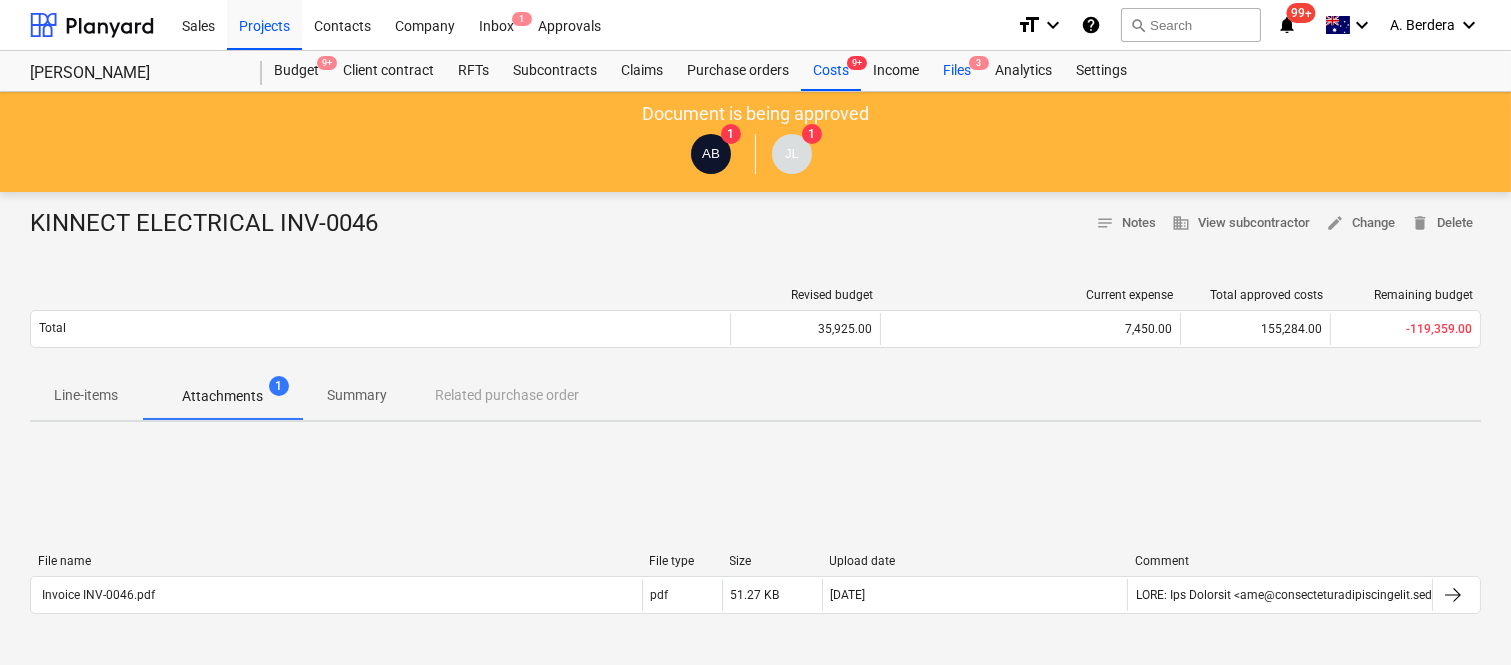 click on "Files 3" at bounding box center [957, 71] 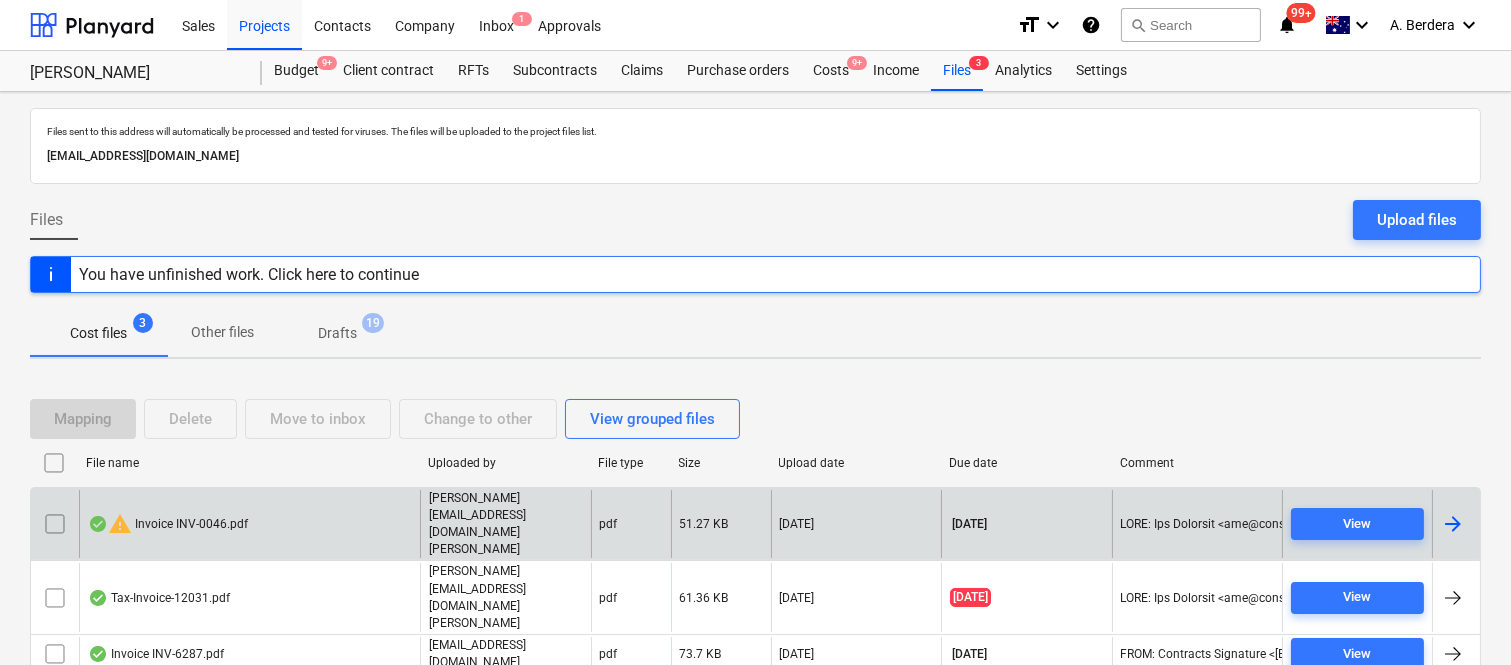 click at bounding box center [55, 524] 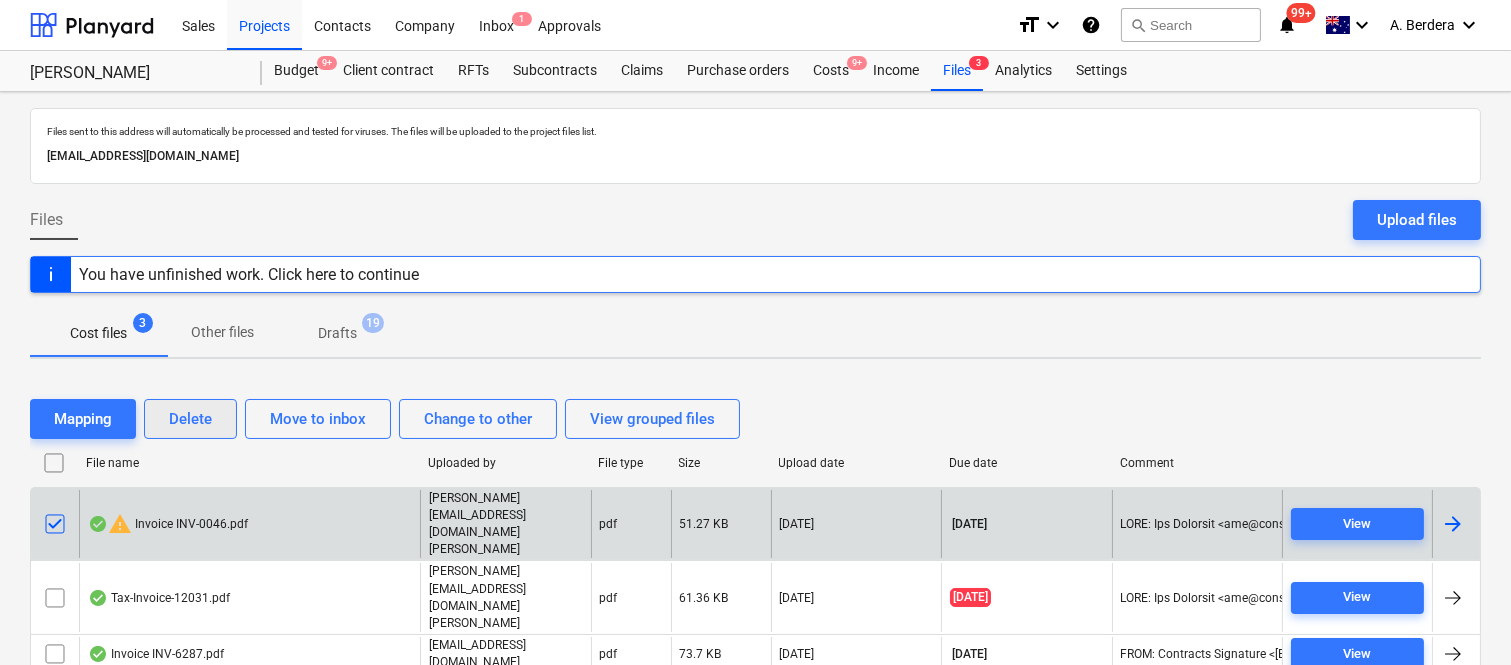 click on "Delete" at bounding box center [190, 419] 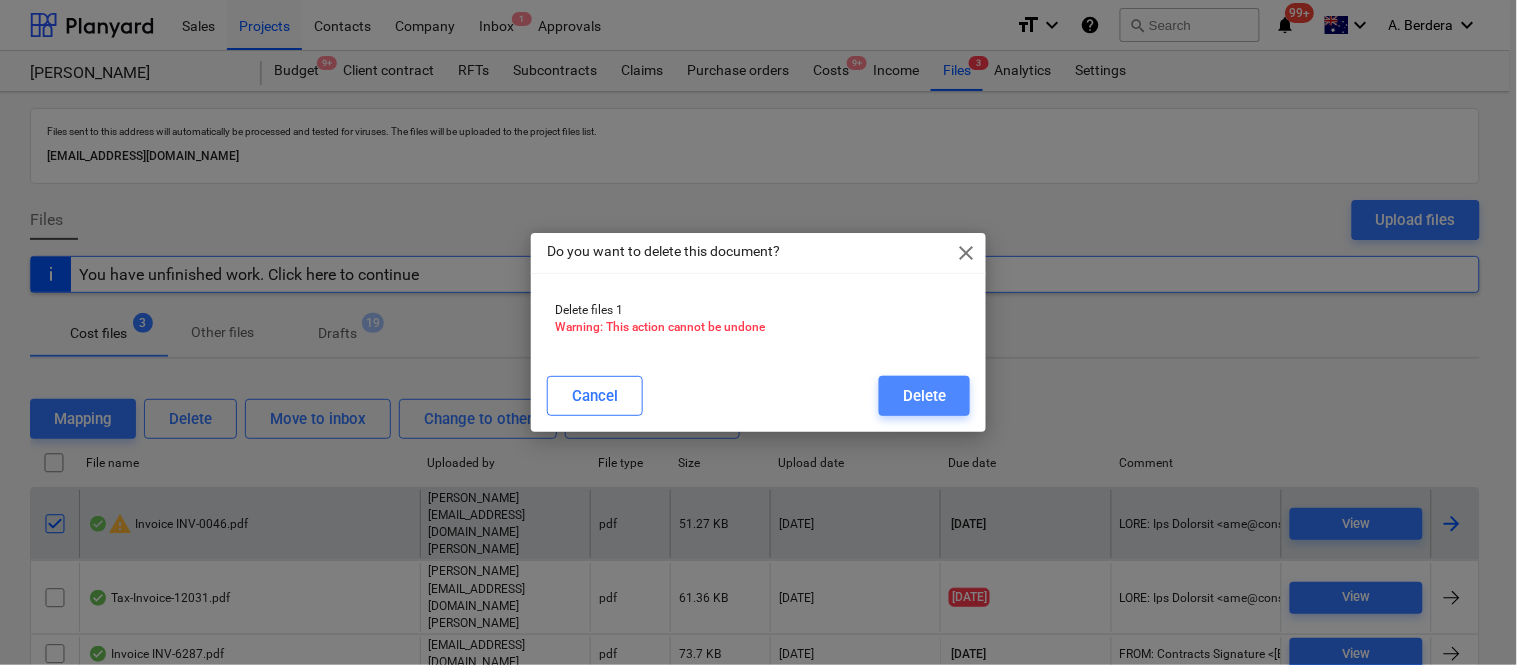 click on "Delete" at bounding box center [924, 396] 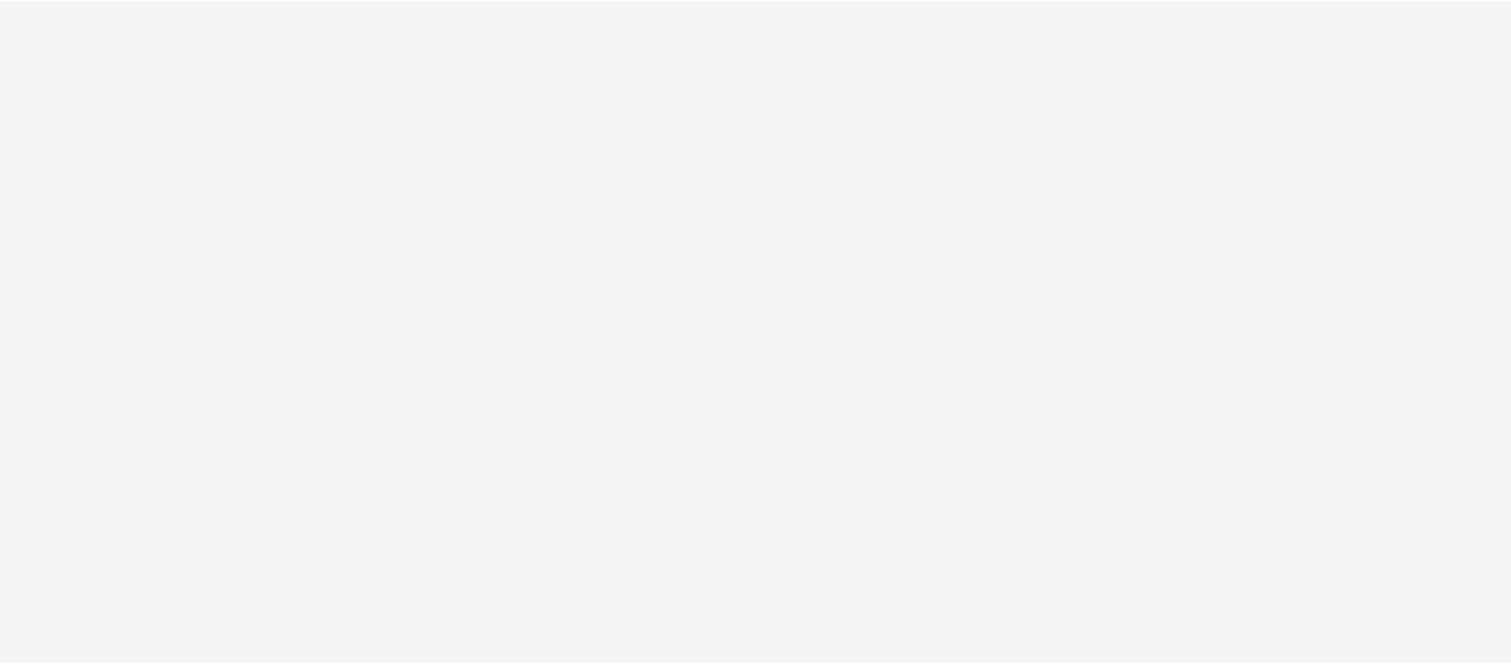 scroll, scrollTop: 0, scrollLeft: 0, axis: both 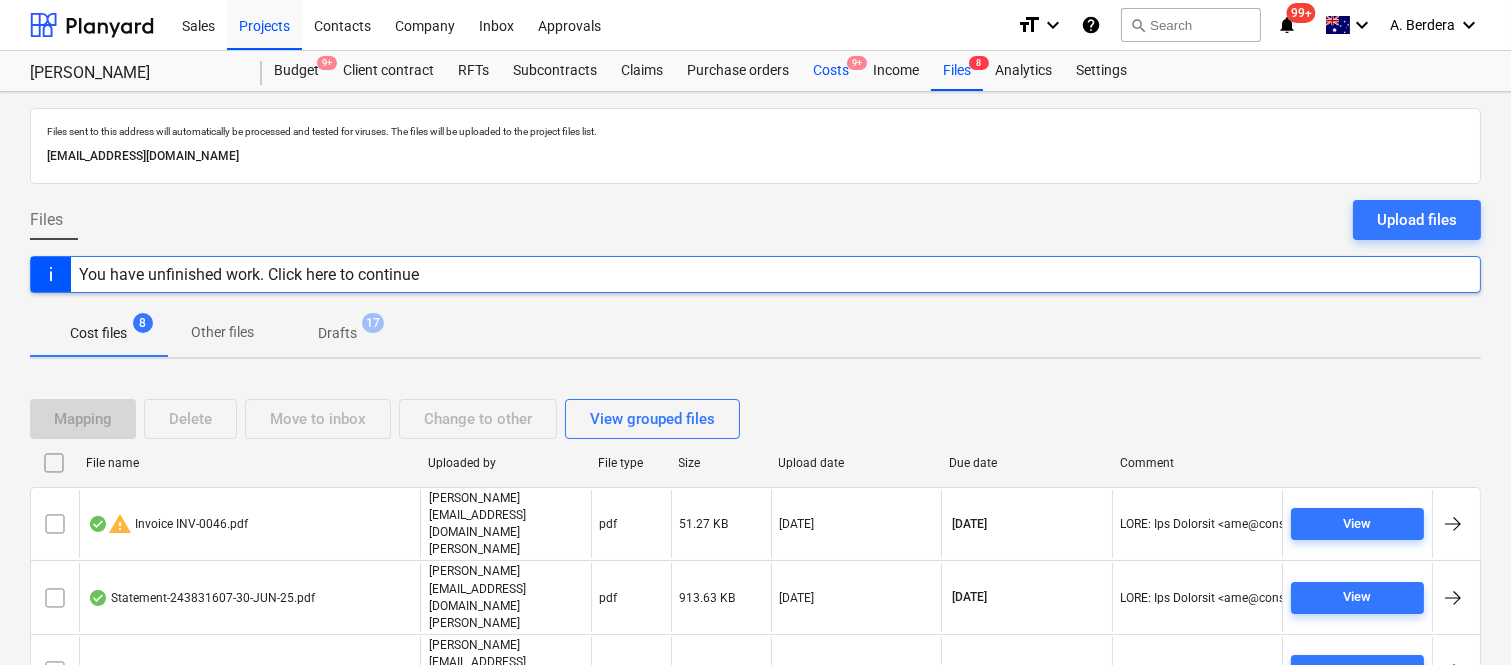 click on "Costs 9+" at bounding box center [831, 71] 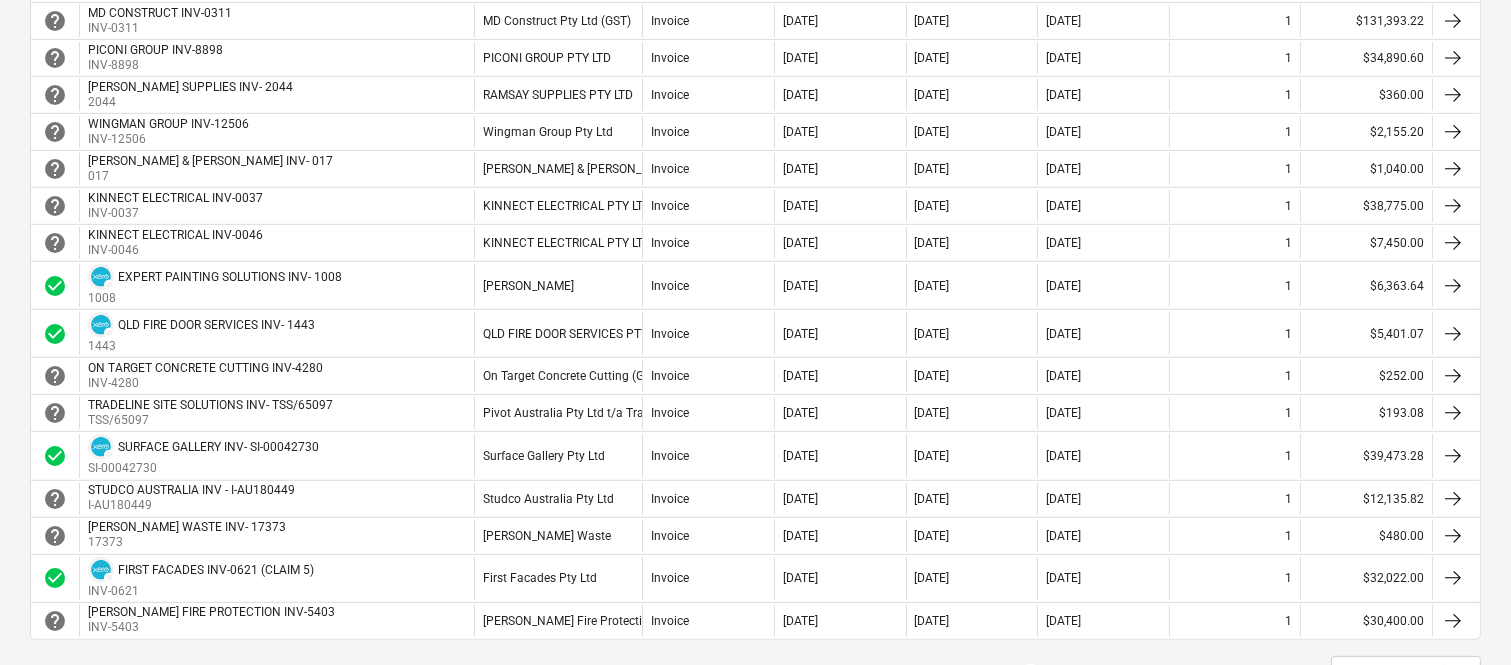 scroll, scrollTop: 1688, scrollLeft: 0, axis: vertical 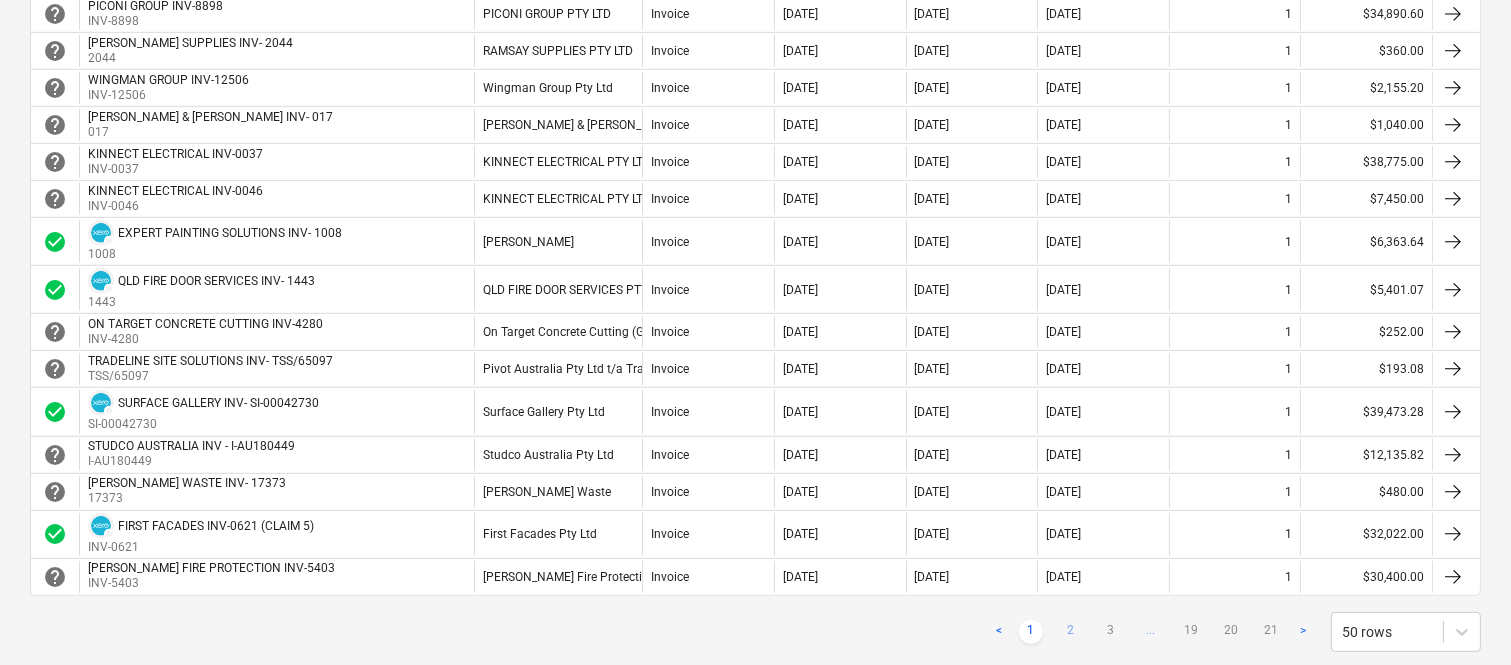 click on "2" at bounding box center (1071, 632) 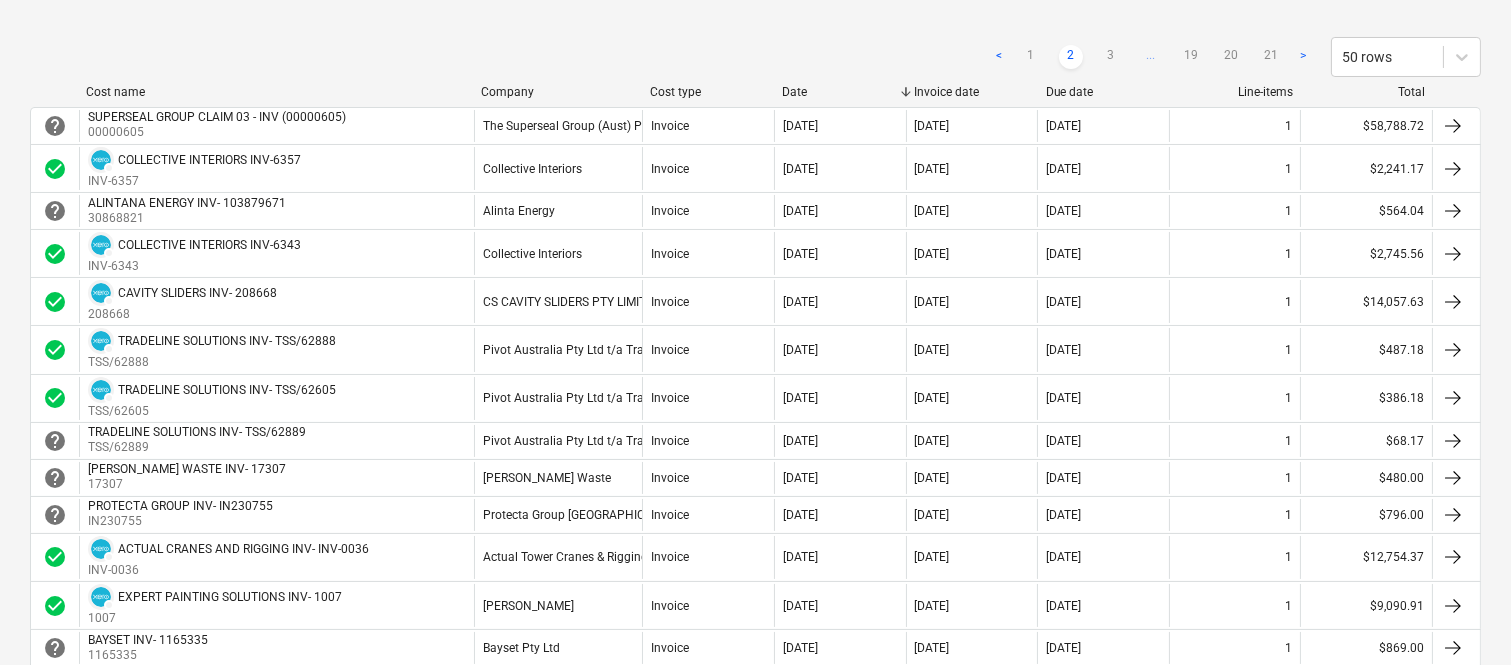 scroll, scrollTop: 266, scrollLeft: 0, axis: vertical 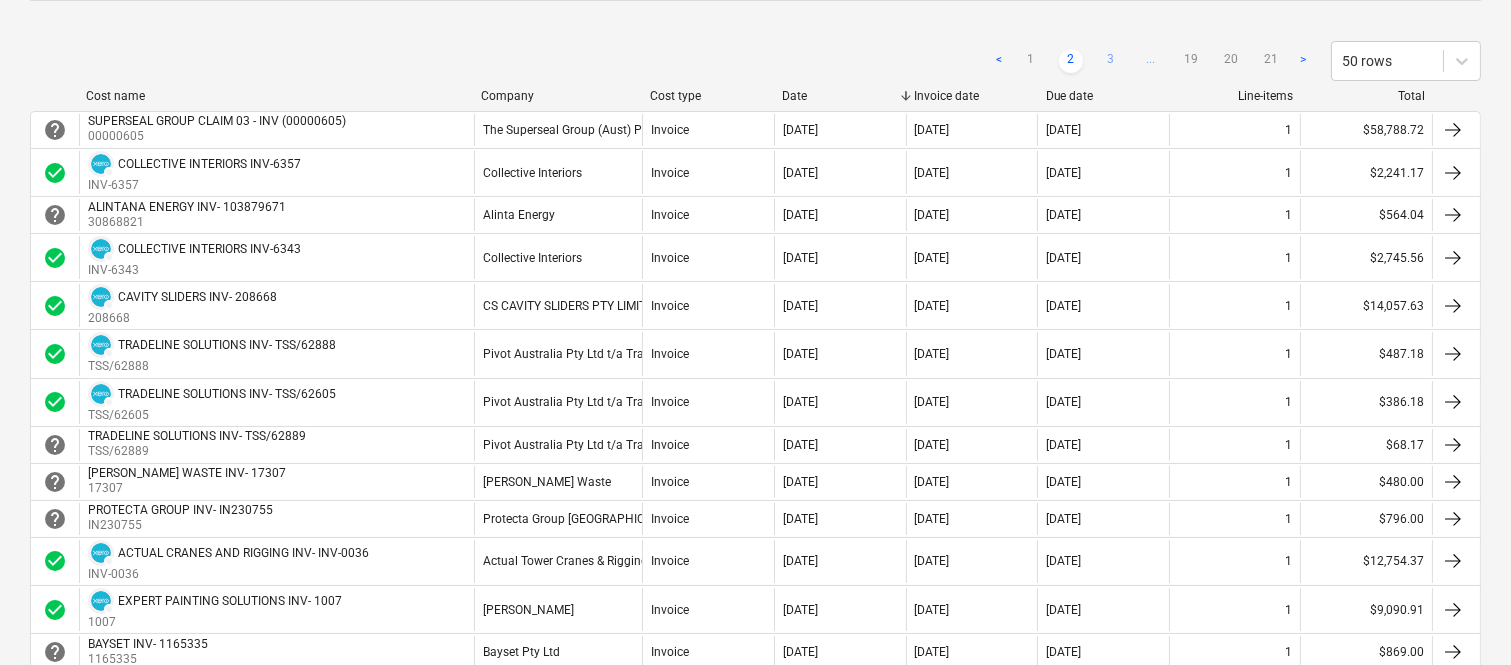 click on "3" at bounding box center (1111, 61) 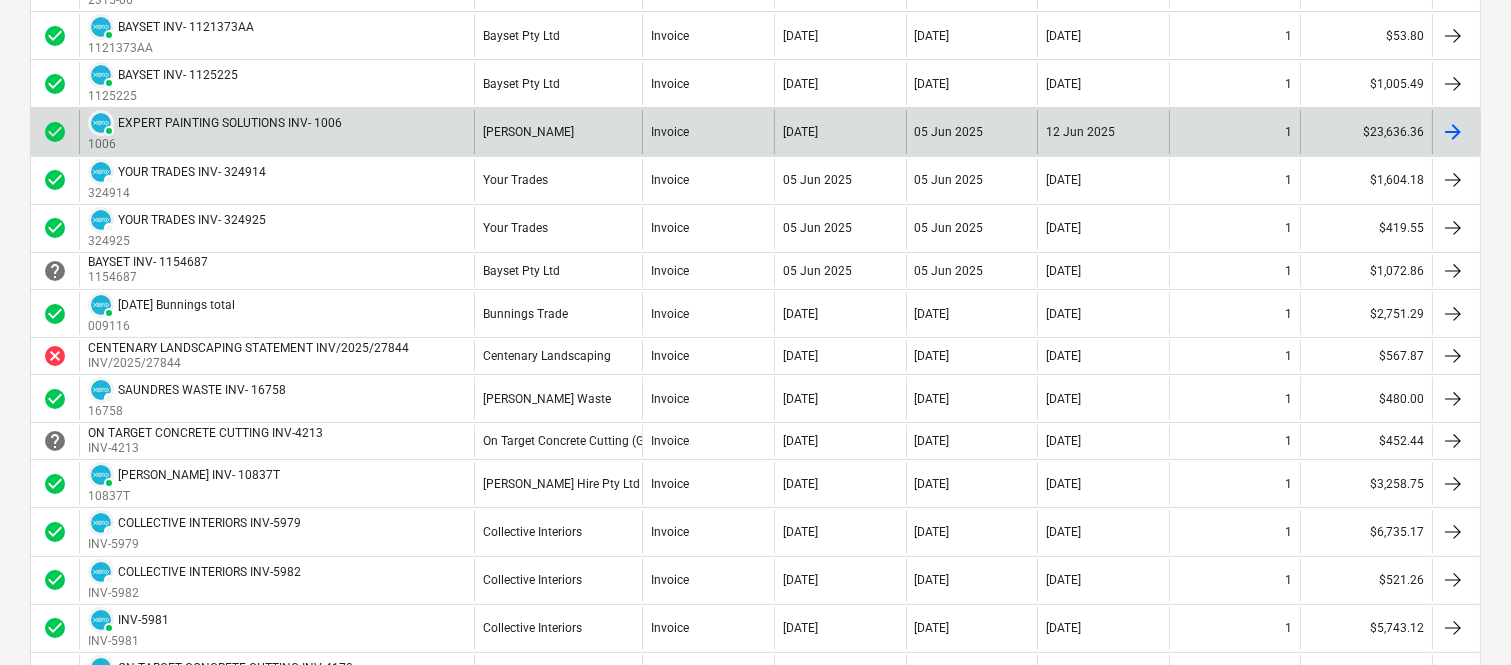 scroll, scrollTop: 444, scrollLeft: 0, axis: vertical 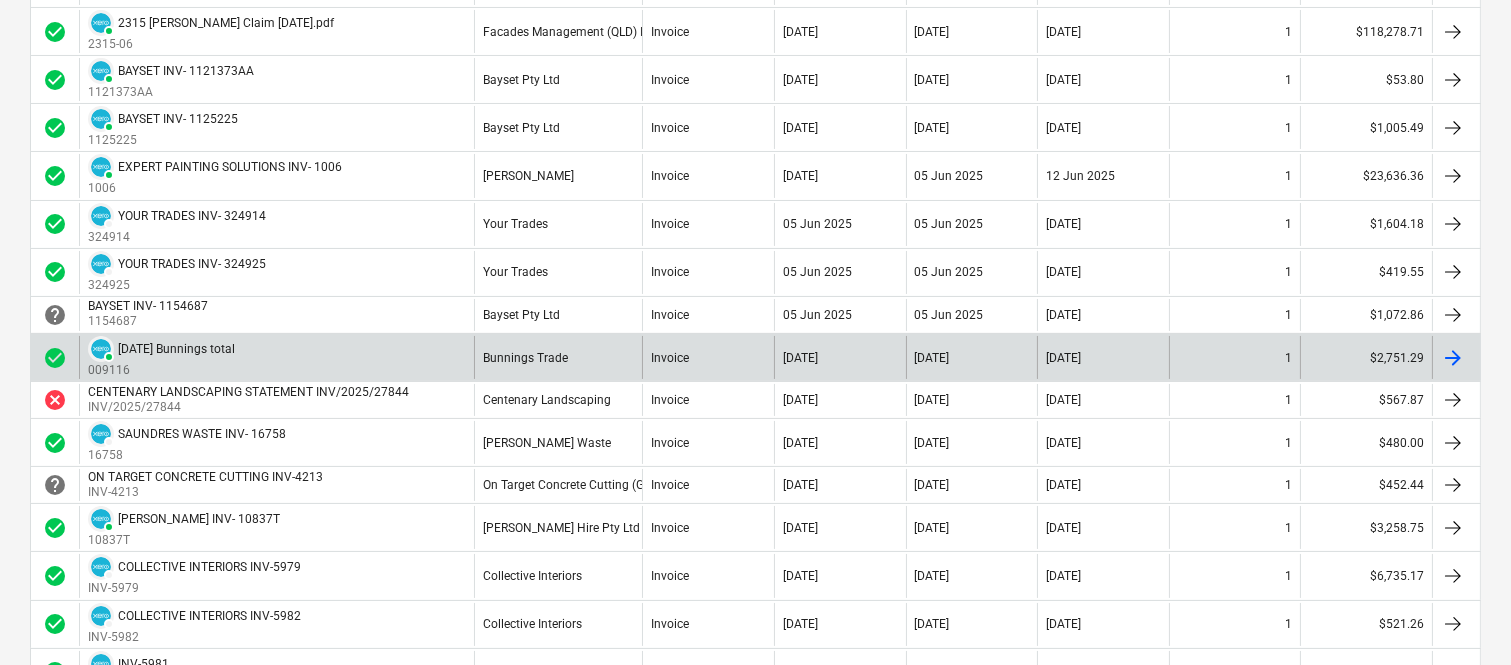 click on "Bunnings Trade" at bounding box center (558, 357) 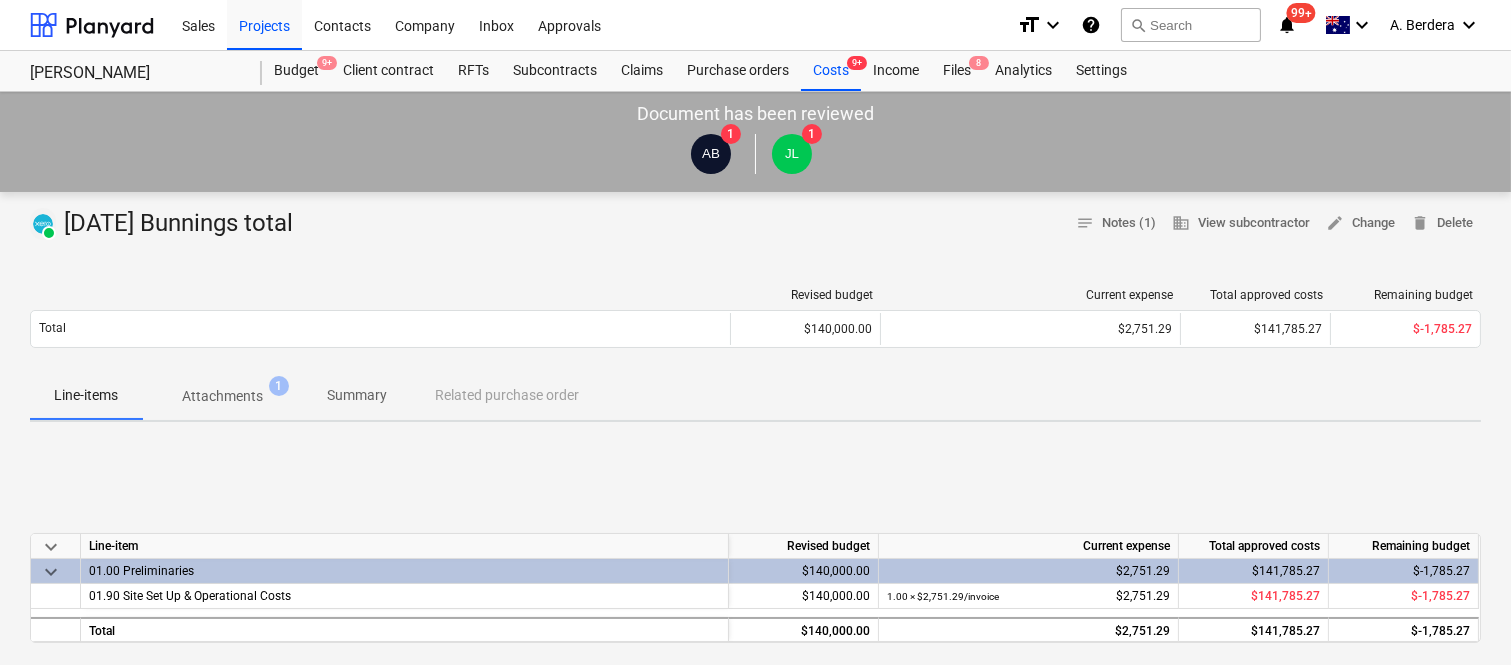 click on "Attachments" at bounding box center [222, 396] 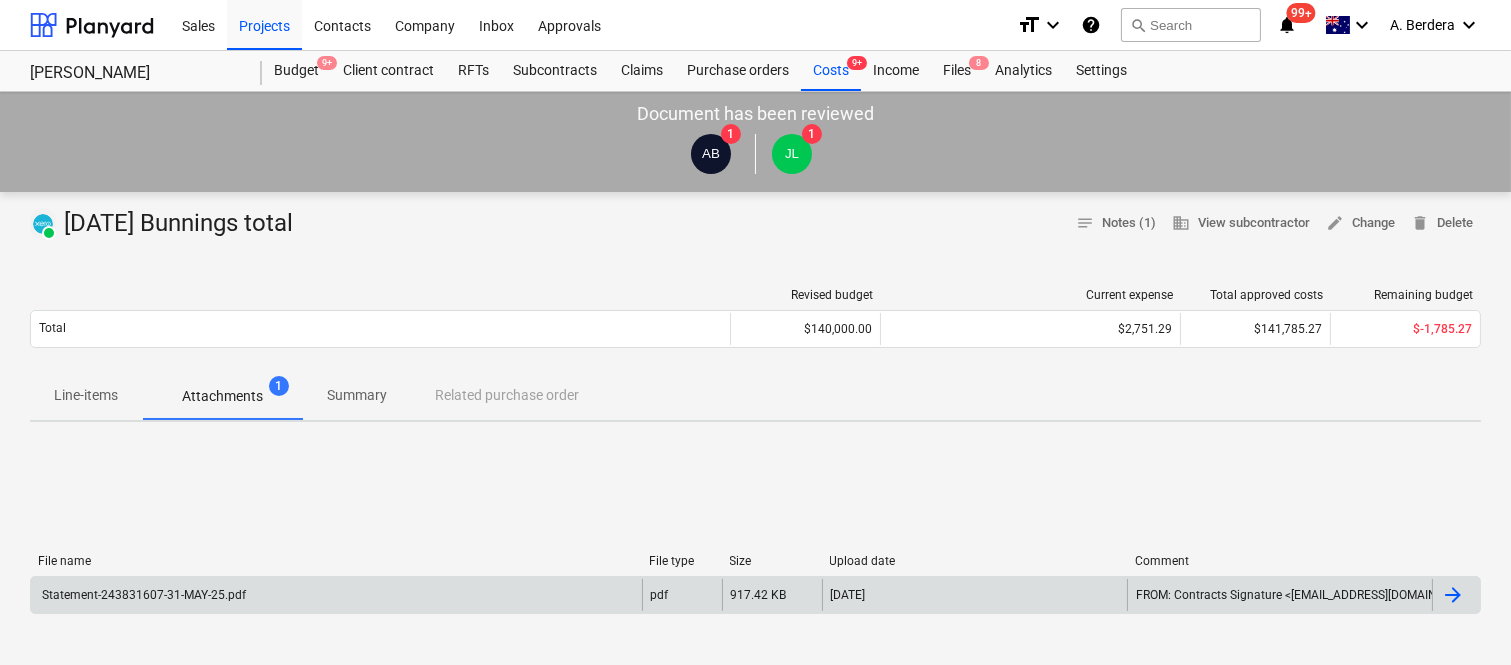 click on "Statement-243831607-31-MAY-25.pdf" at bounding box center (336, 595) 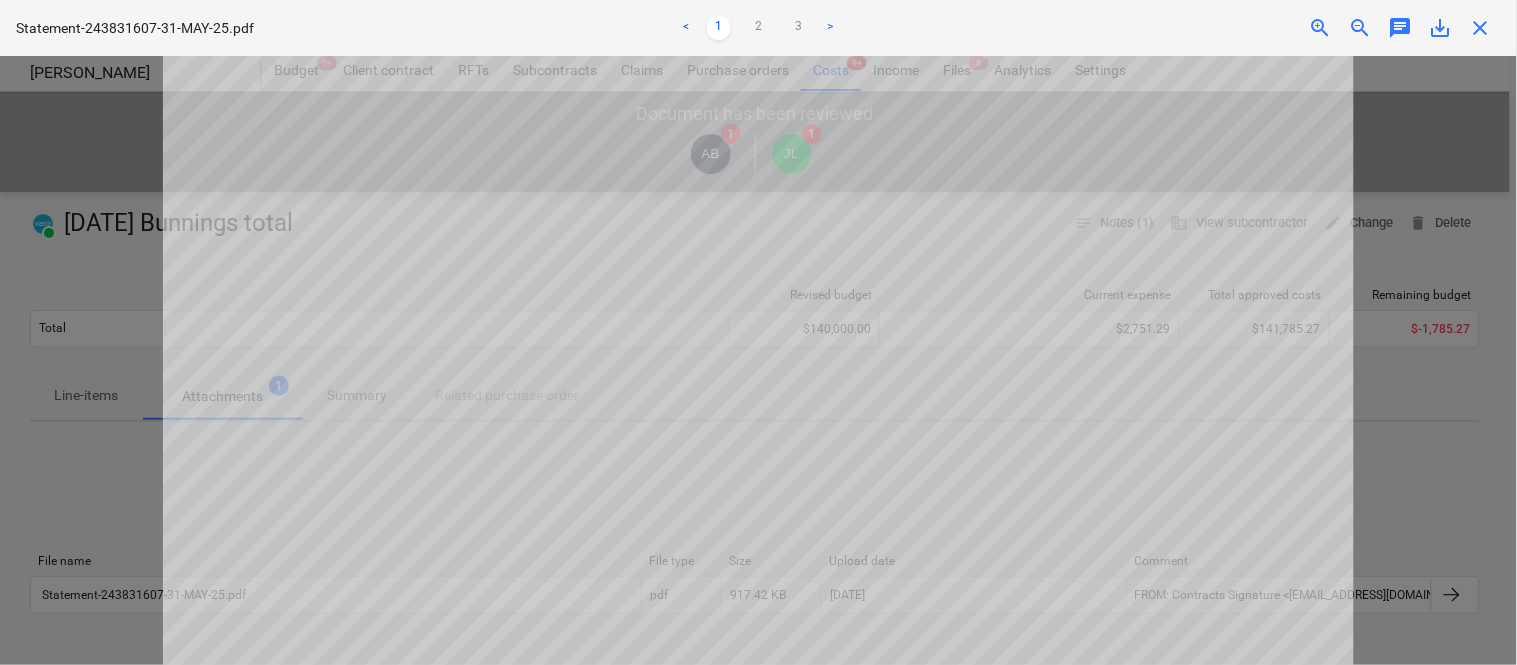 click on "close" at bounding box center [1481, 28] 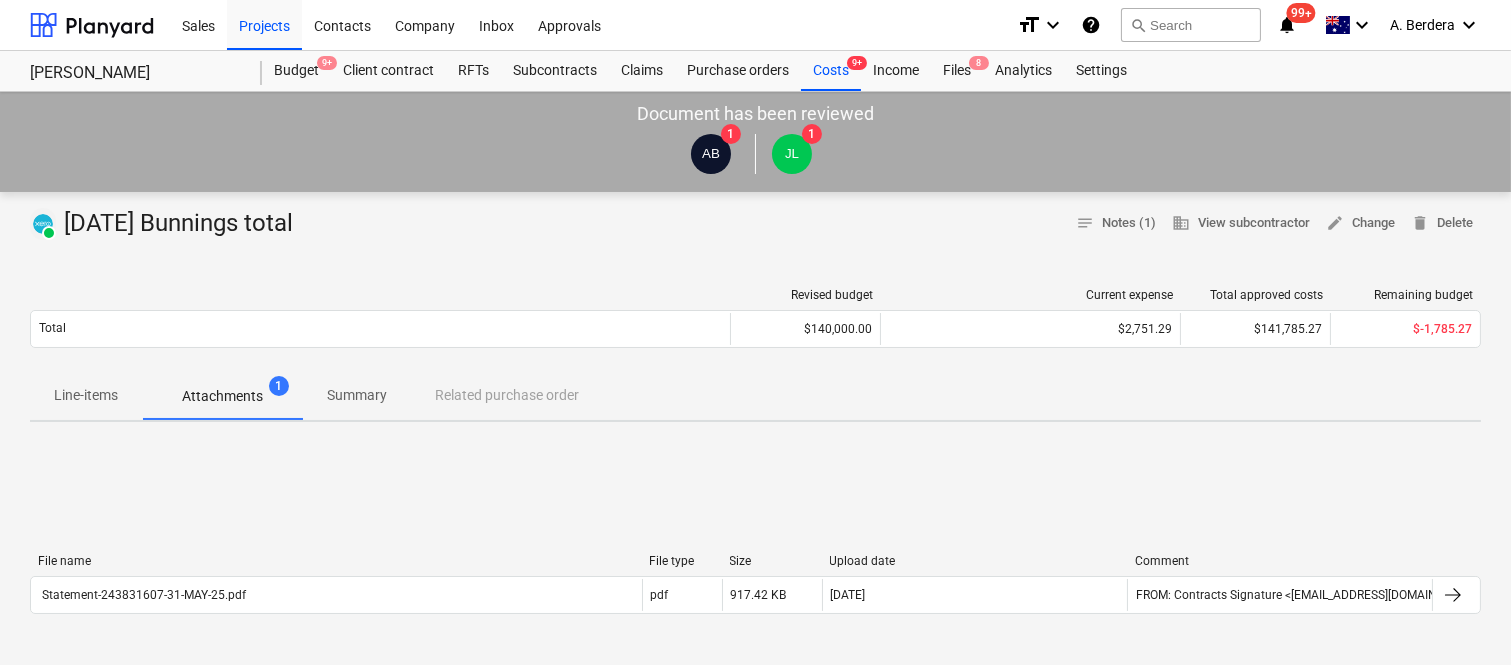 click on "Summary" at bounding box center [357, 395] 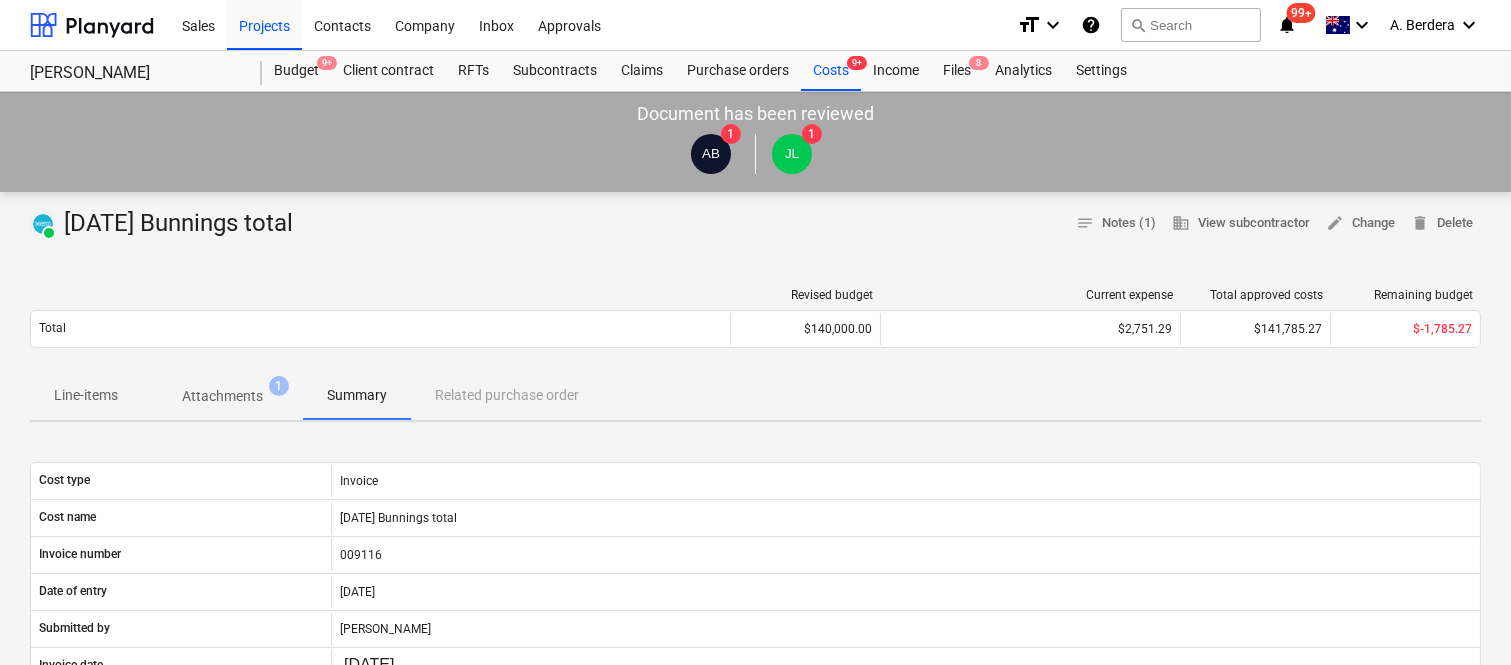 scroll, scrollTop: 582, scrollLeft: 0, axis: vertical 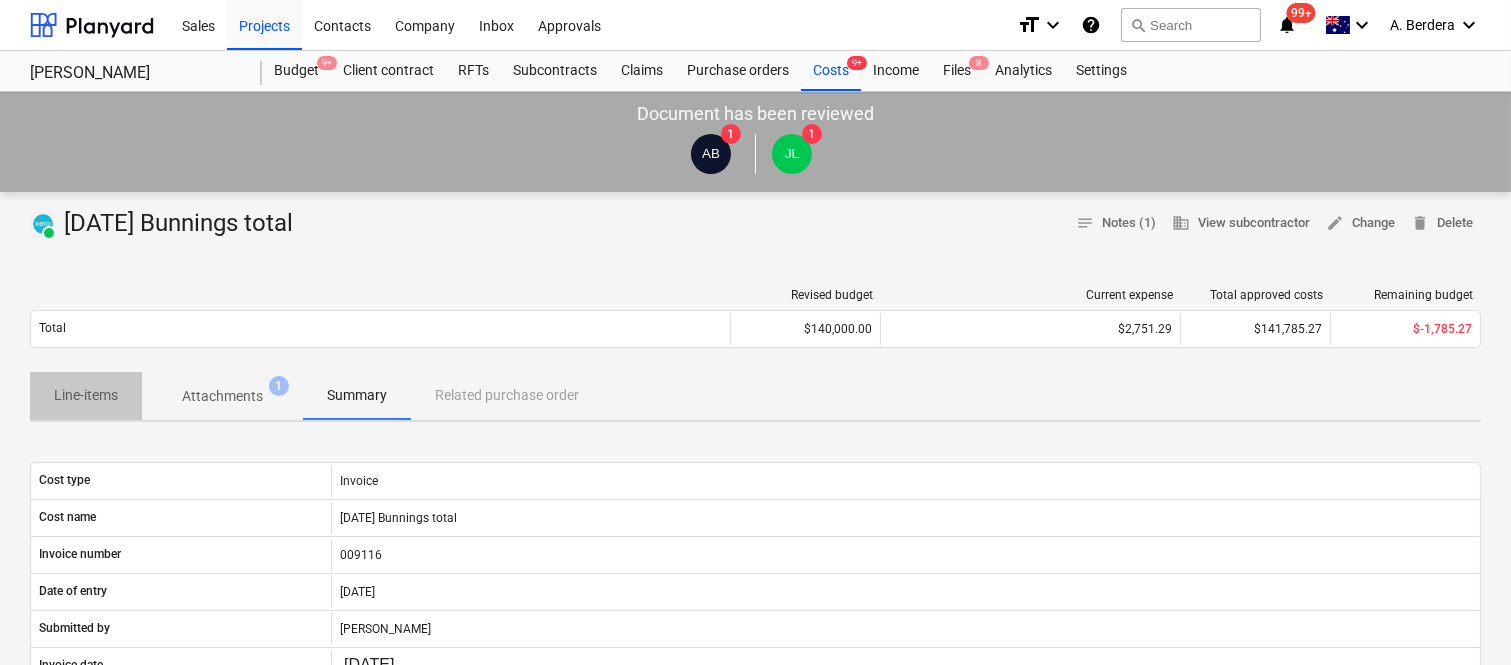 click on "Line-items" at bounding box center (86, 395) 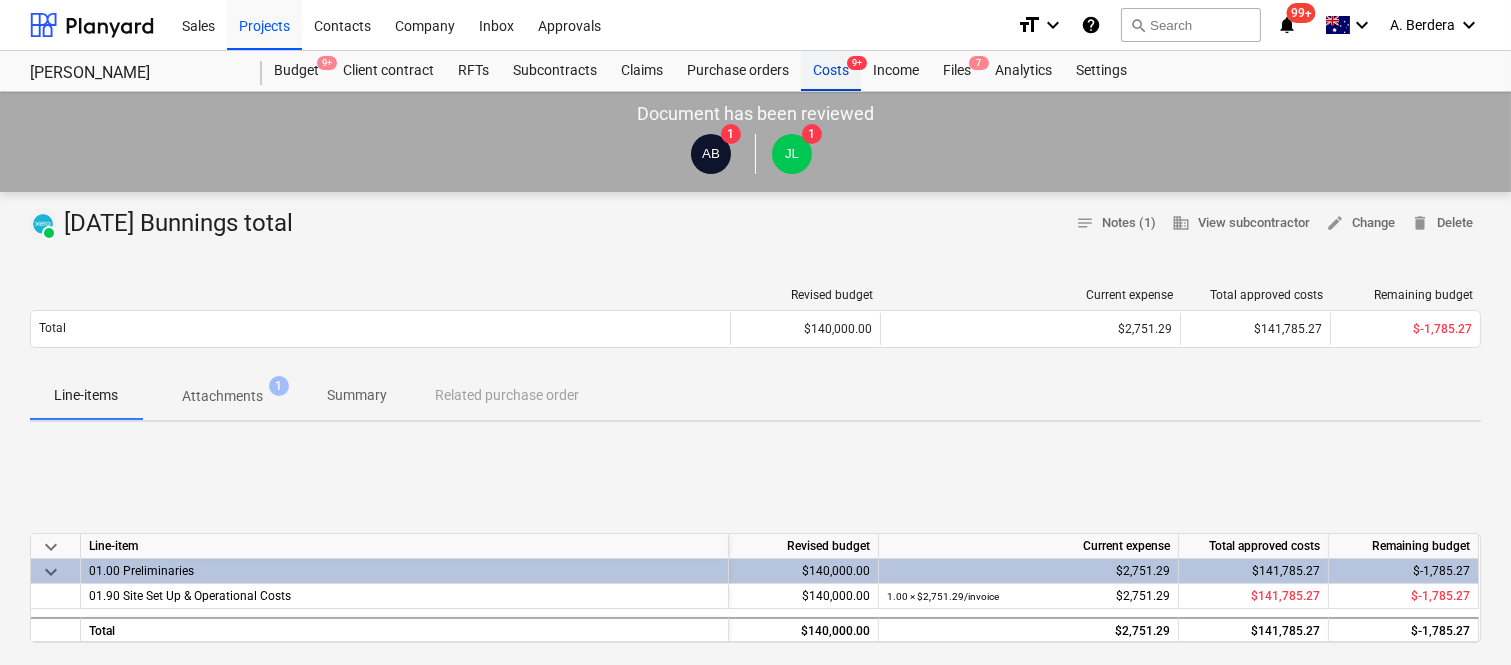 click on "Costs 9+" at bounding box center (831, 71) 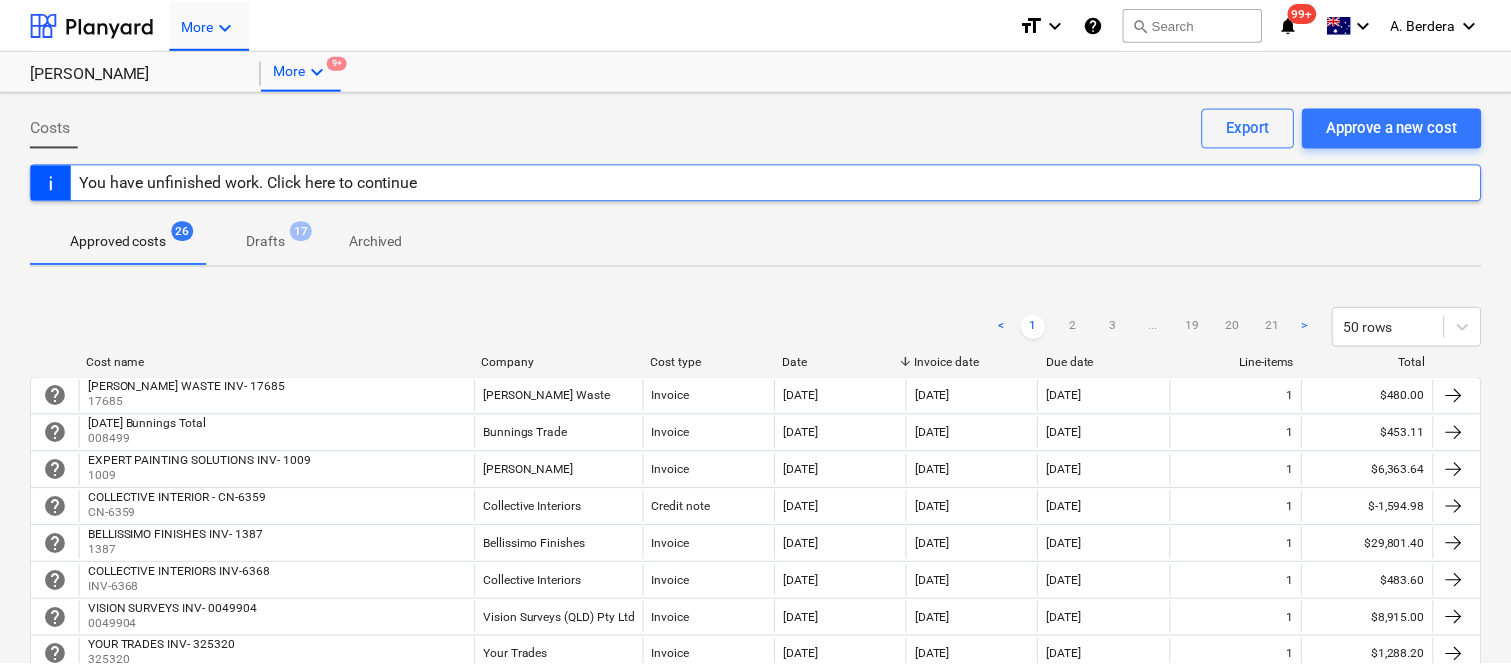 scroll, scrollTop: 0, scrollLeft: 0, axis: both 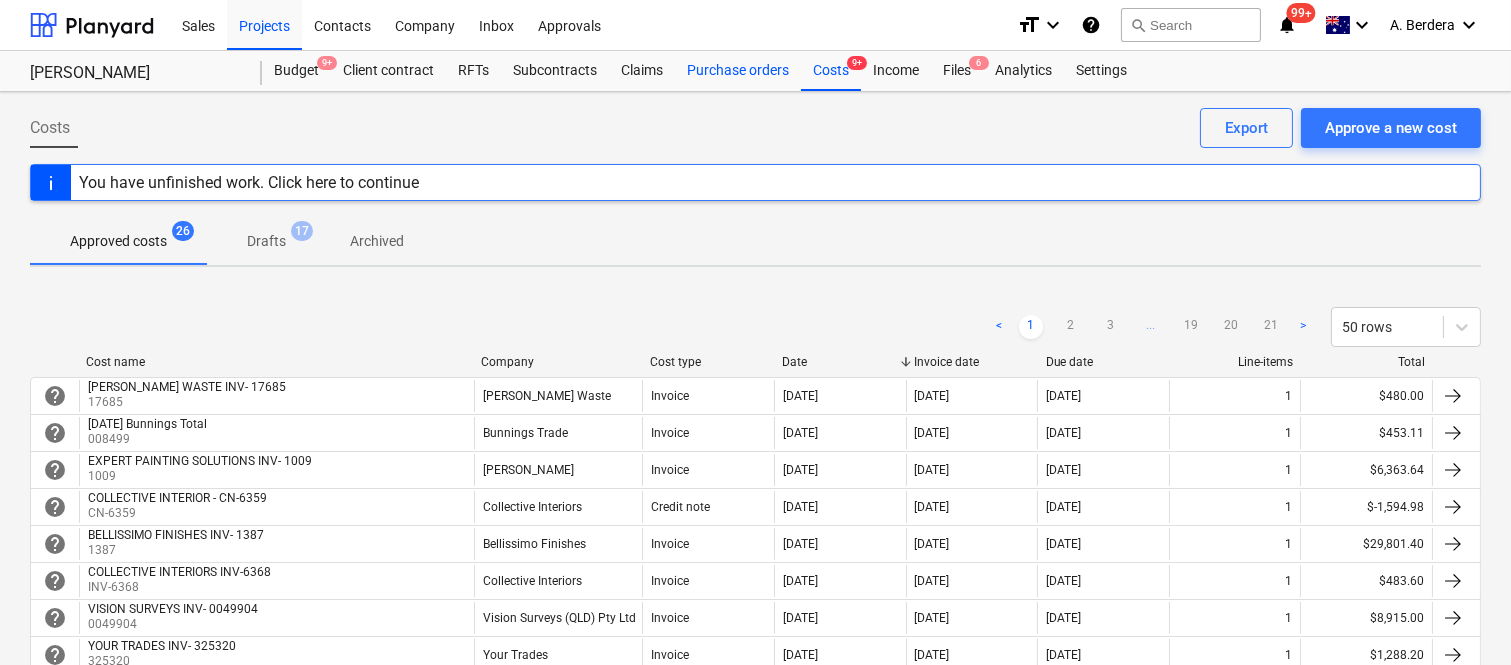 click on "Purchase orders" at bounding box center [738, 71] 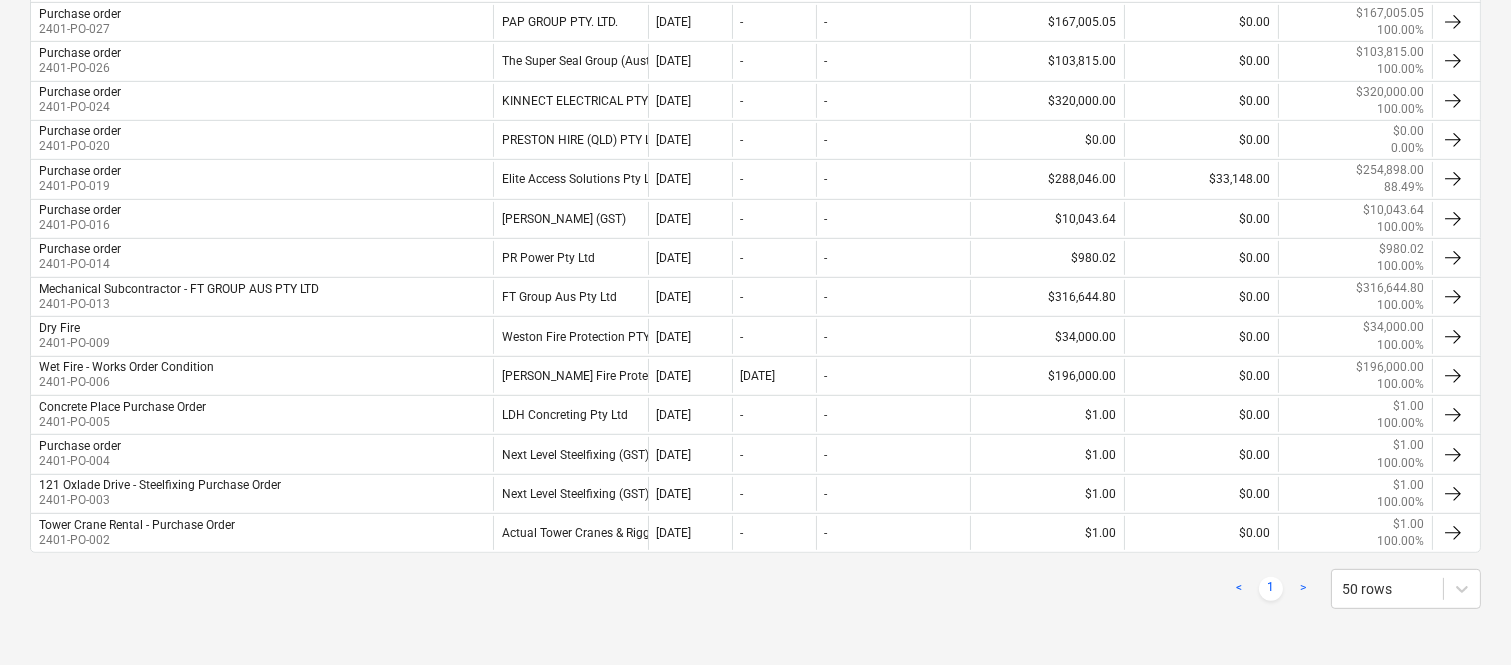 scroll, scrollTop: 0, scrollLeft: 0, axis: both 